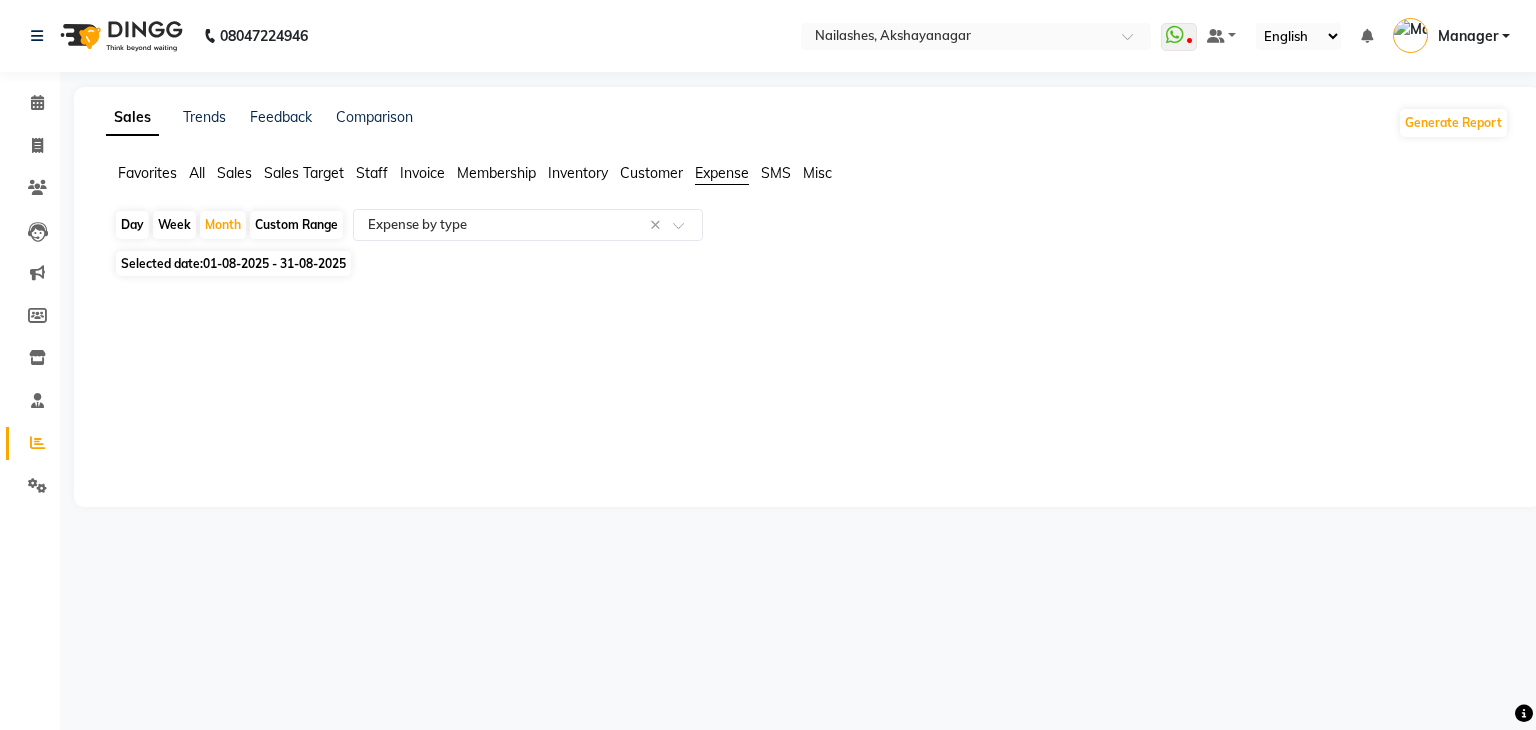 scroll, scrollTop: 0, scrollLeft: 0, axis: both 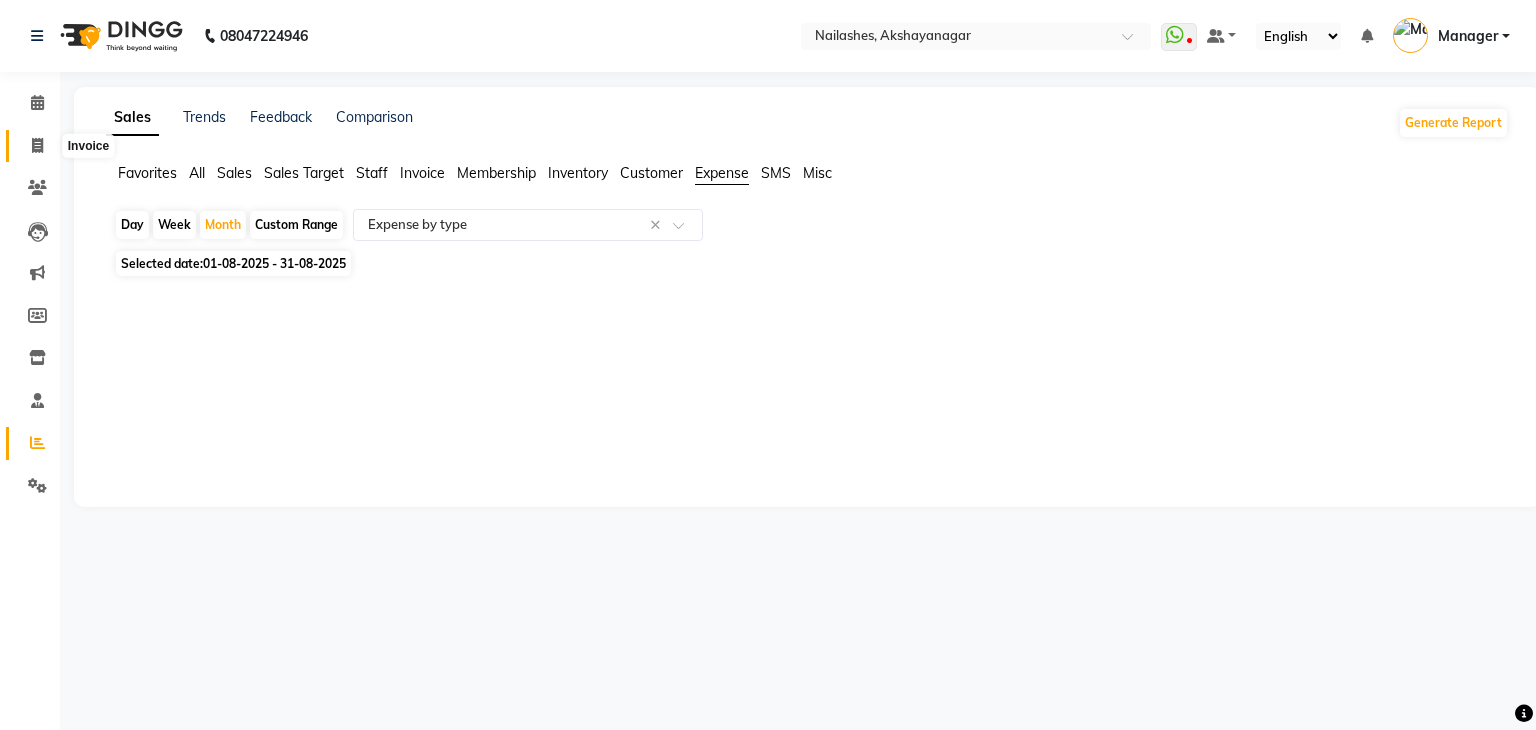 click 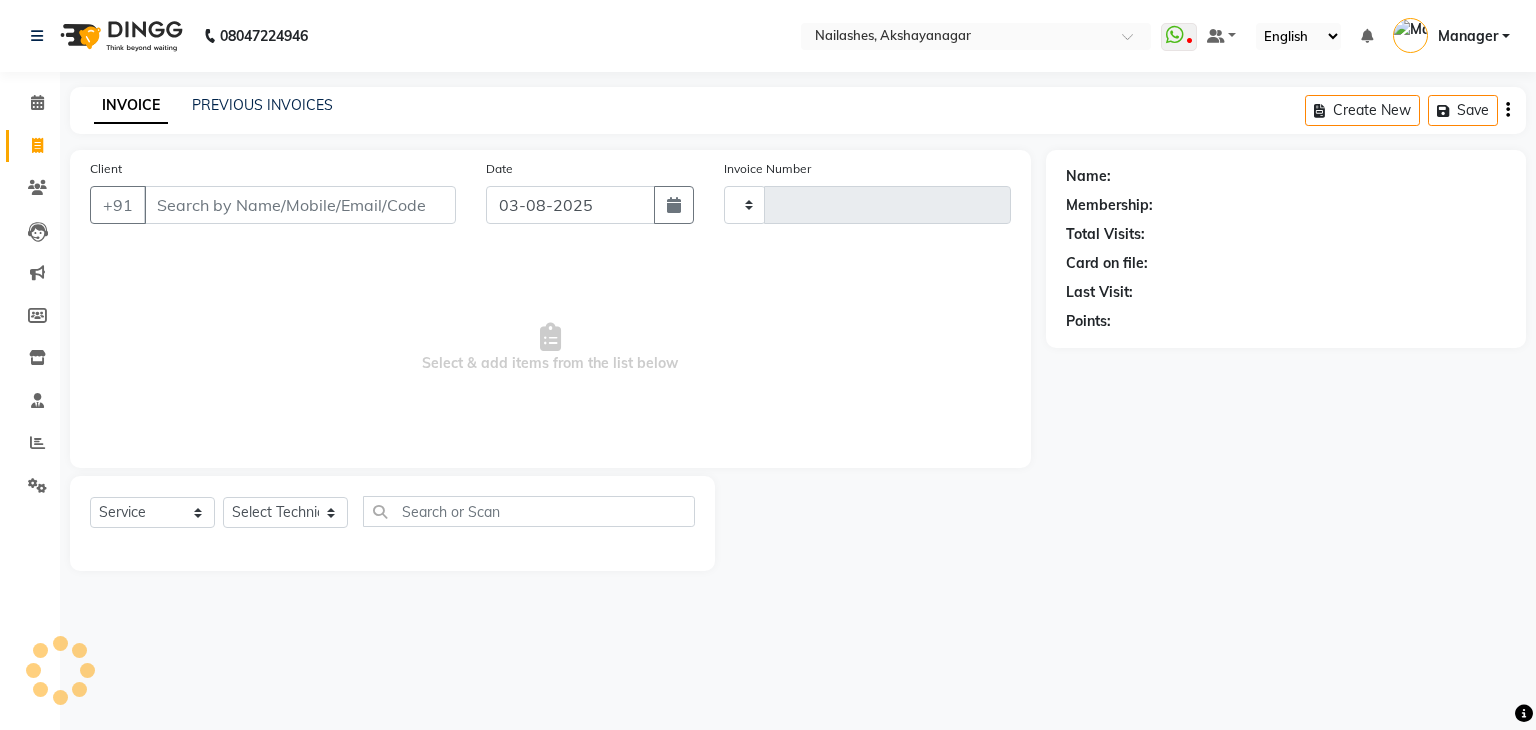 type on "0481" 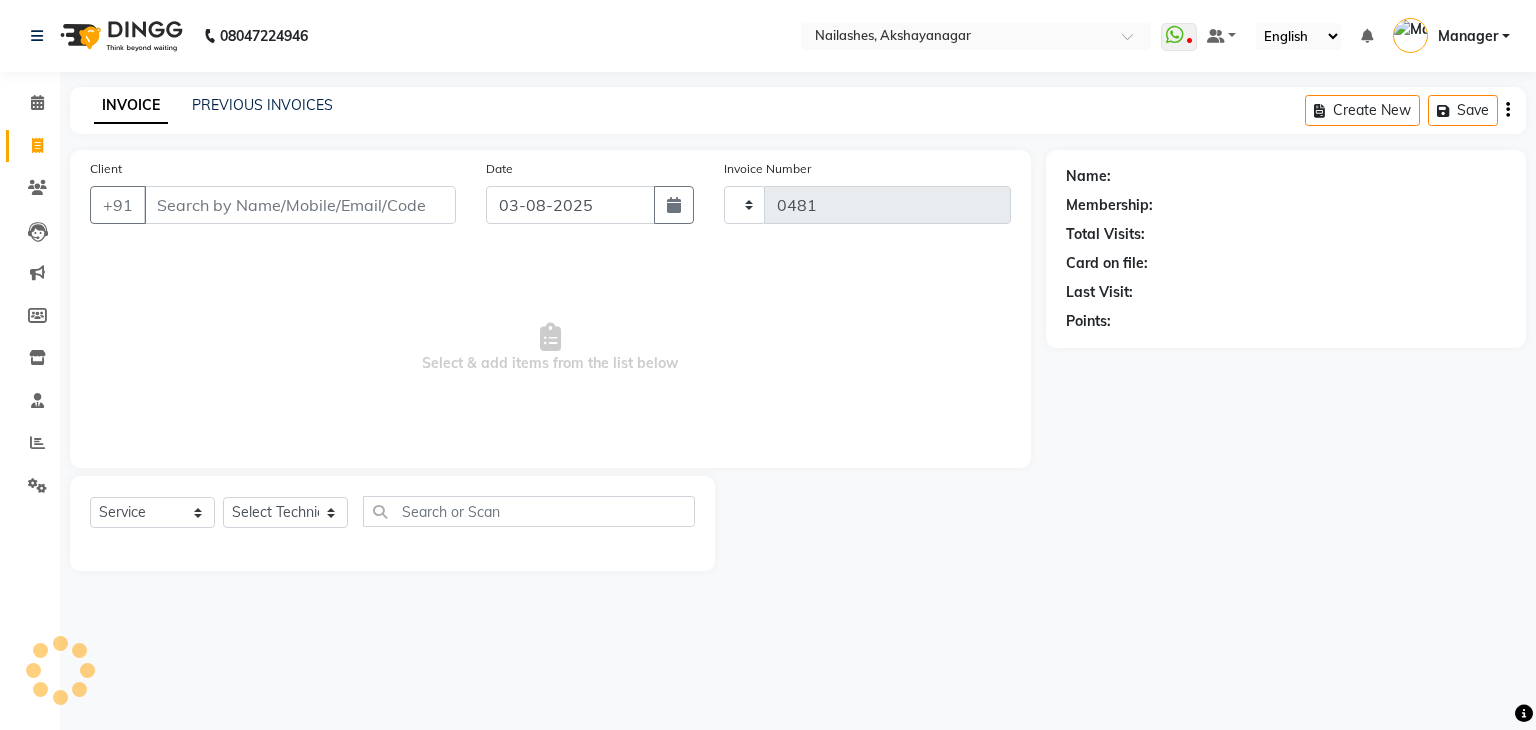 select on "7395" 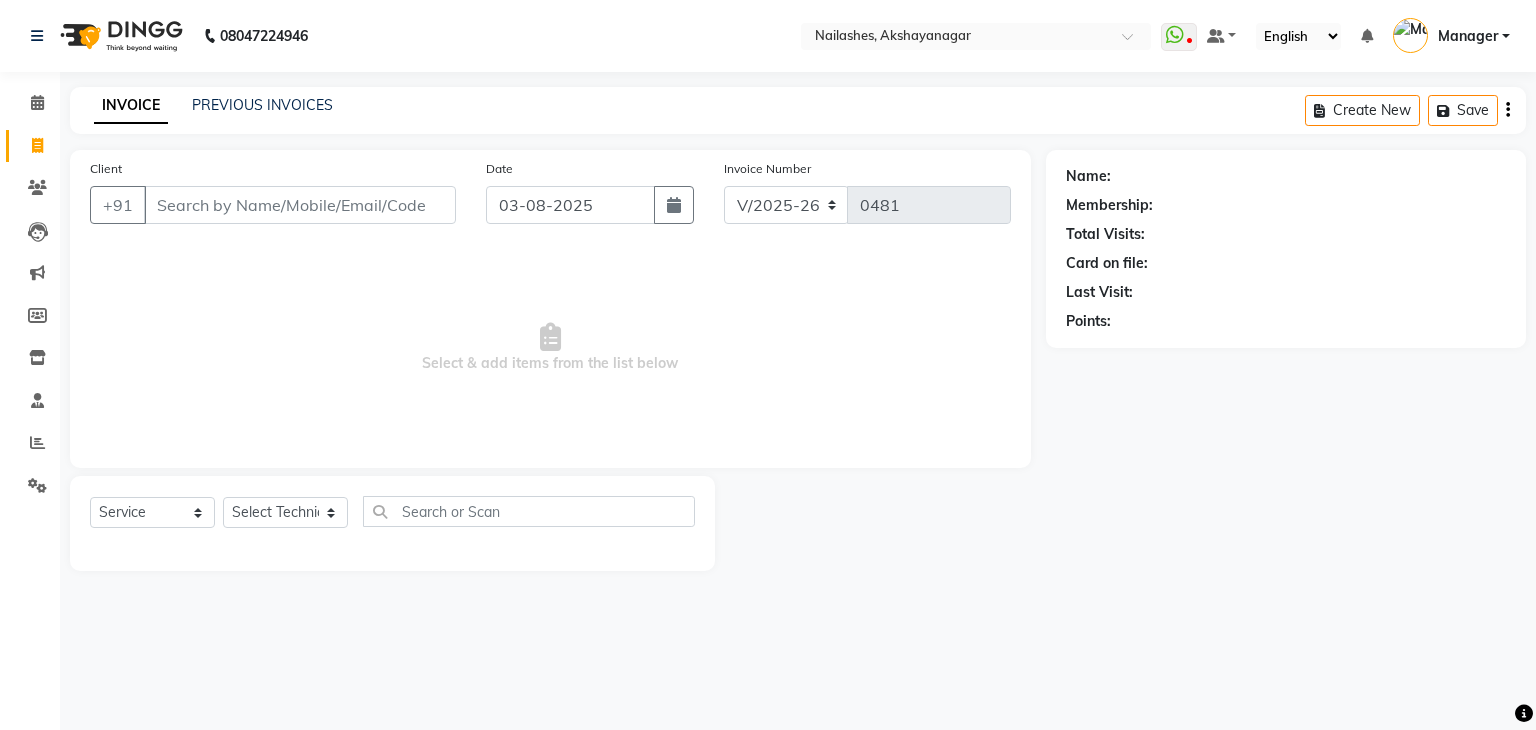 click on "Client" at bounding box center [300, 205] 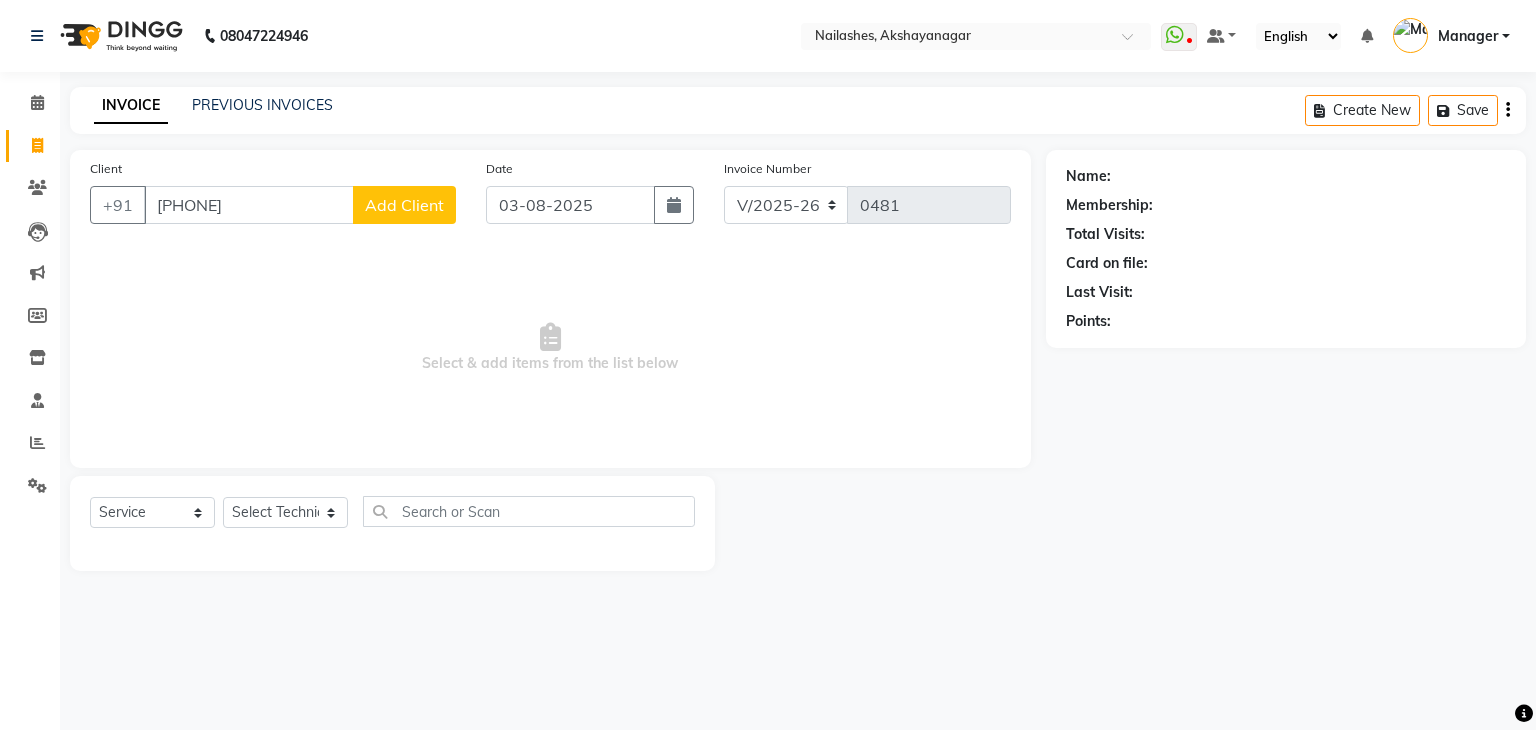 type on "[PHONE]" 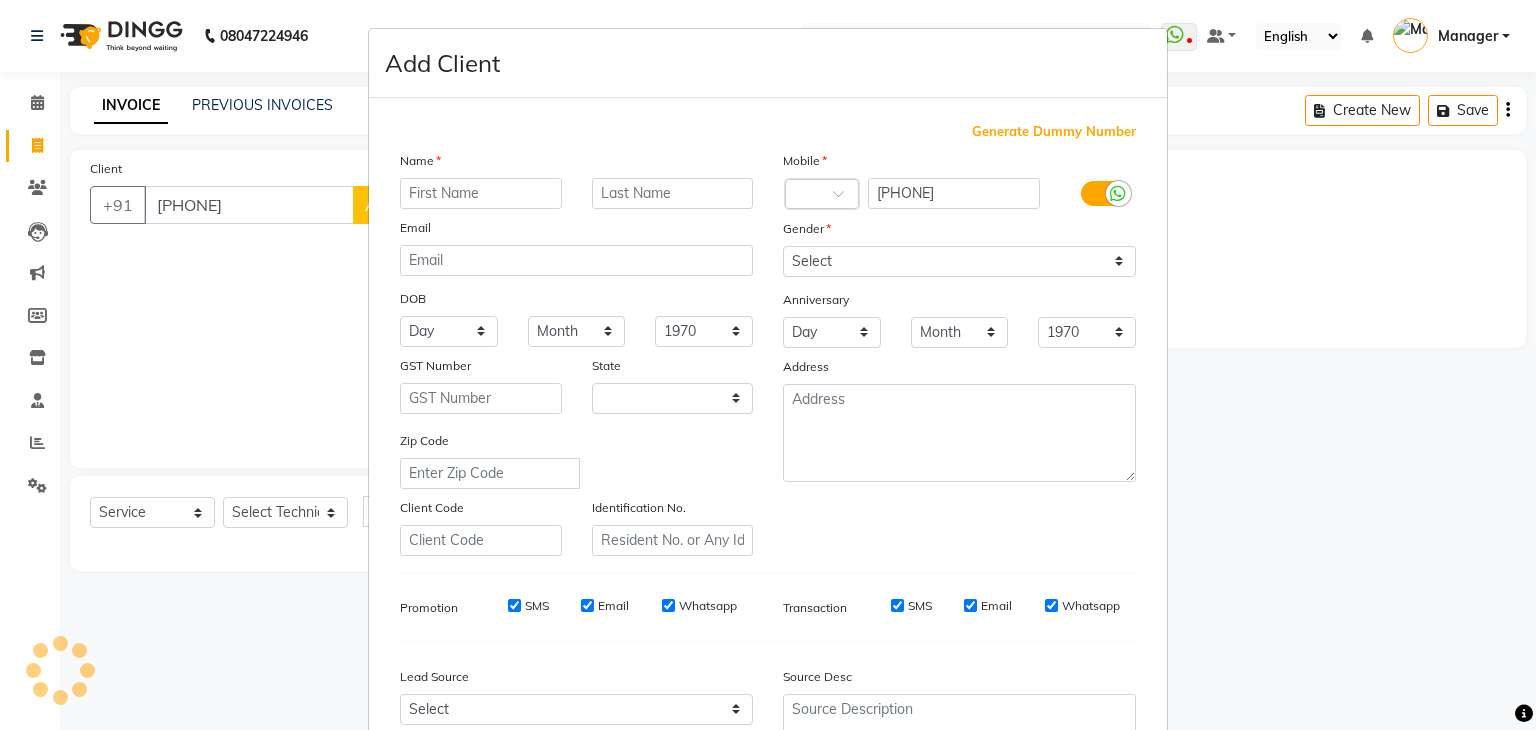 select on "21" 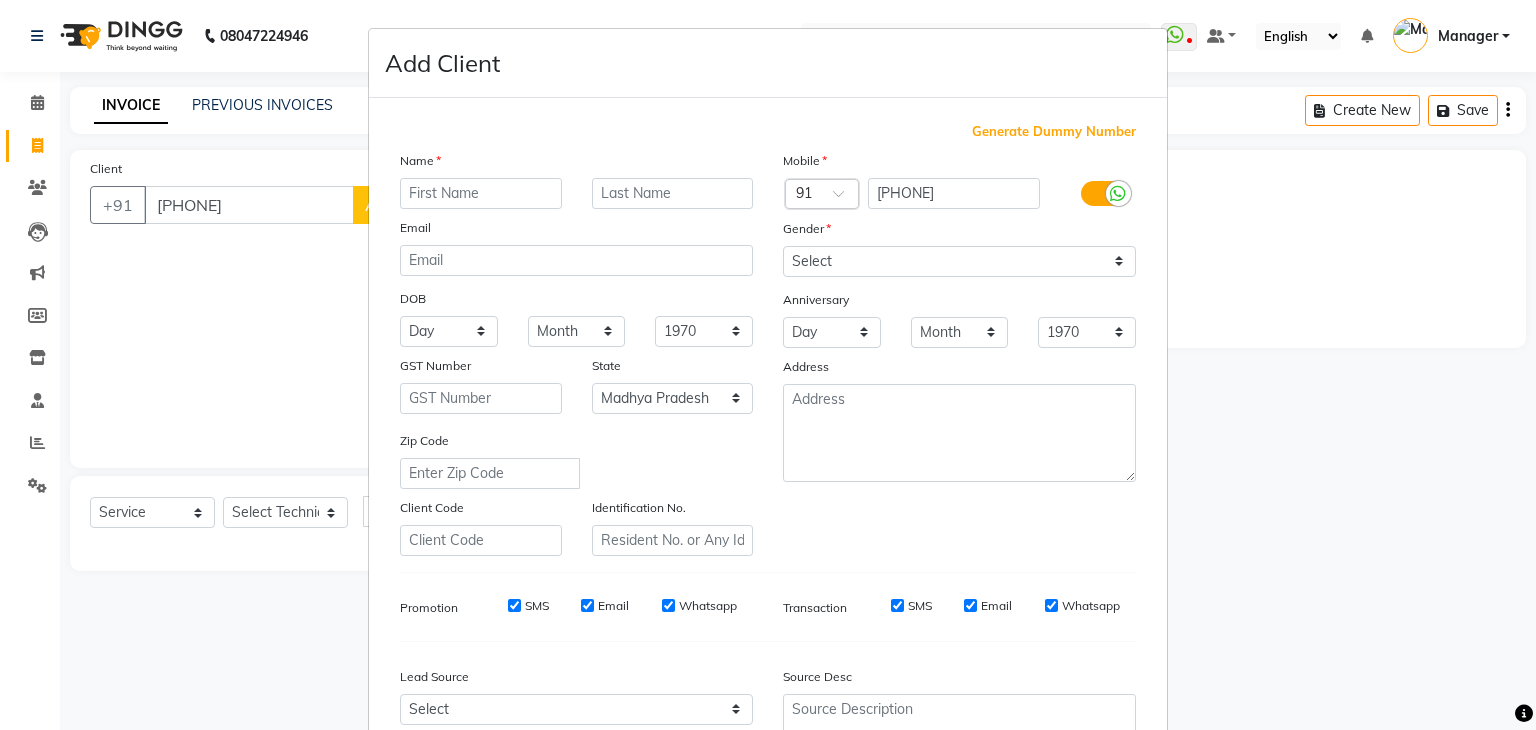 click at bounding box center [481, 193] 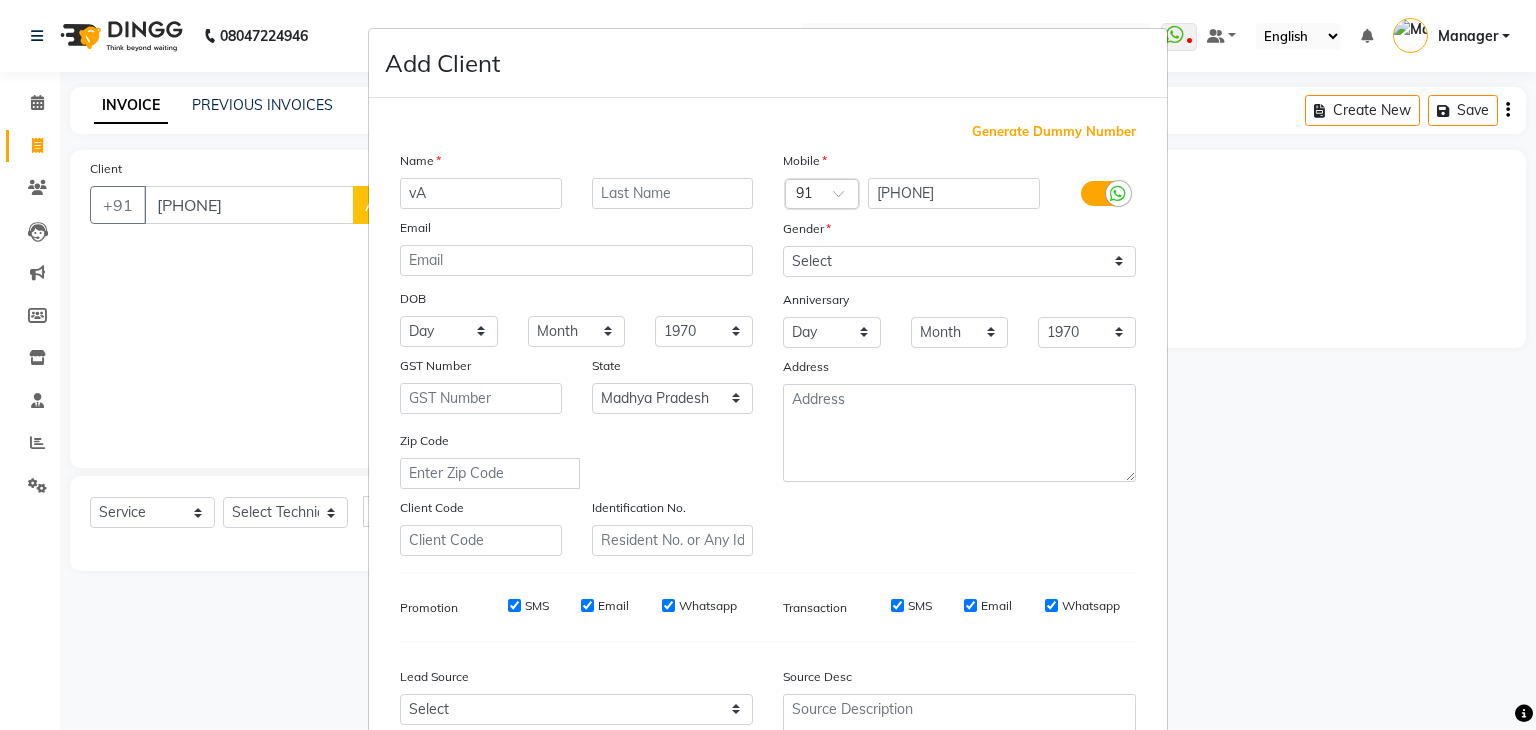 type on "v" 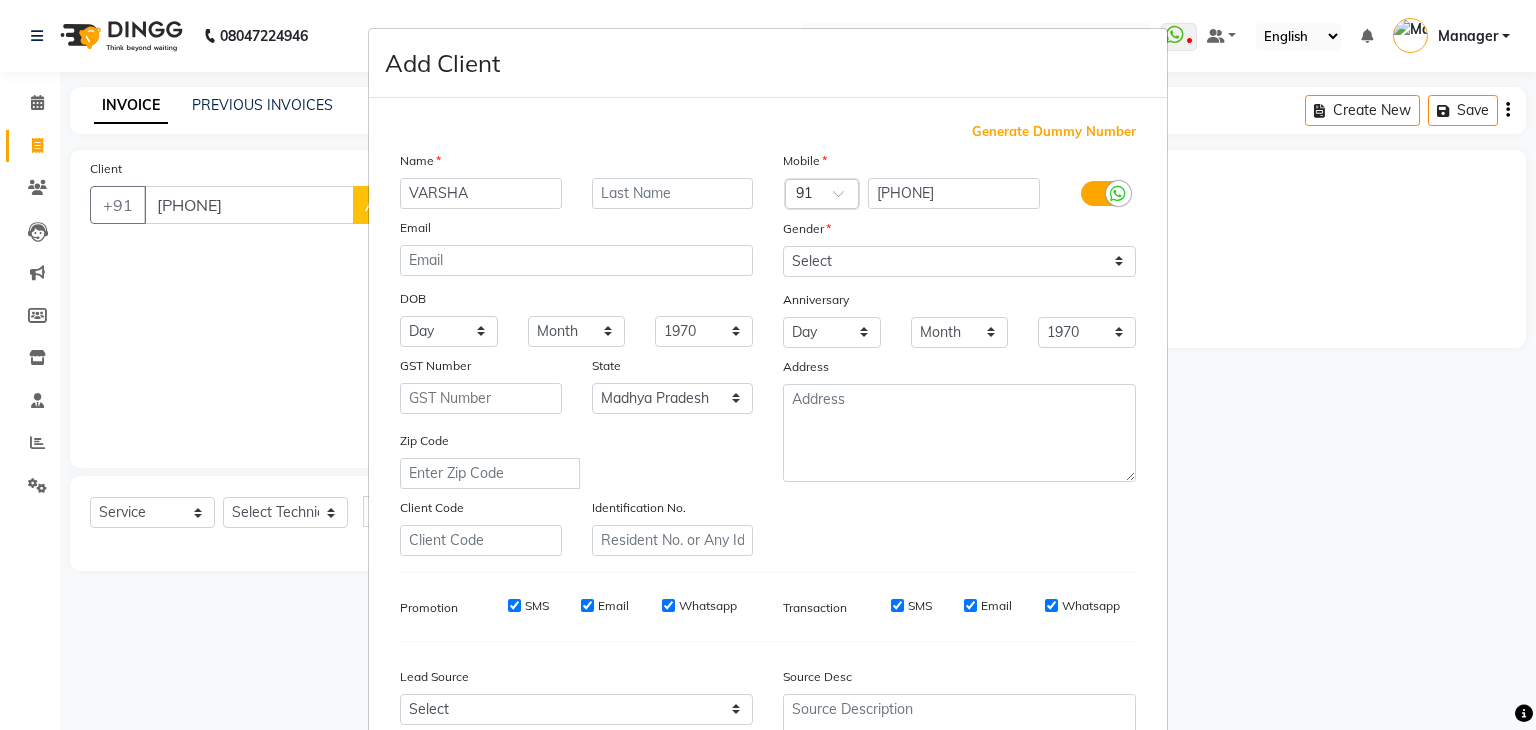 type on "VARSHA" 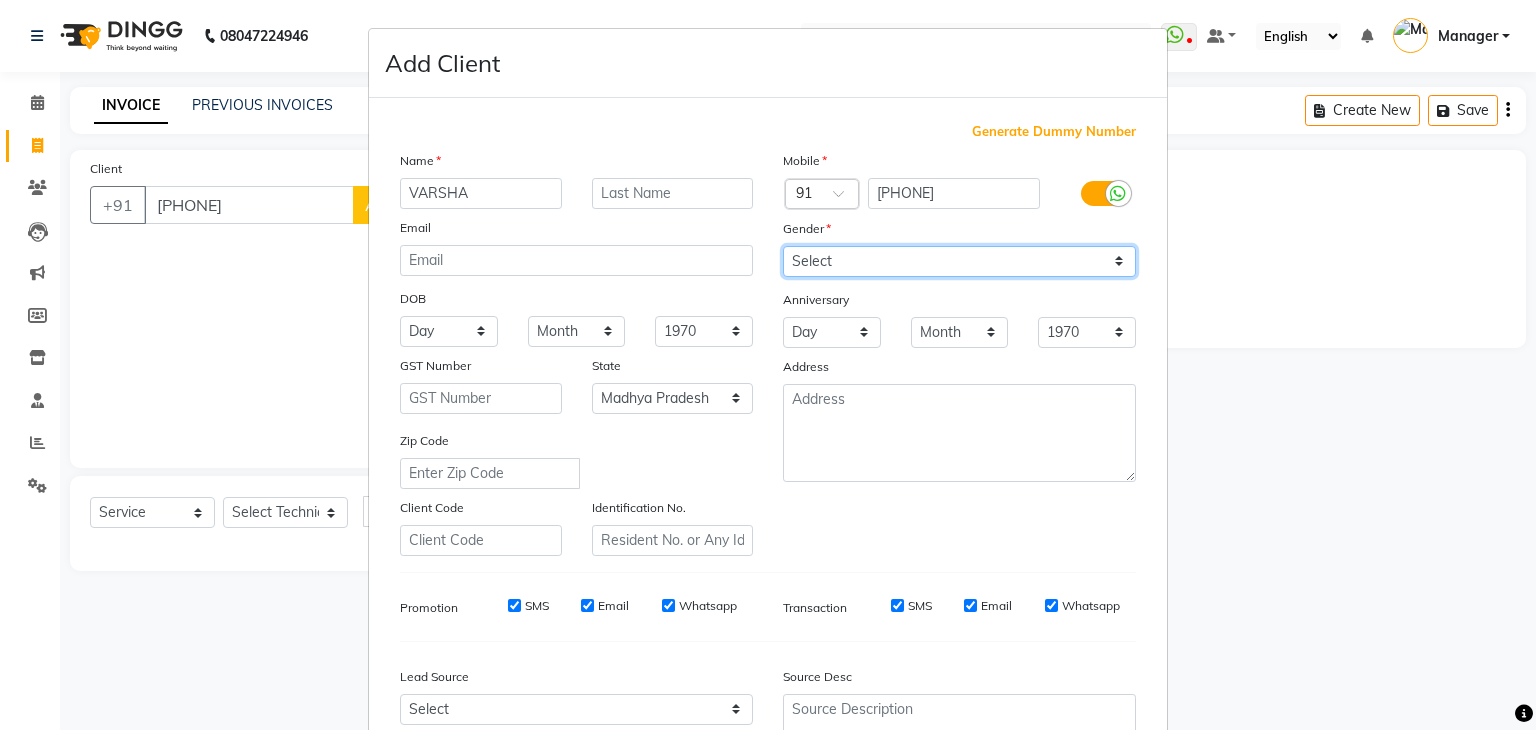 click on "Select Male Female Other Prefer Not To Say" at bounding box center (959, 261) 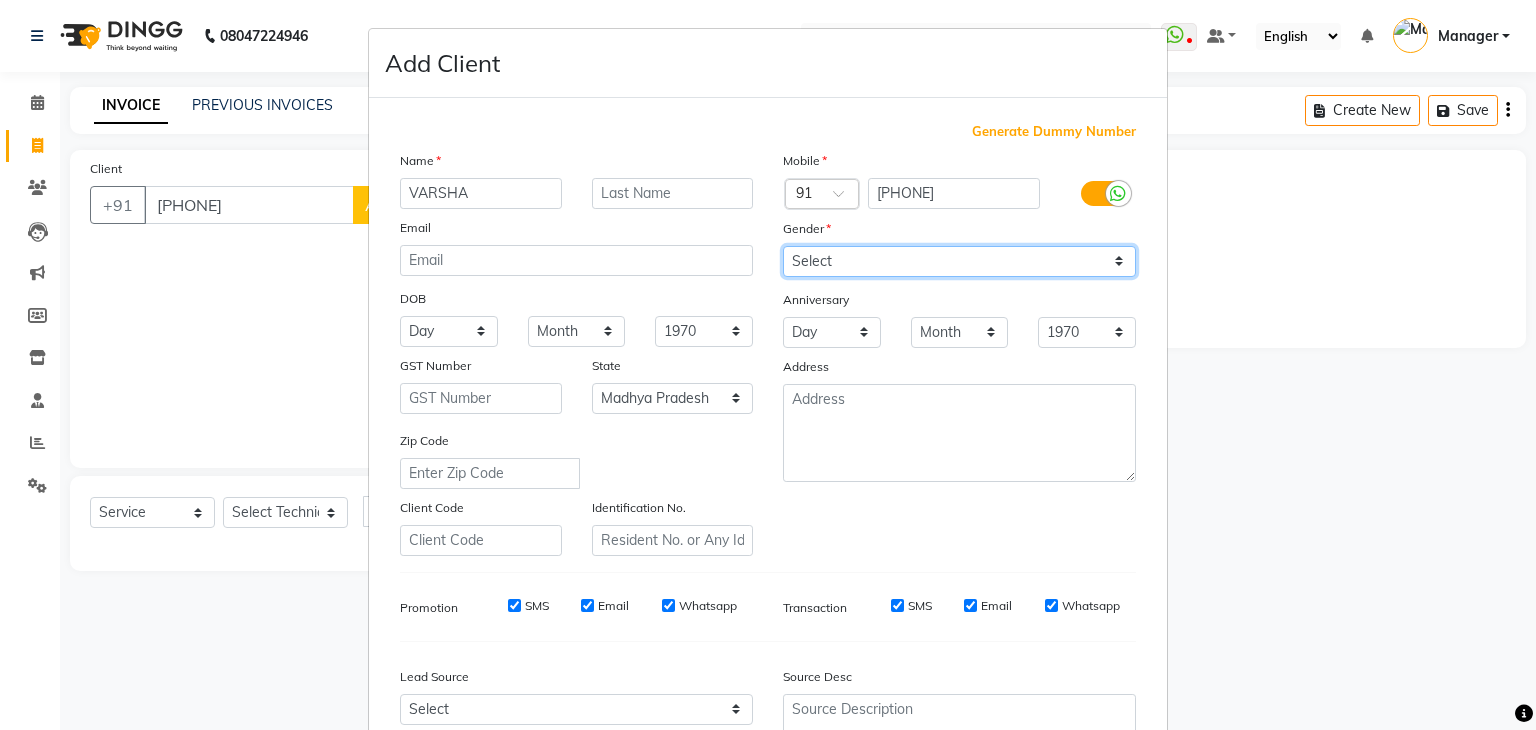 select on "female" 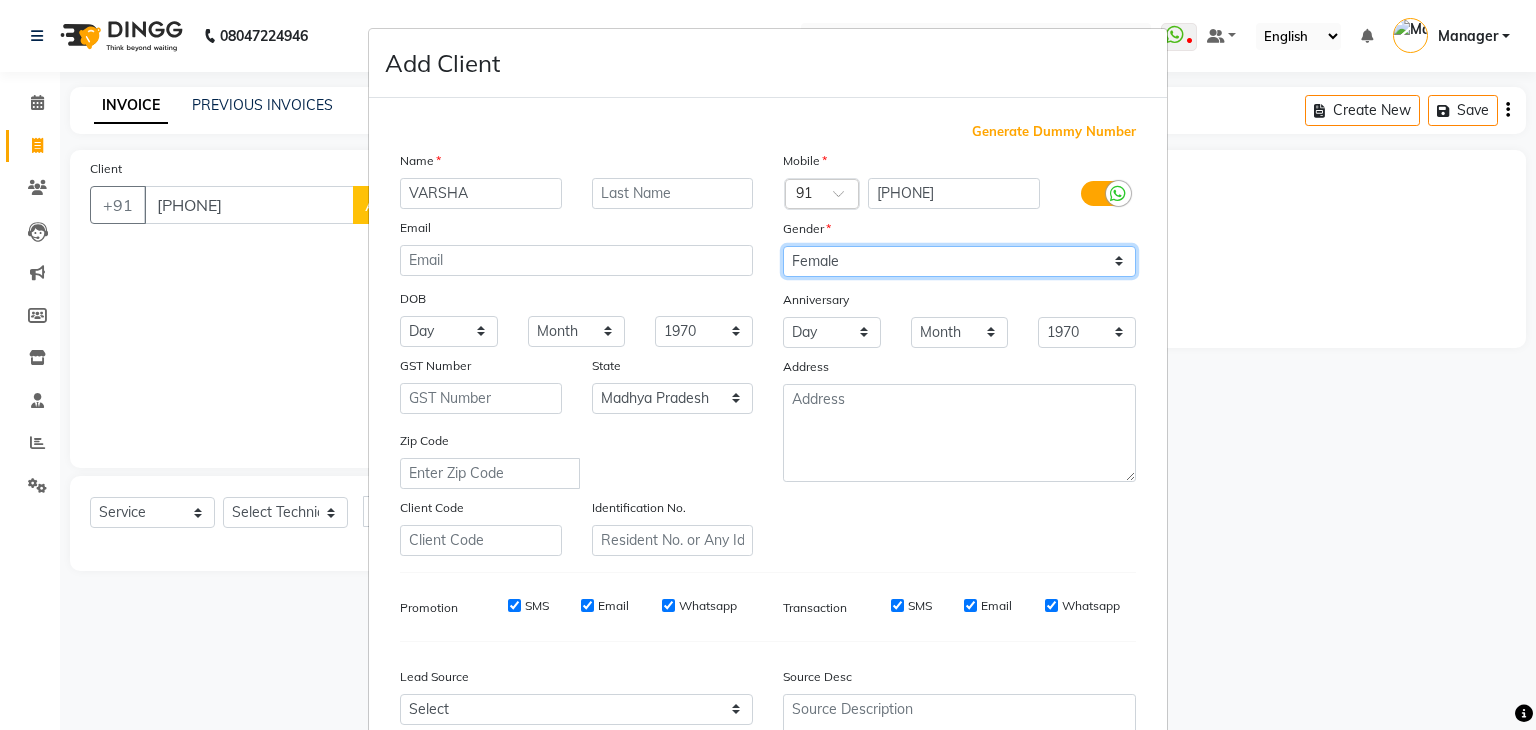 click on "Select Male Female Other Prefer Not To Say" at bounding box center [959, 261] 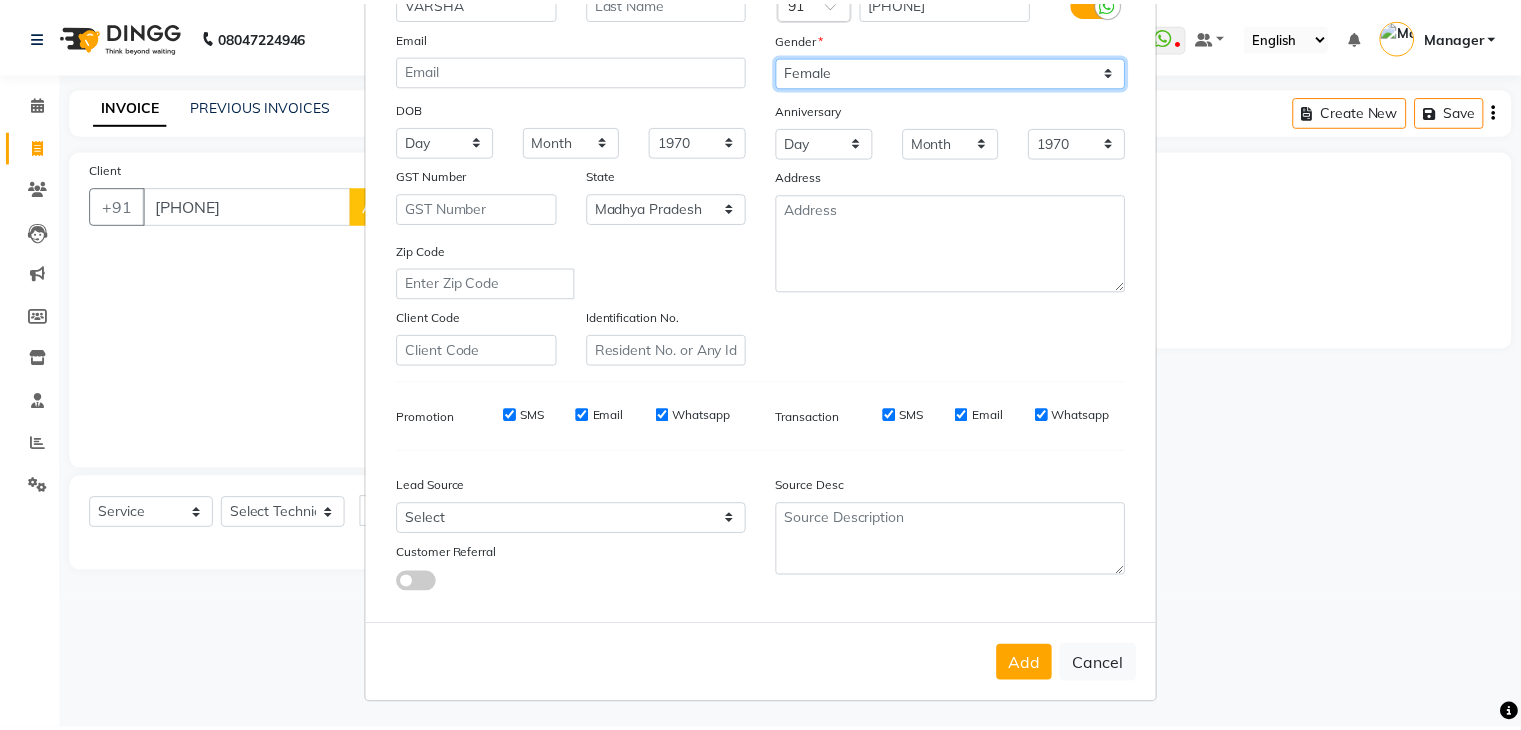 scroll, scrollTop: 203, scrollLeft: 0, axis: vertical 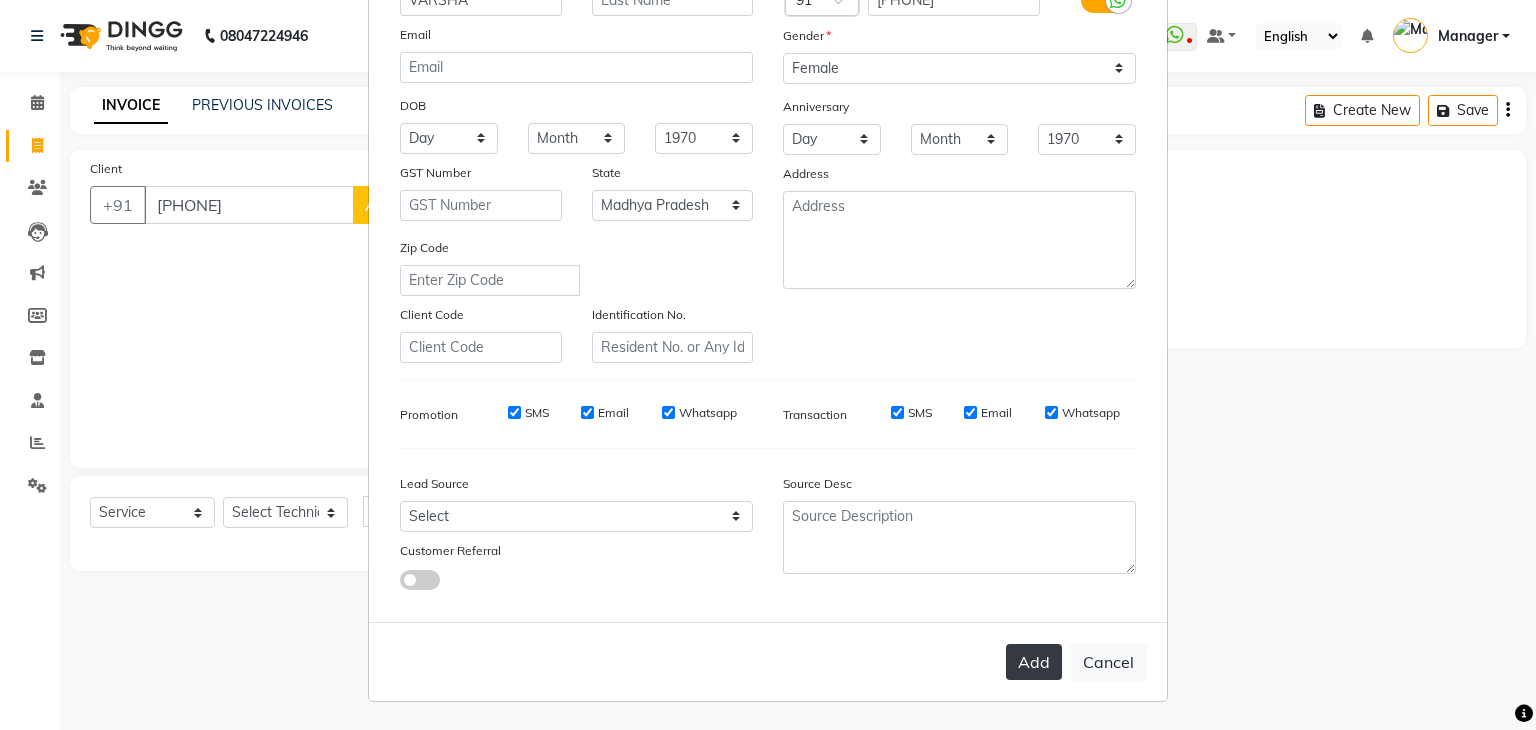 click on "Add" at bounding box center (1034, 662) 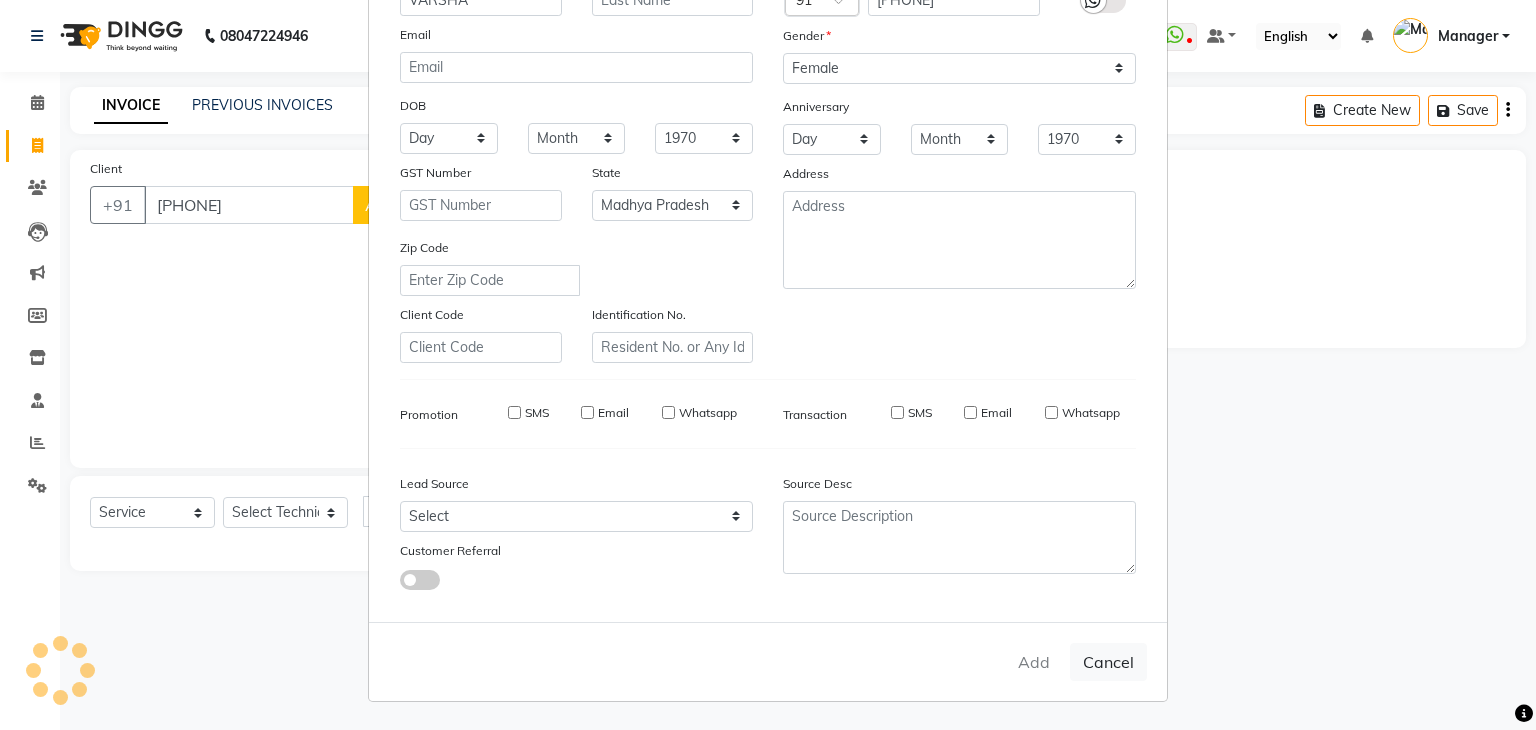 type 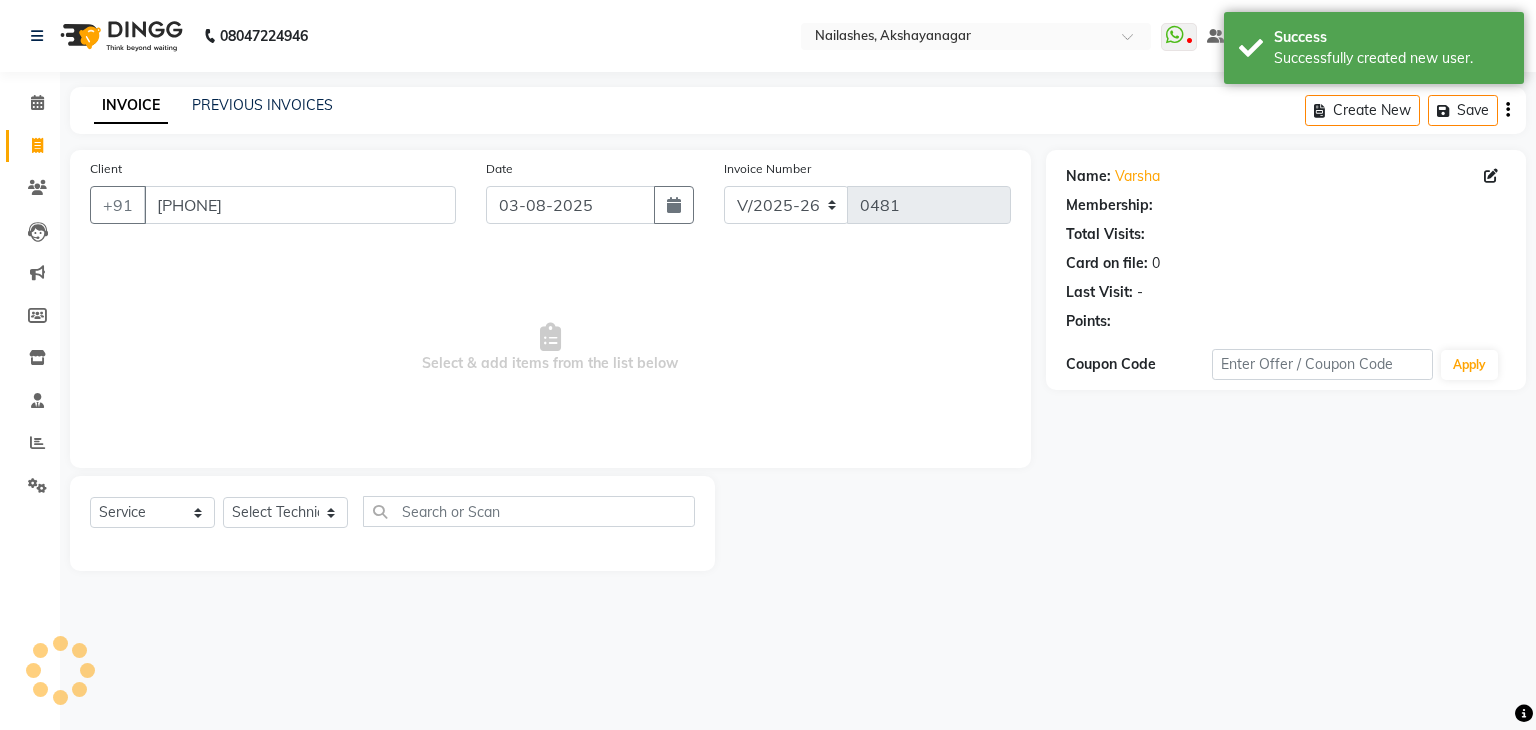select on "1: Object" 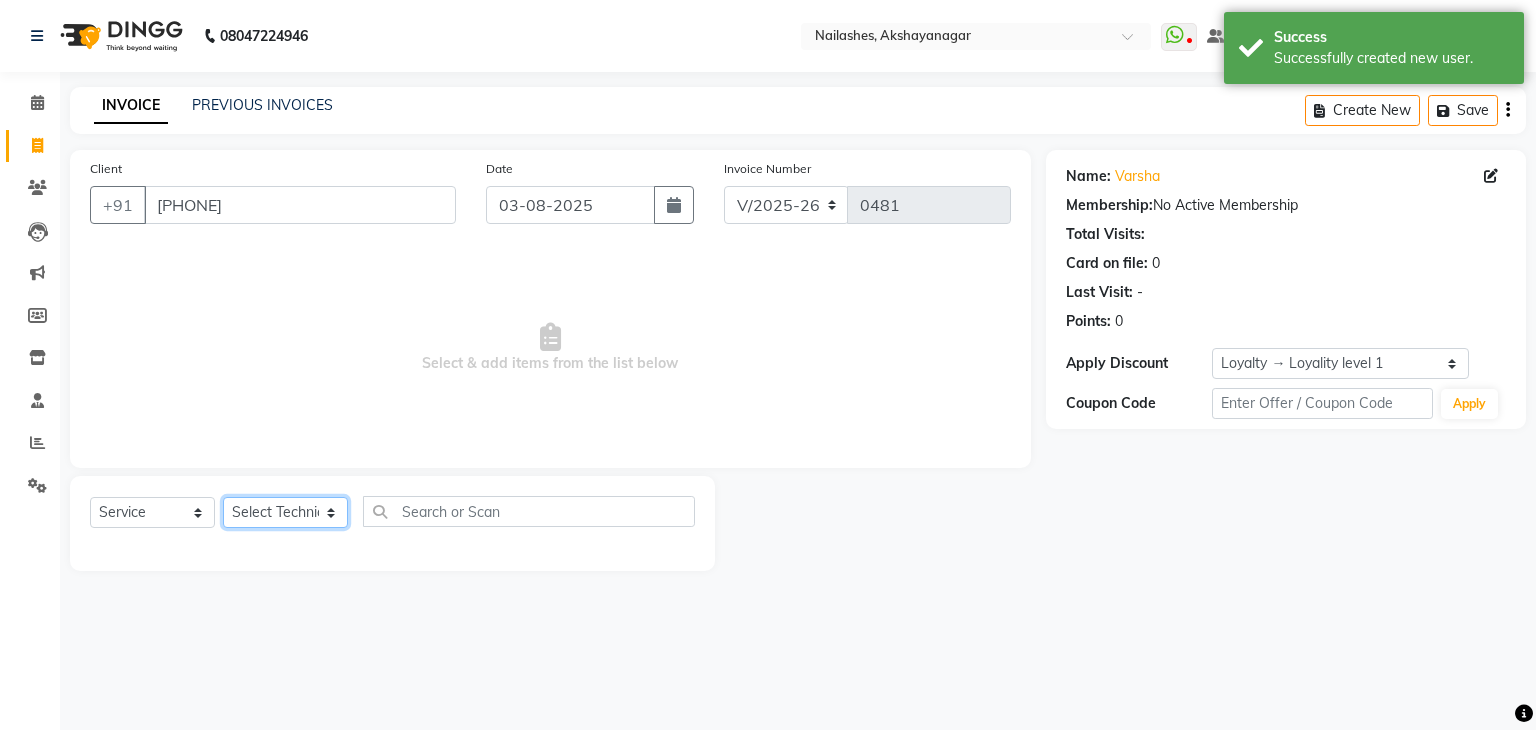click on "Select Technician Arun Gaurav Manager Varsha" 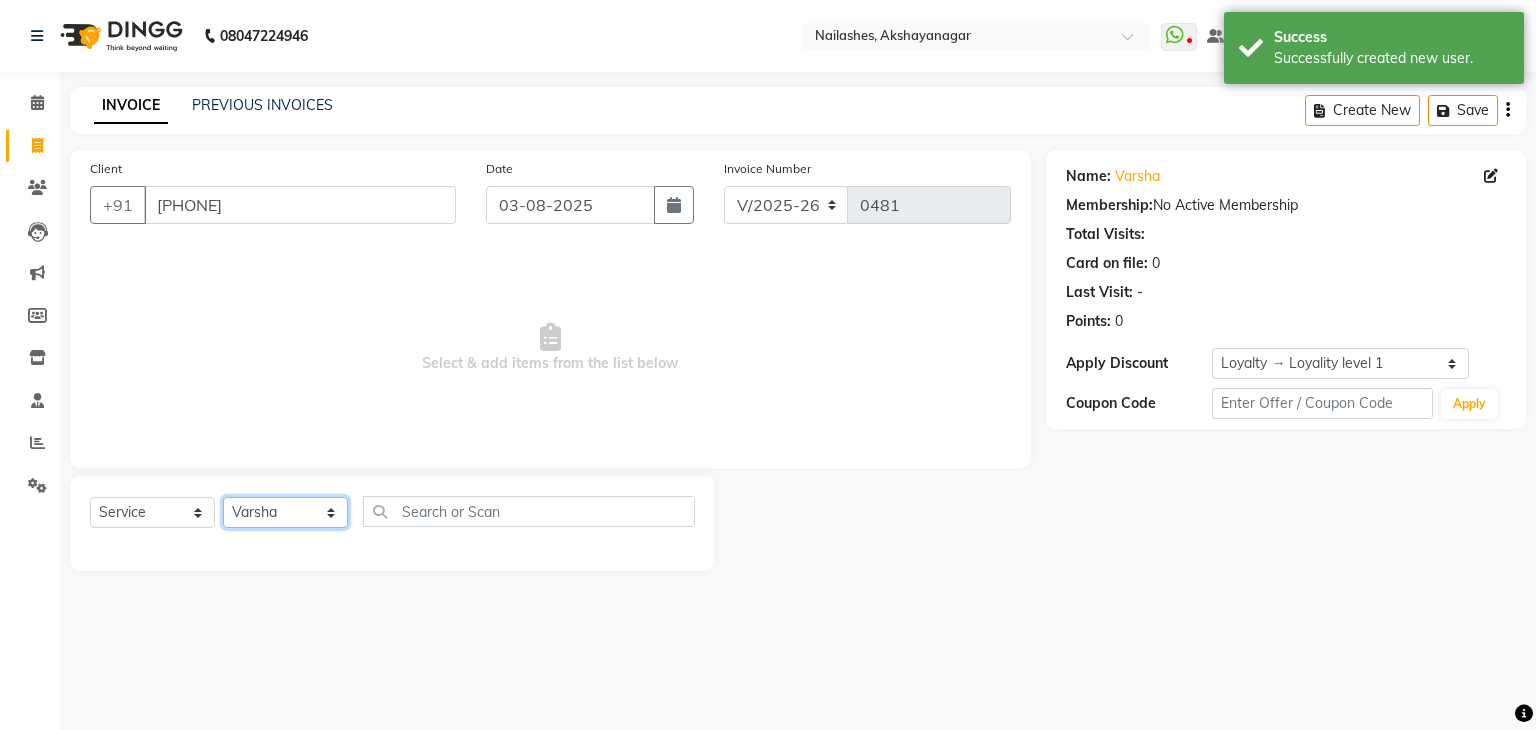 click on "Select Technician Arun Gaurav Manager Varsha" 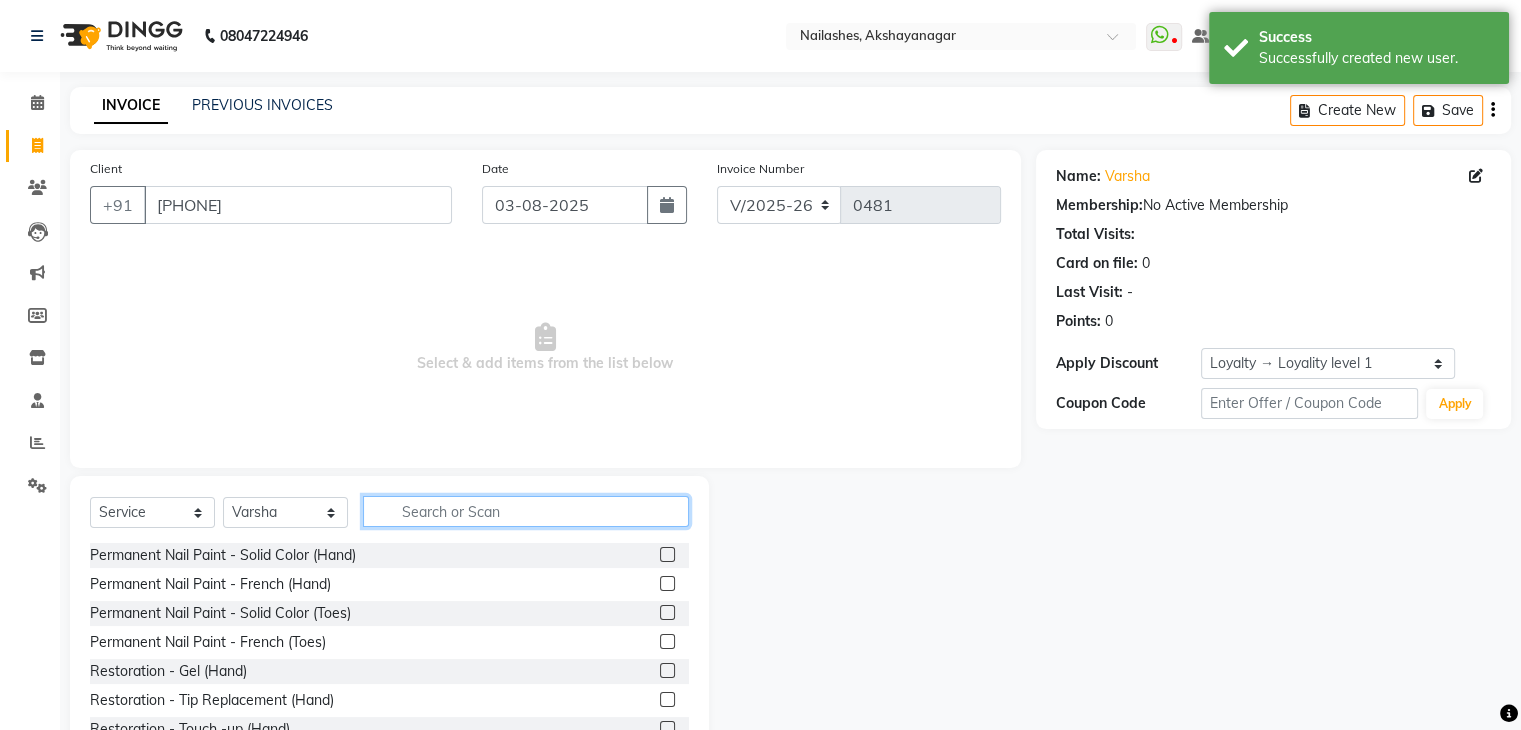 click 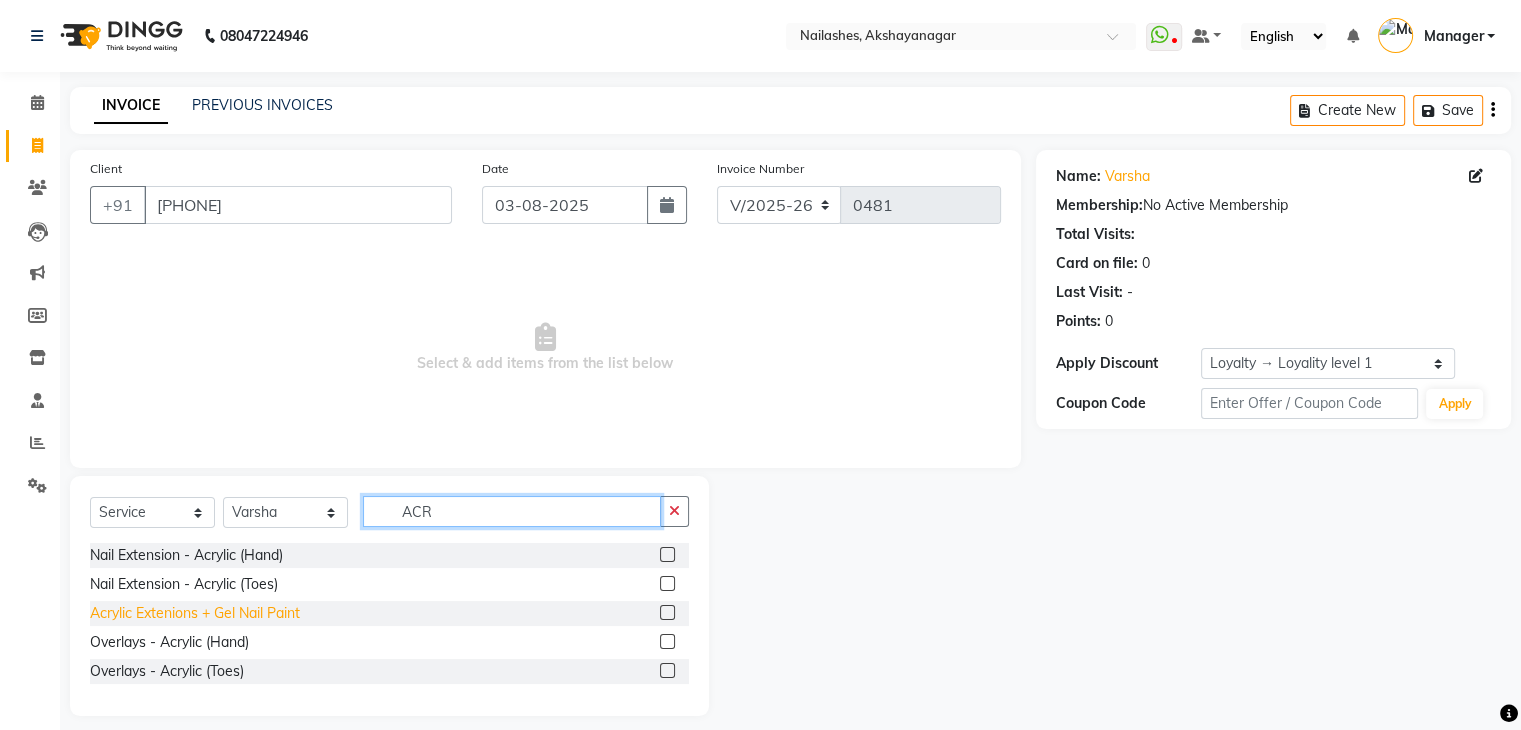 type on "ACR" 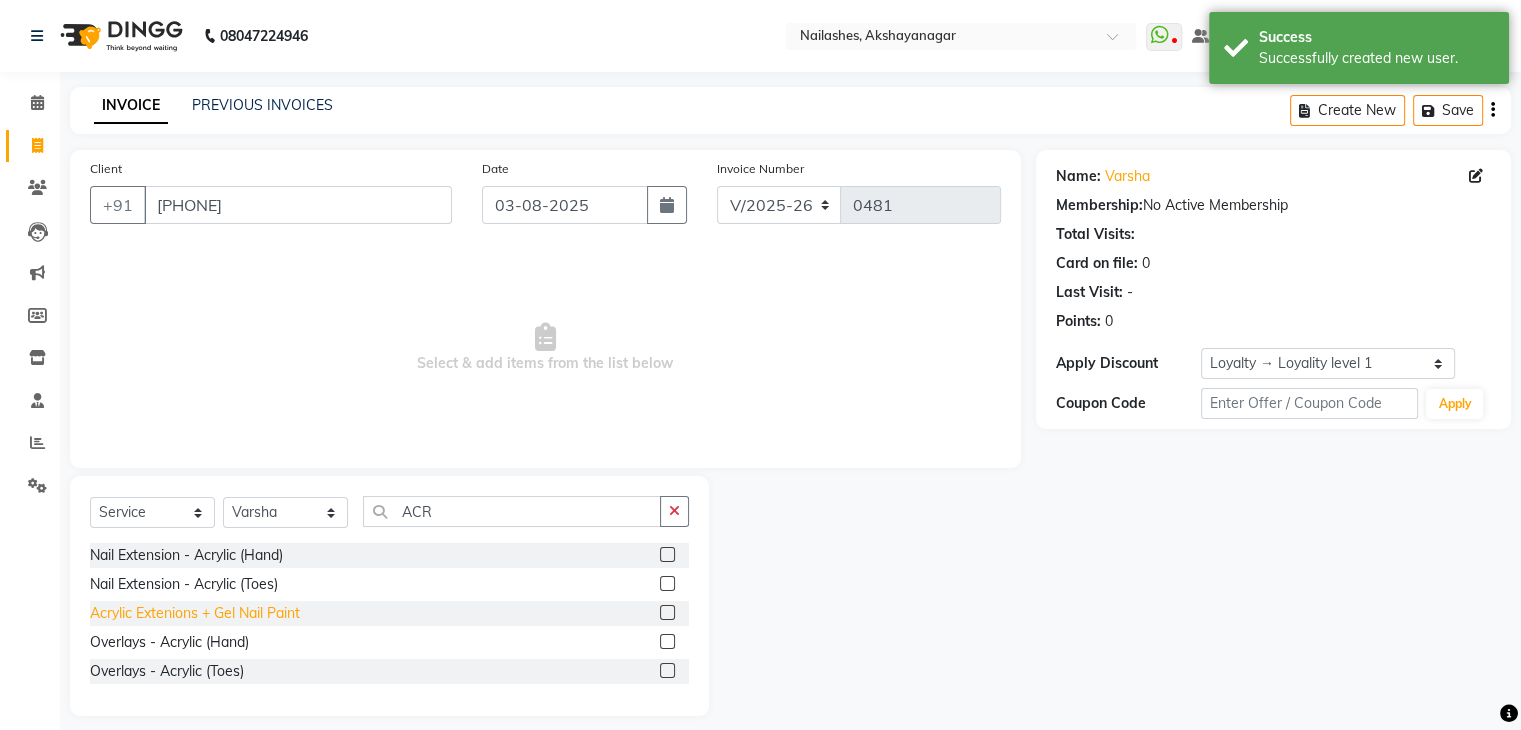 click on "Acrylic Extenions + Gel Nail Paint" 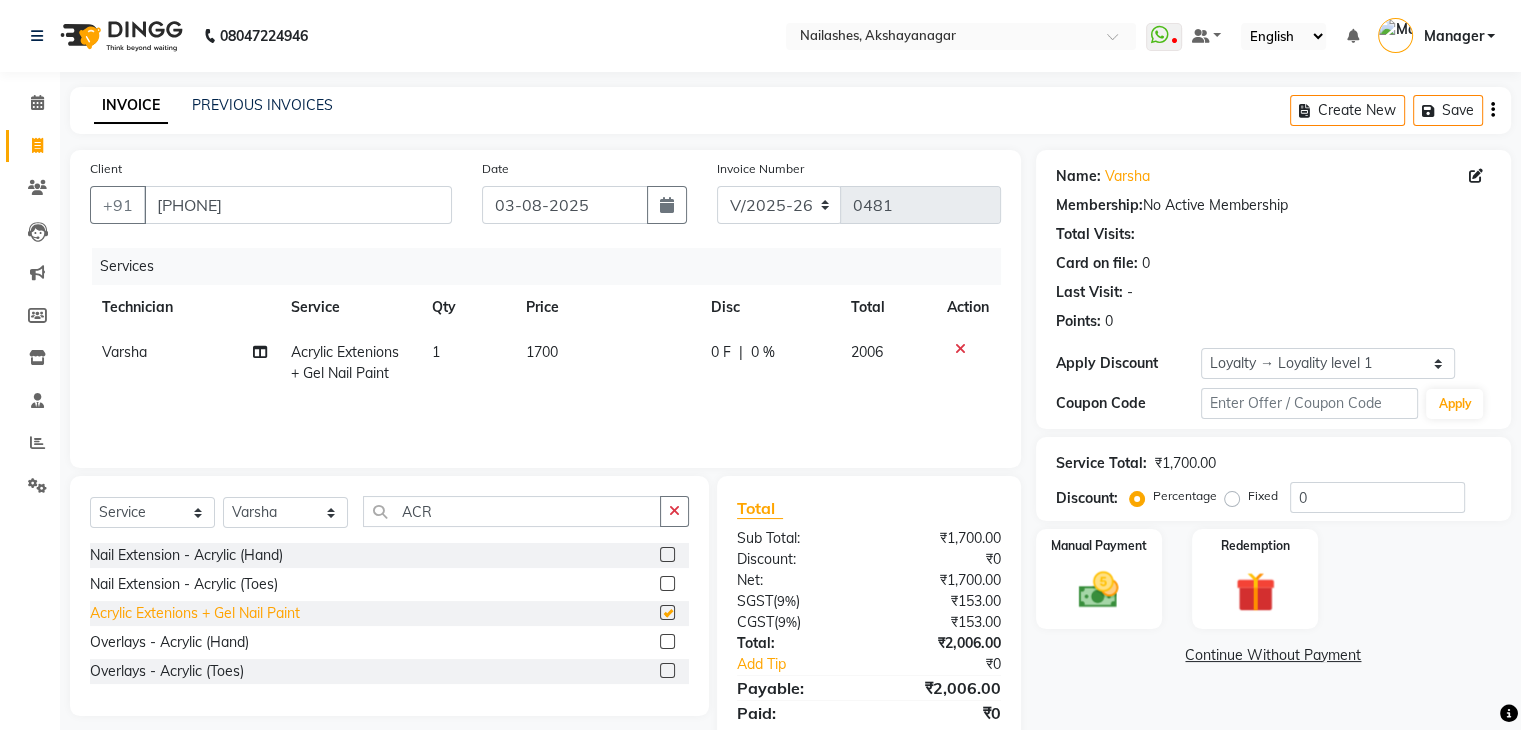 checkbox on "false" 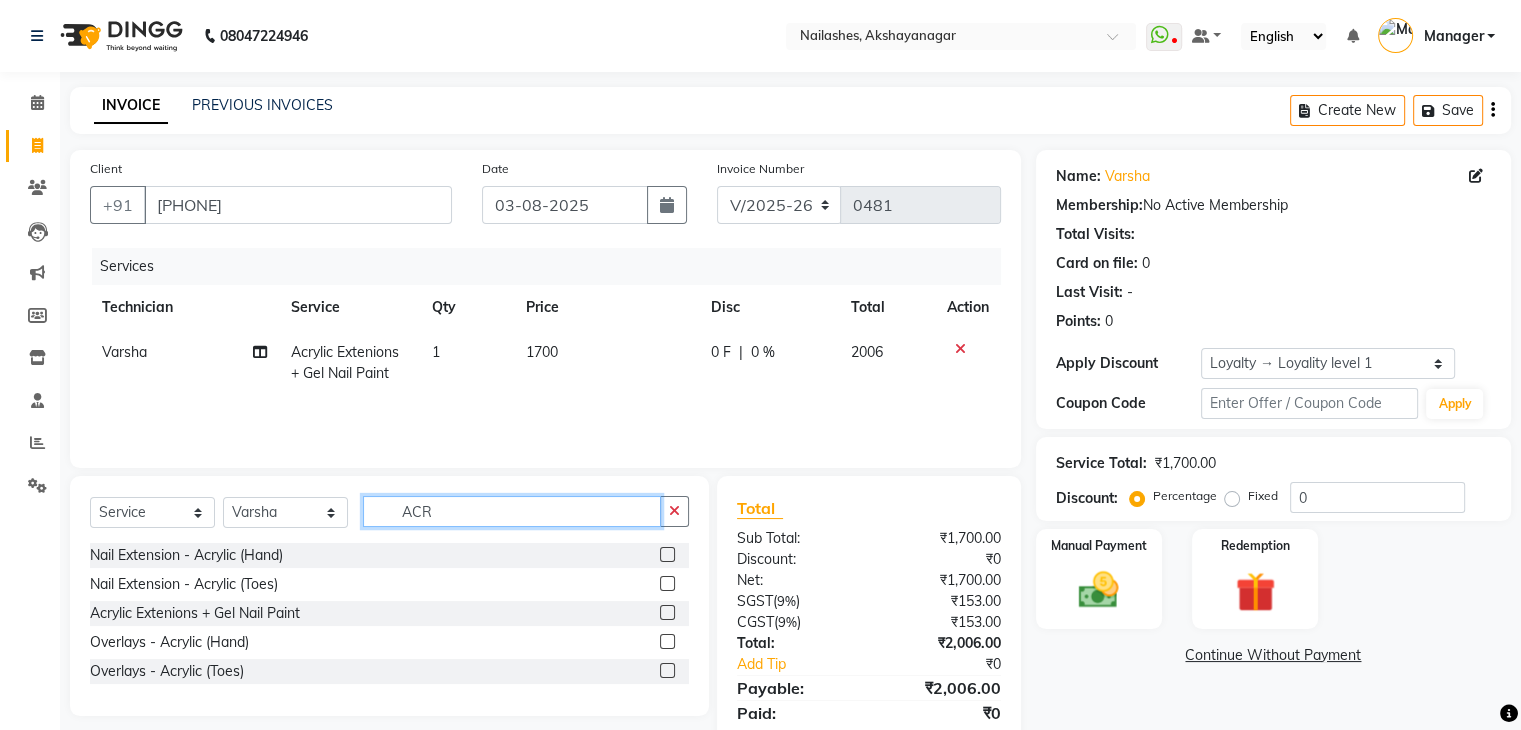 click on "ACR" 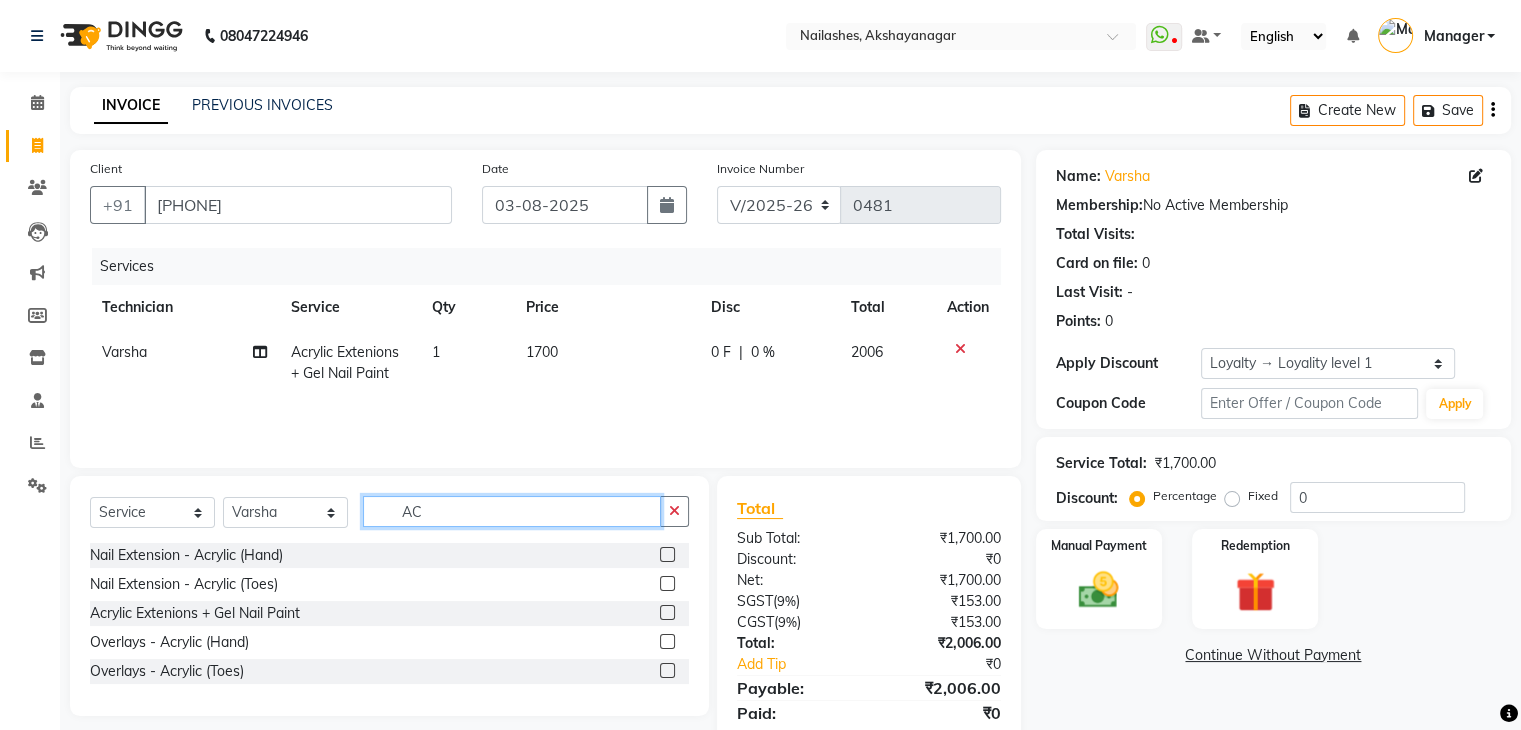 type on "A" 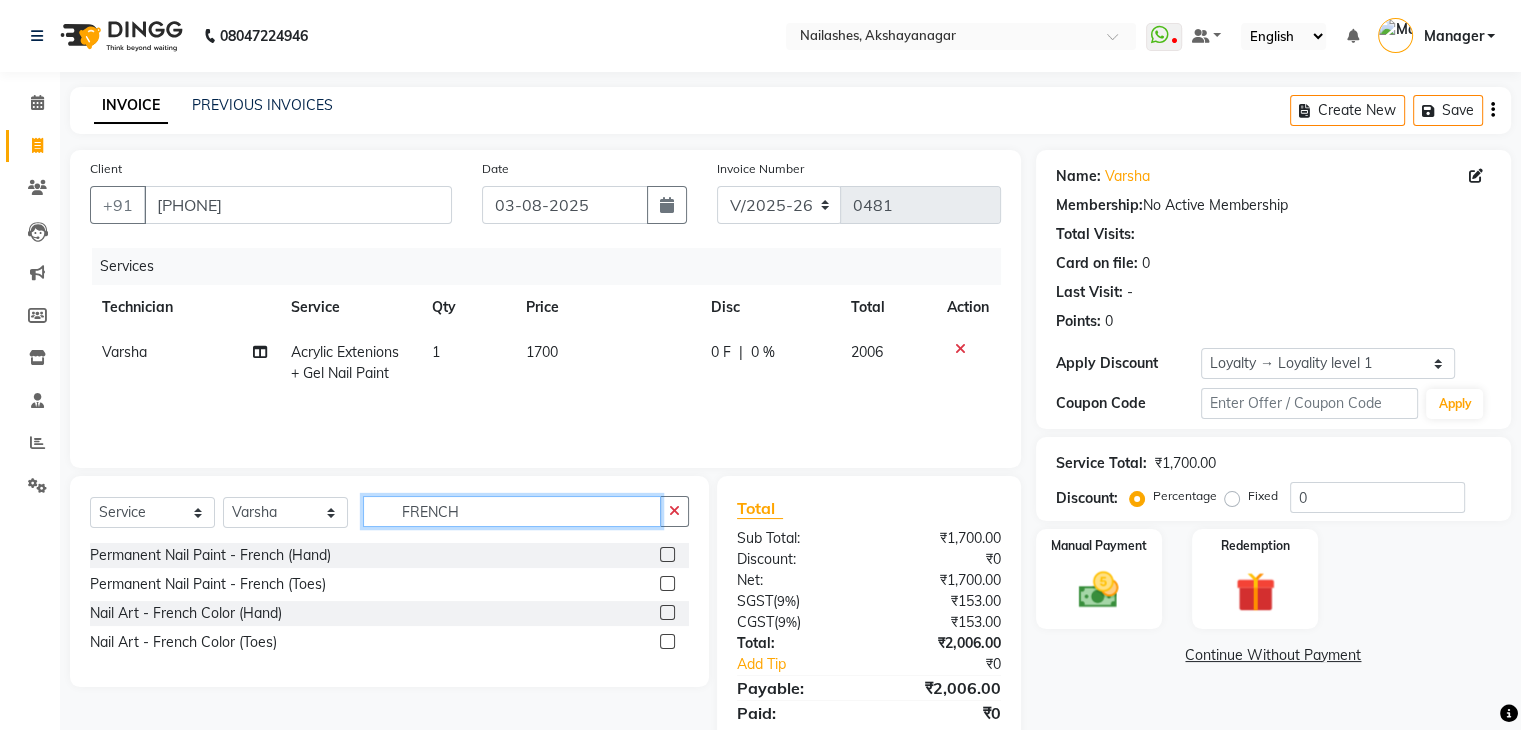 type on "FRENCH" 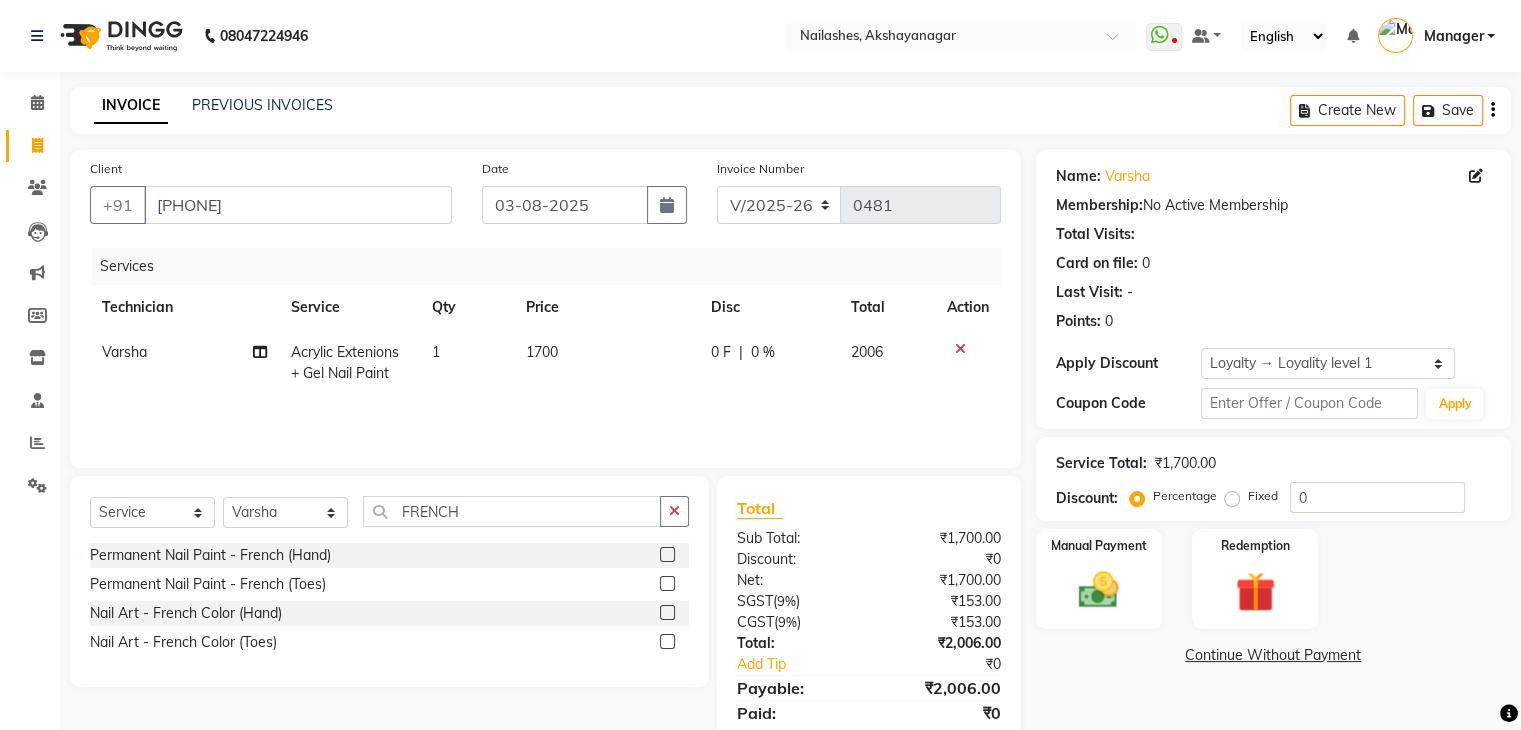 click on "Permanent Nail Paint - French (Hand)" 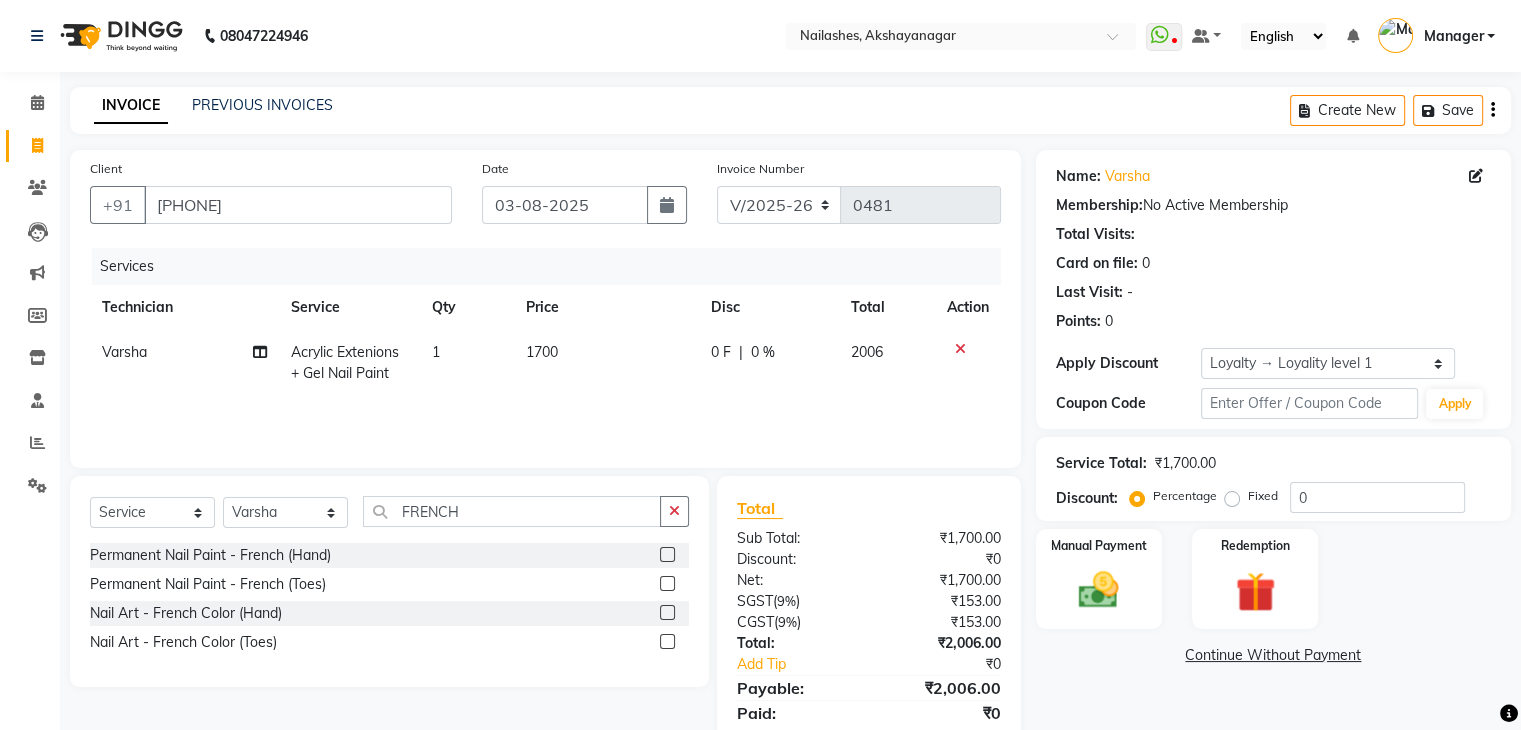 click 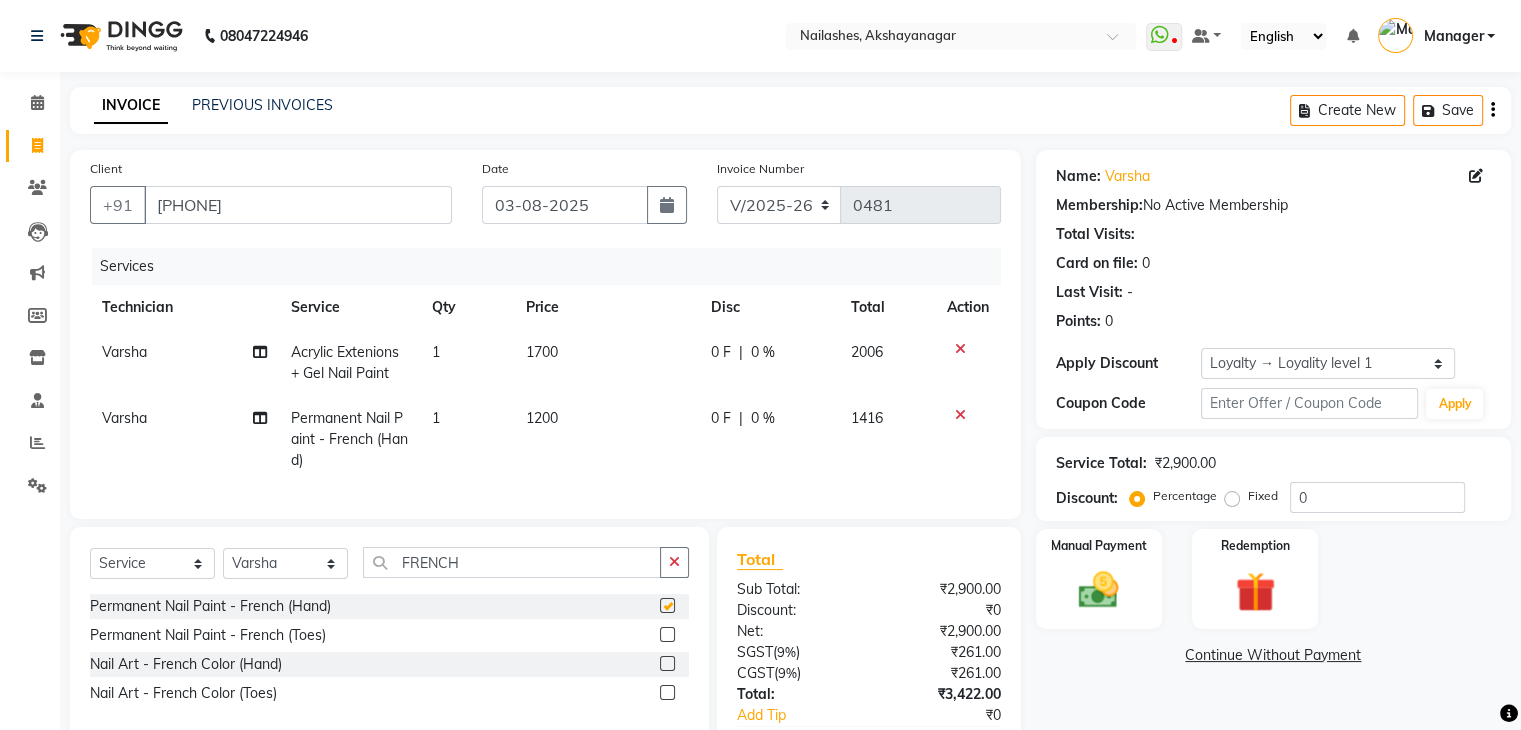 checkbox on "false" 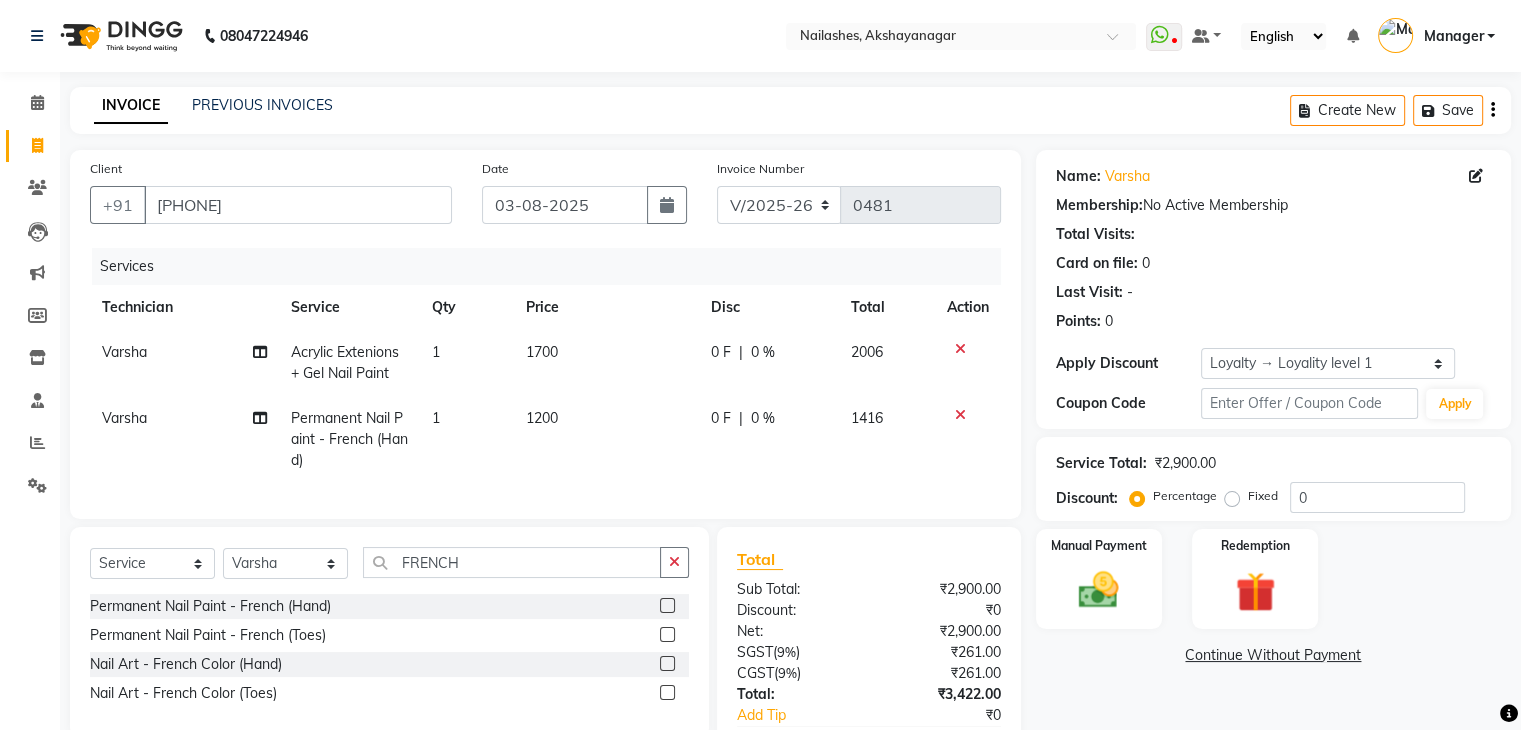click on "1" 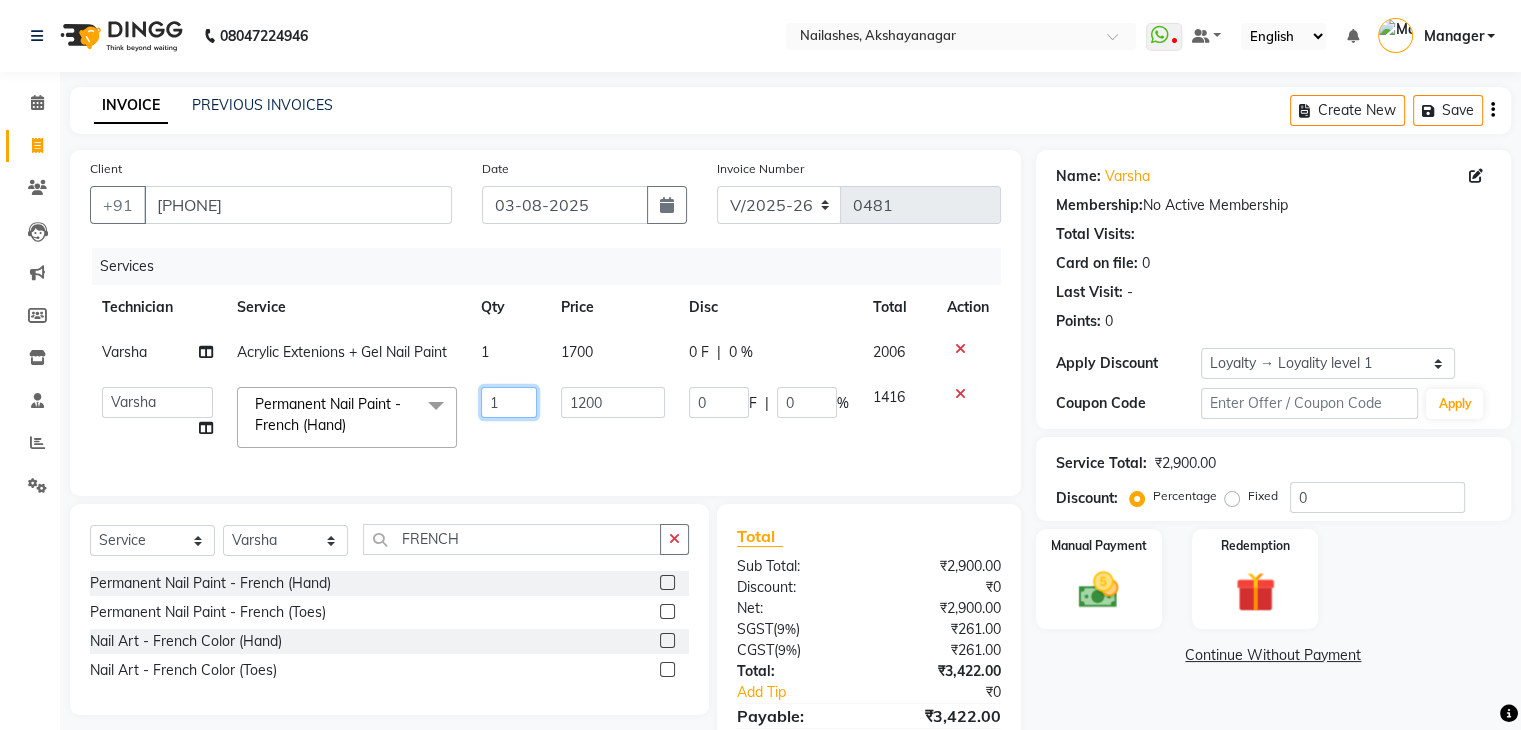 click on "1" 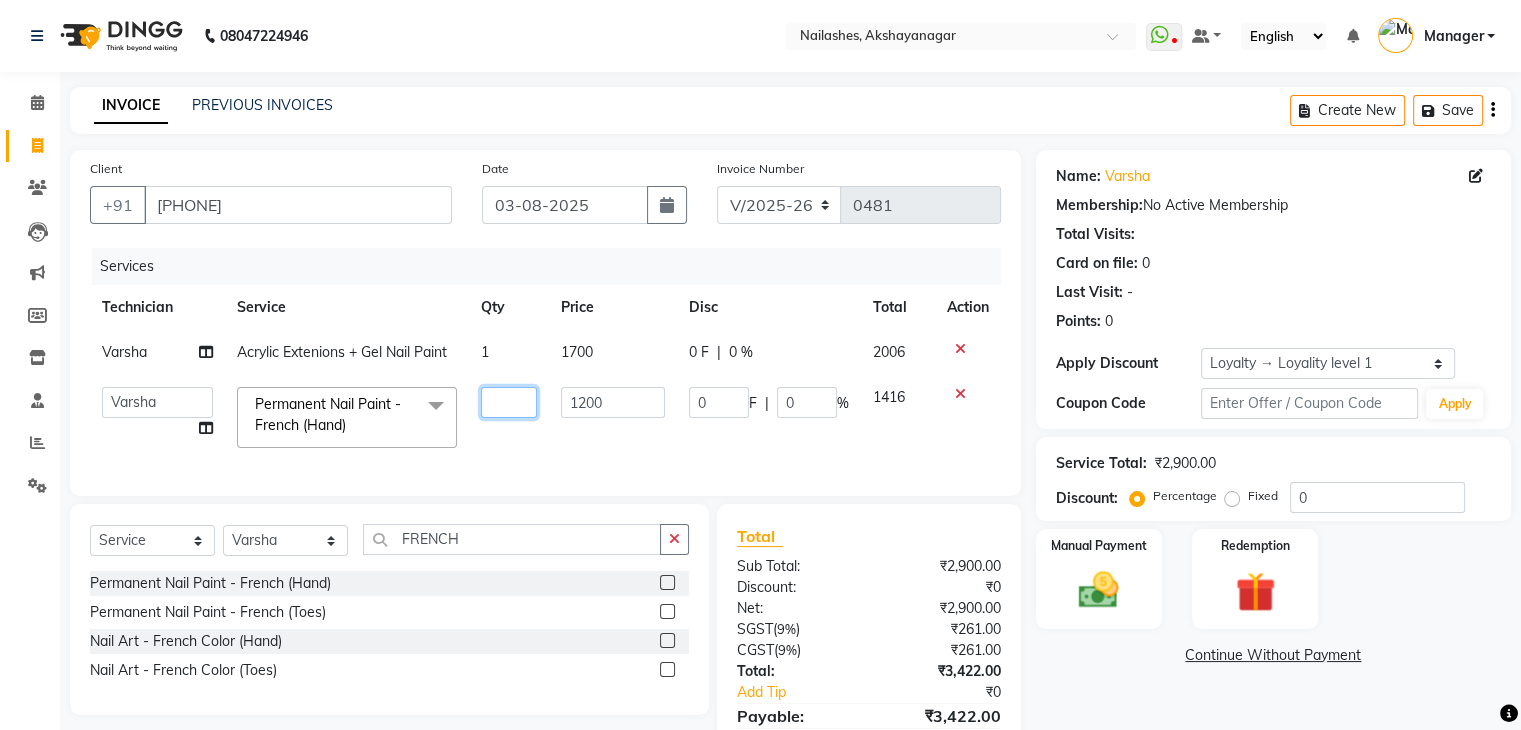 type on "6" 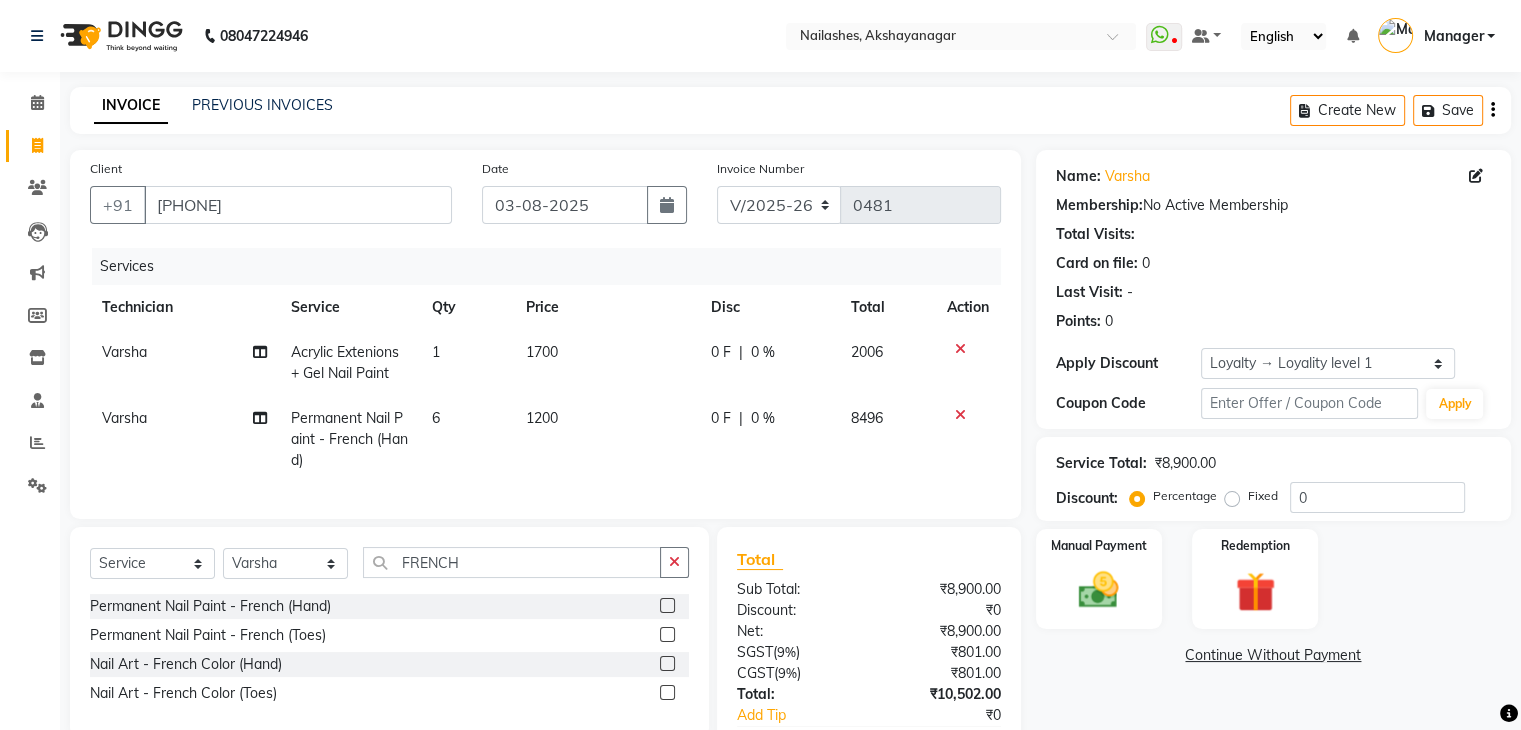 click on "Client +91 8940812133 Date 03-08-2025 Invoice Number V/2025 V/2025-26 0481 Services Technician Service Qty Price Disc Total Action Varsha Acrylic Extenions + Gel Nail Paint 1 1700 0 F | 0 % 2006 Varsha Permanent Nail Paint - French (Hand) 6 1200 0 F | 0 % 8496" 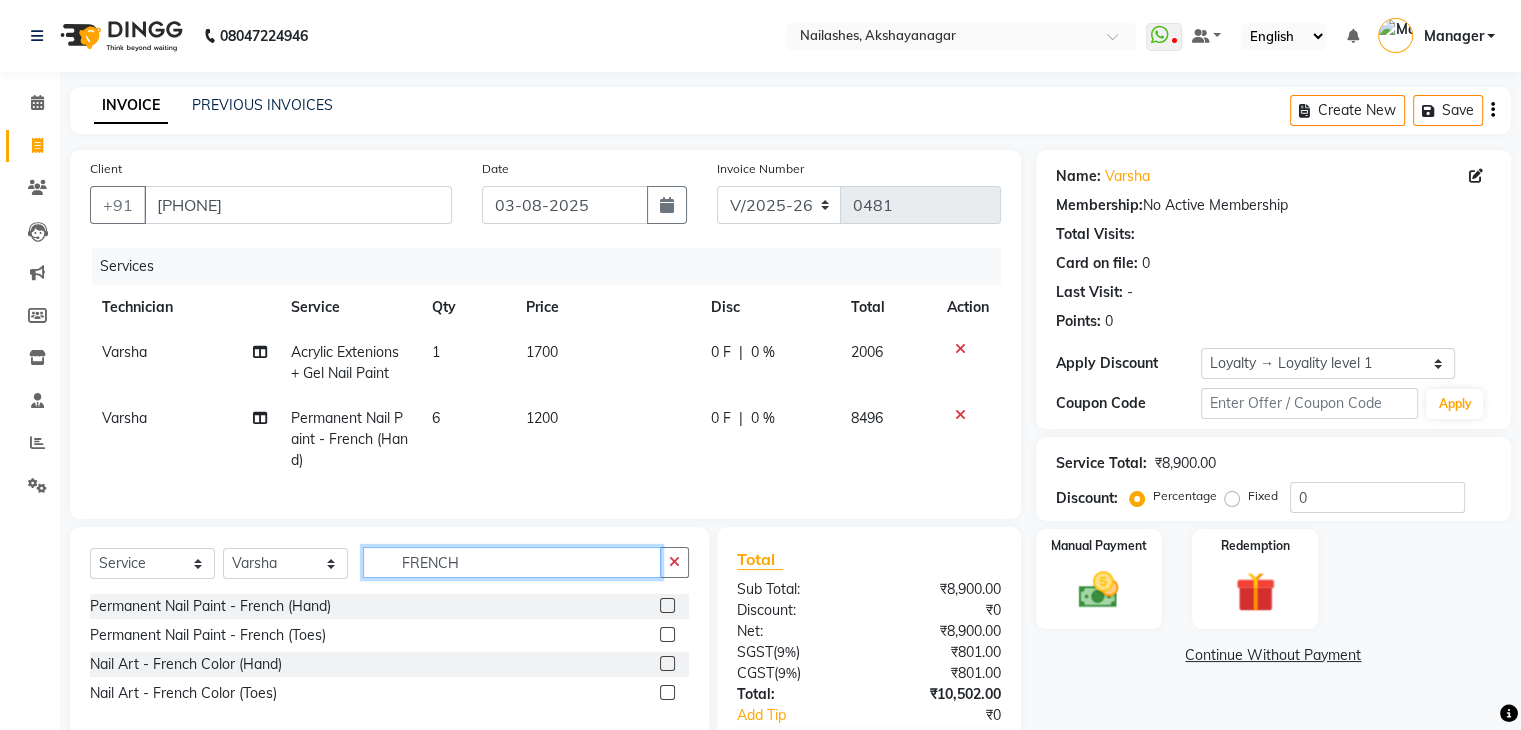 click on "FRENCH" 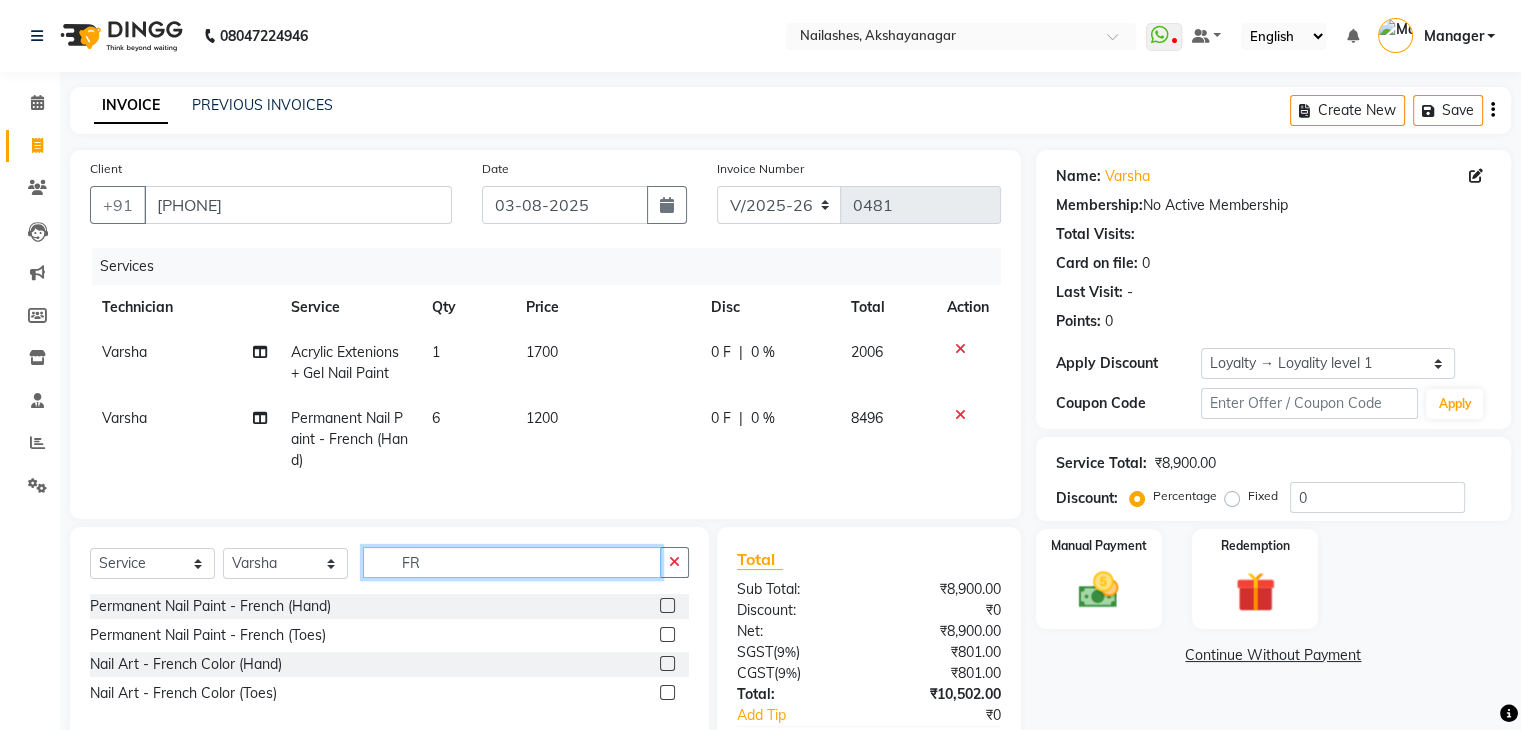 type on "F" 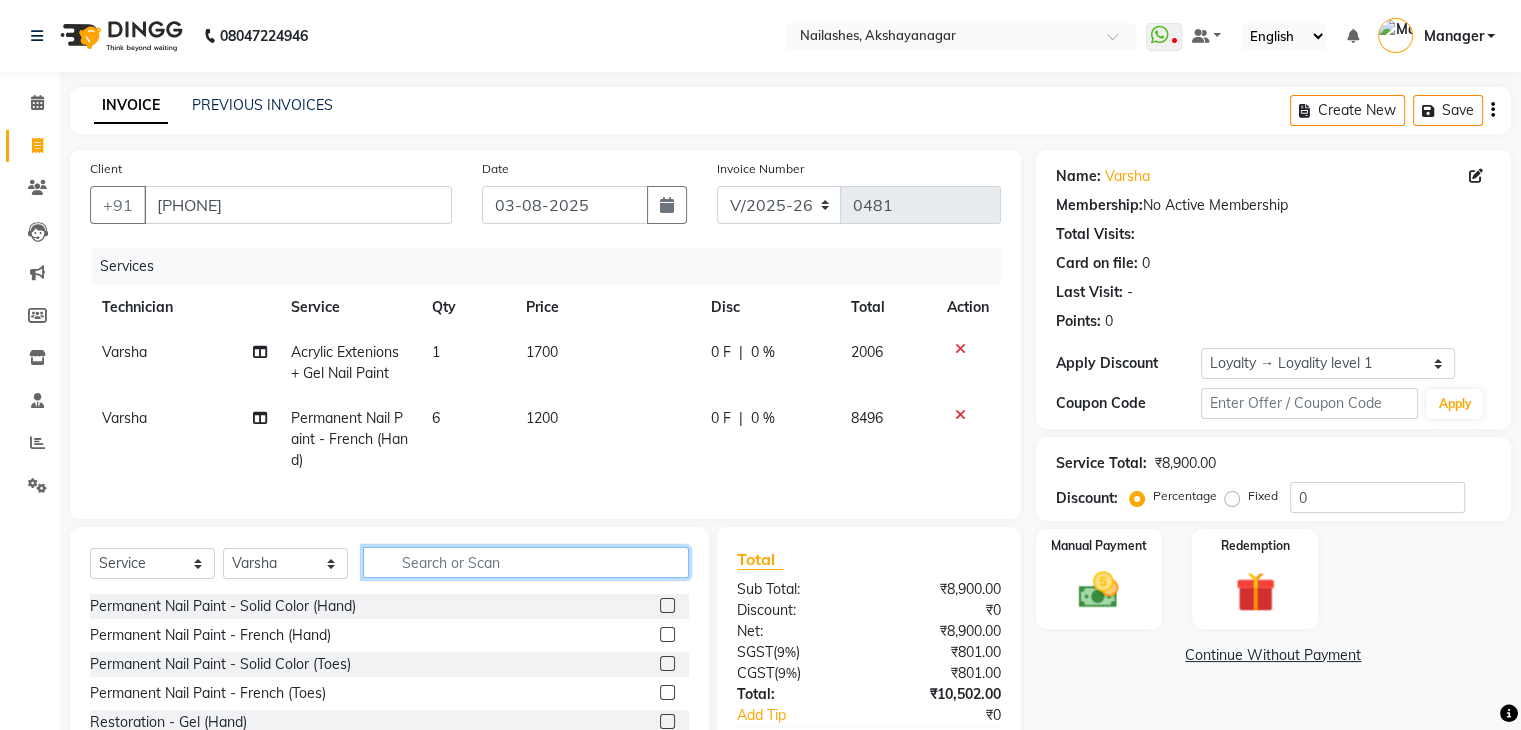 type 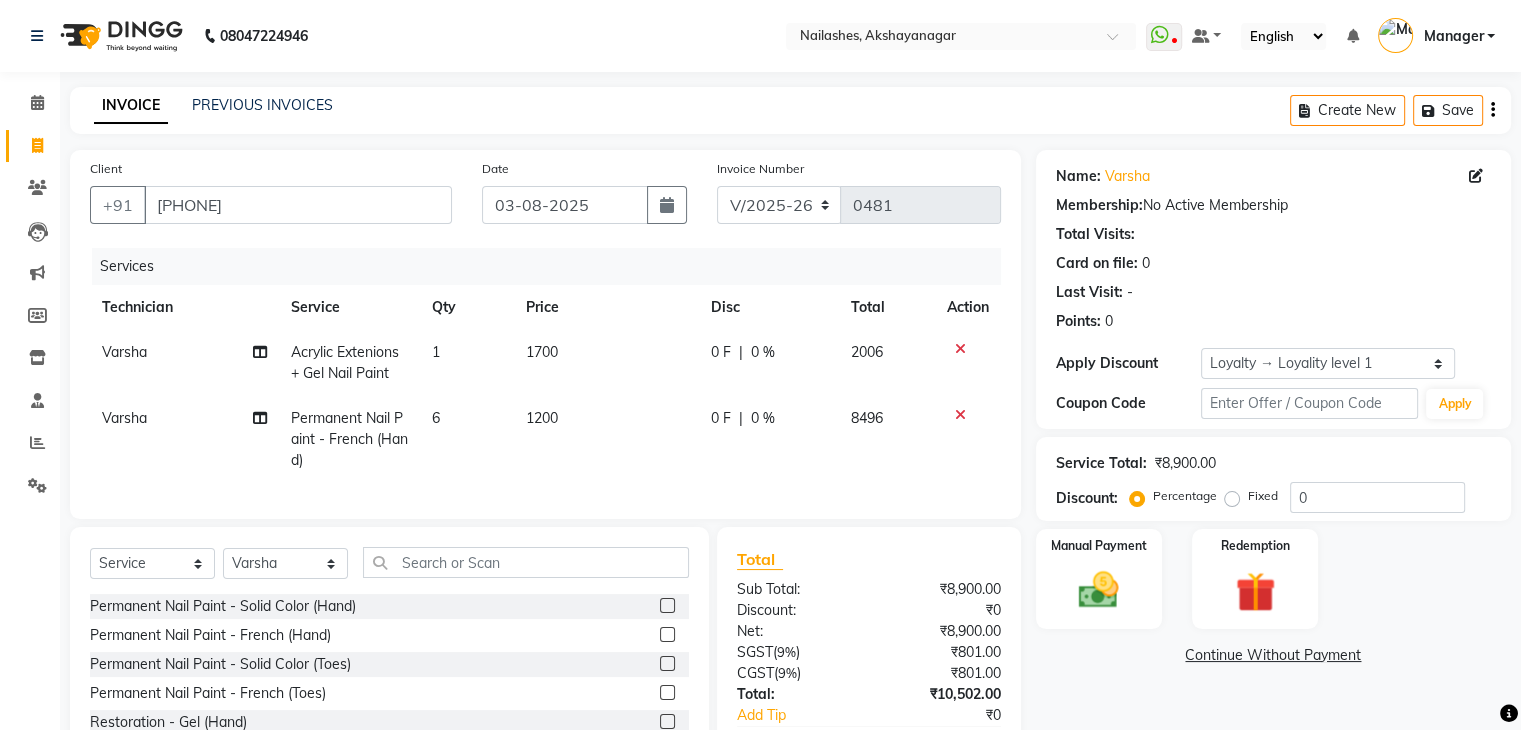 click on "1200" 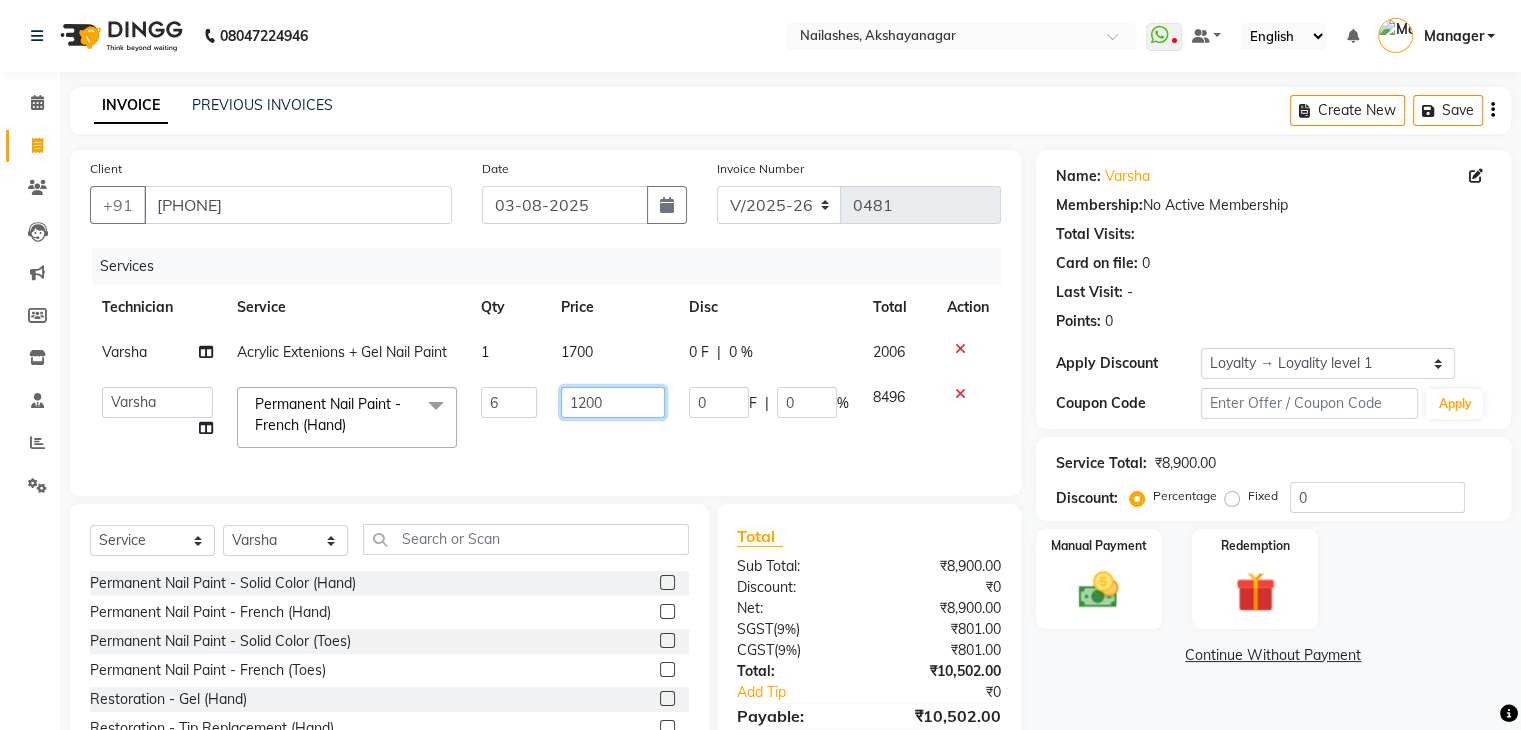 click on "1200" 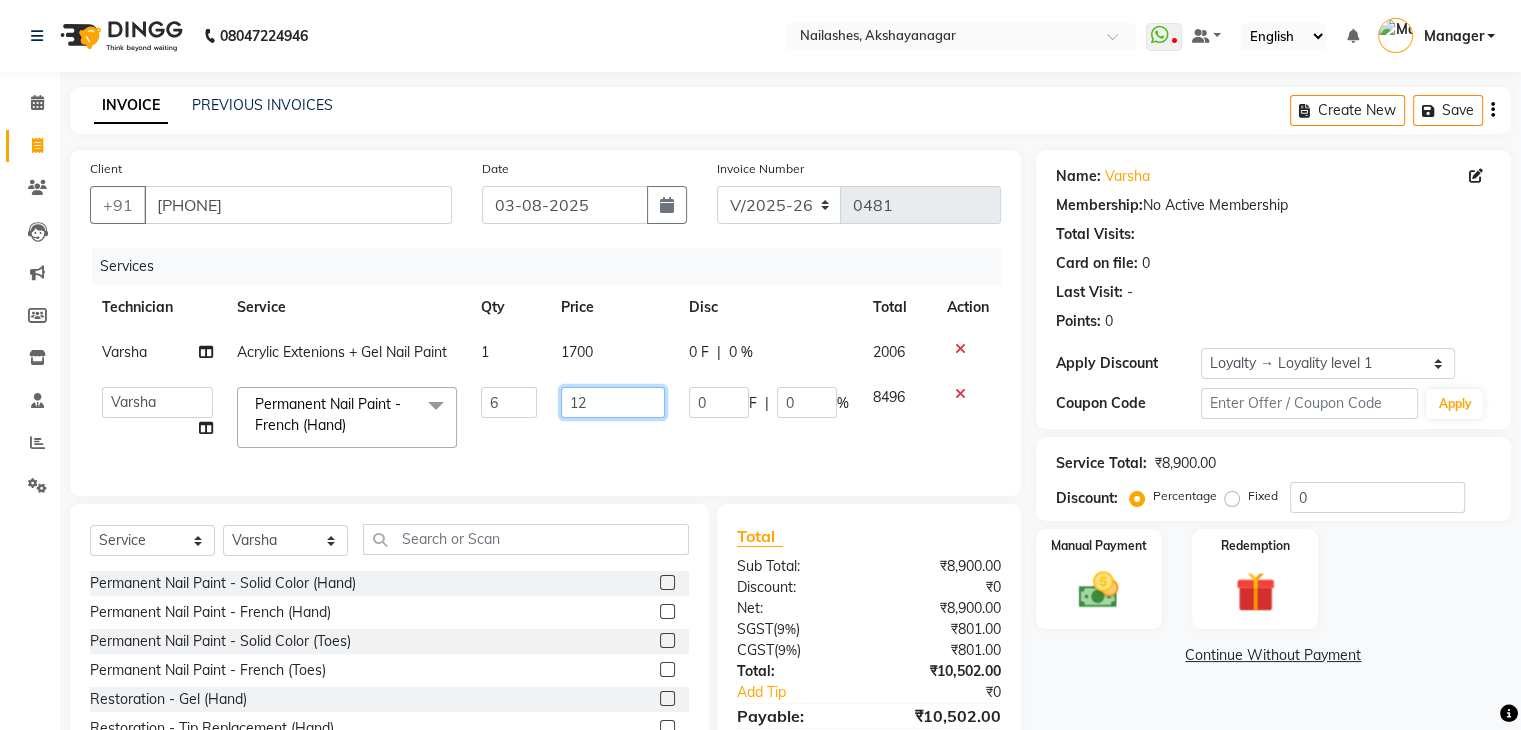 type on "1" 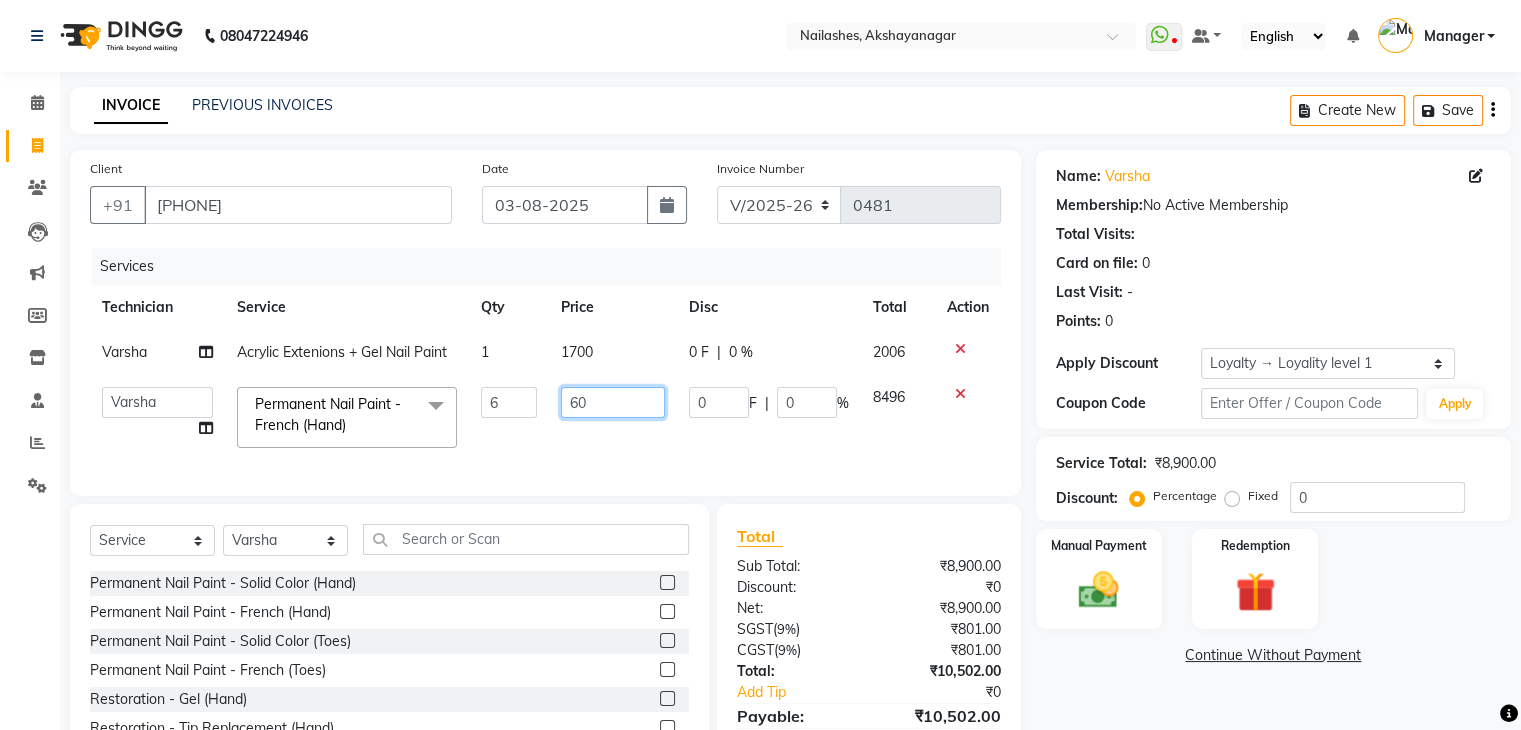 type on "600" 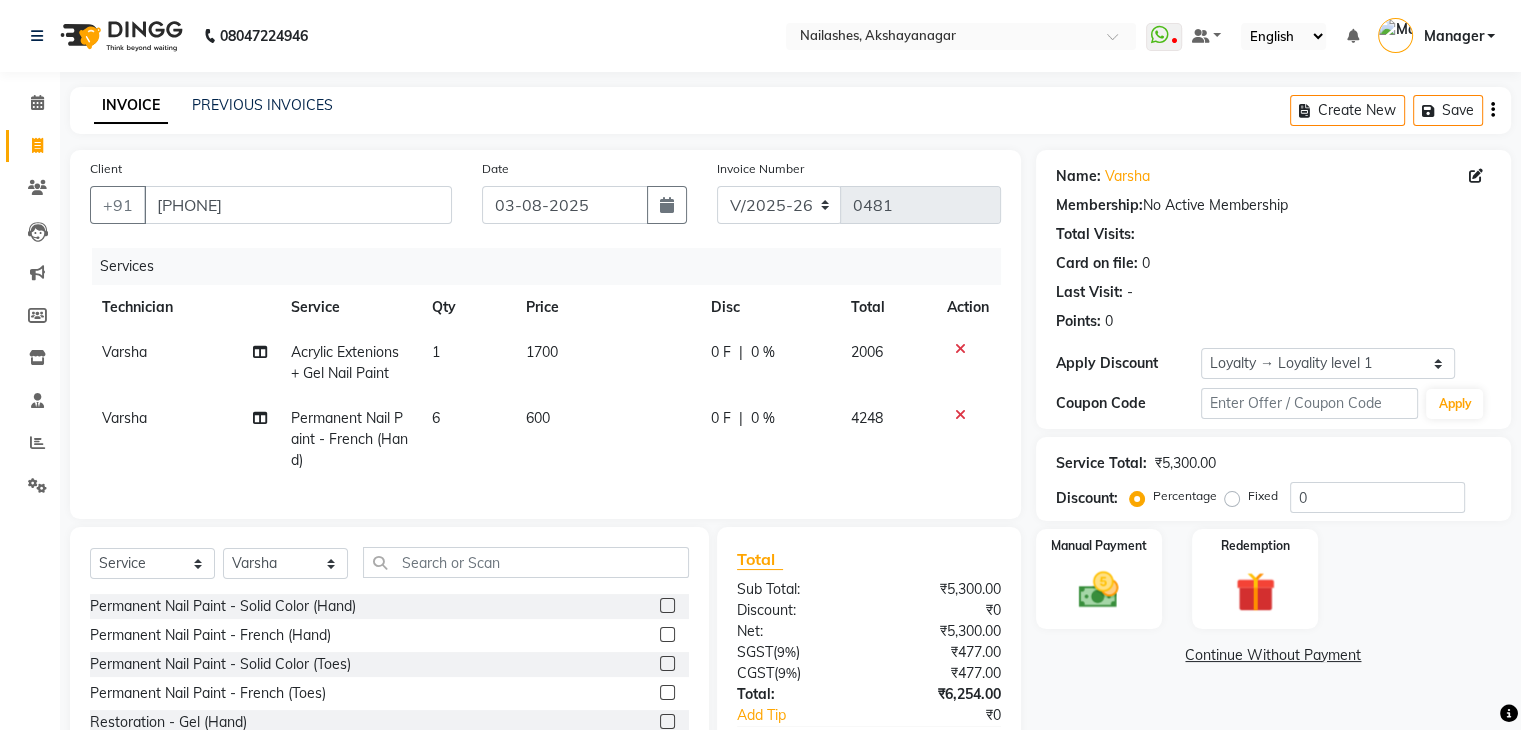 click on "600" 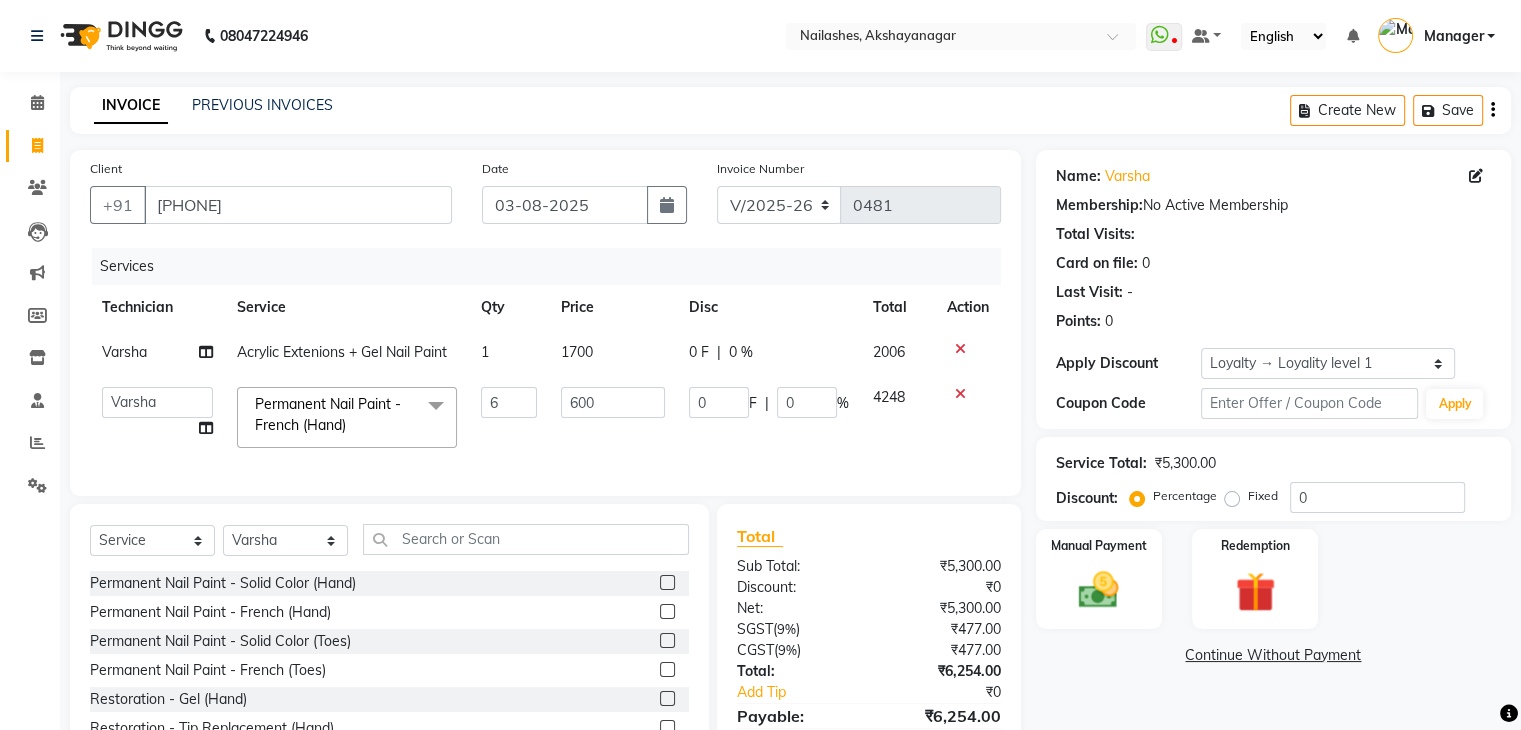 click 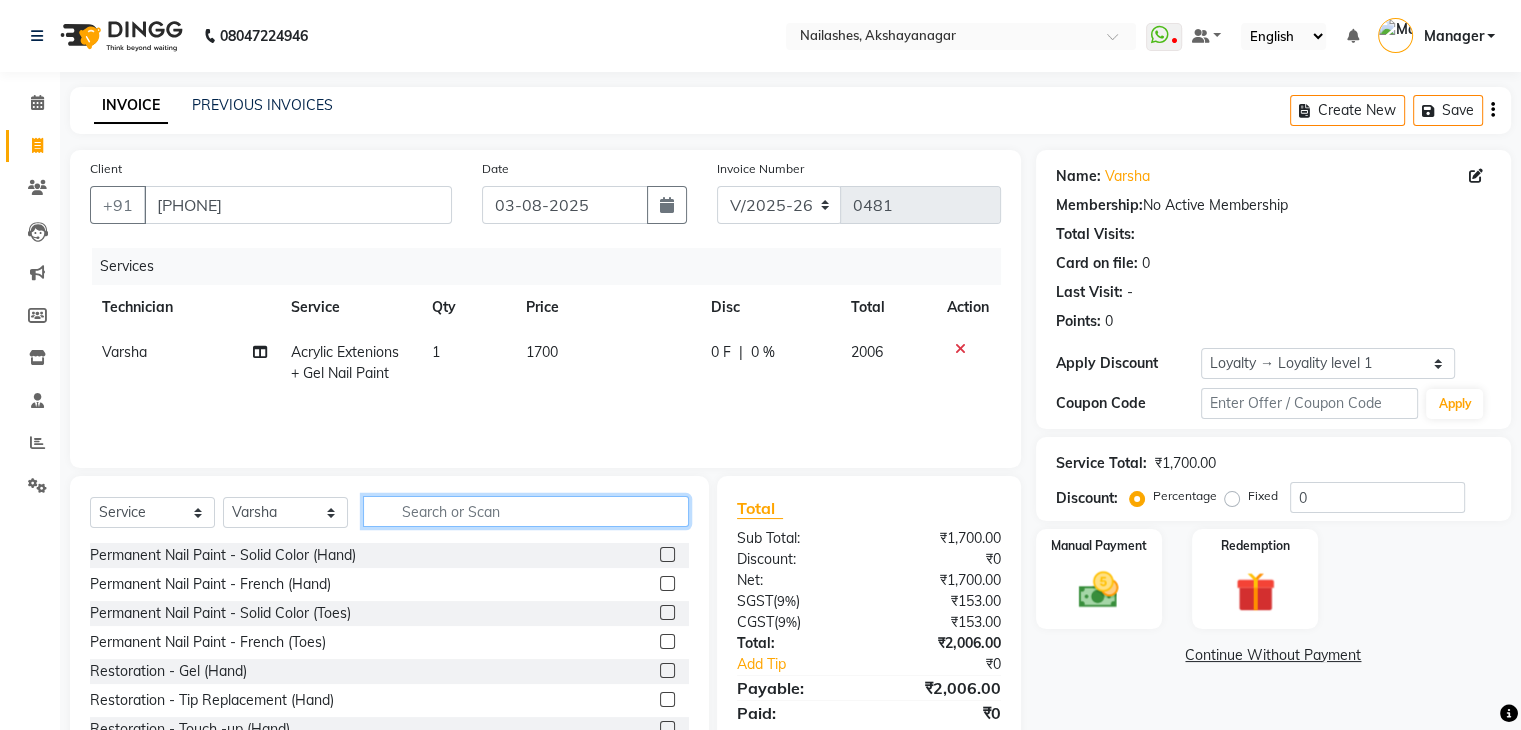click 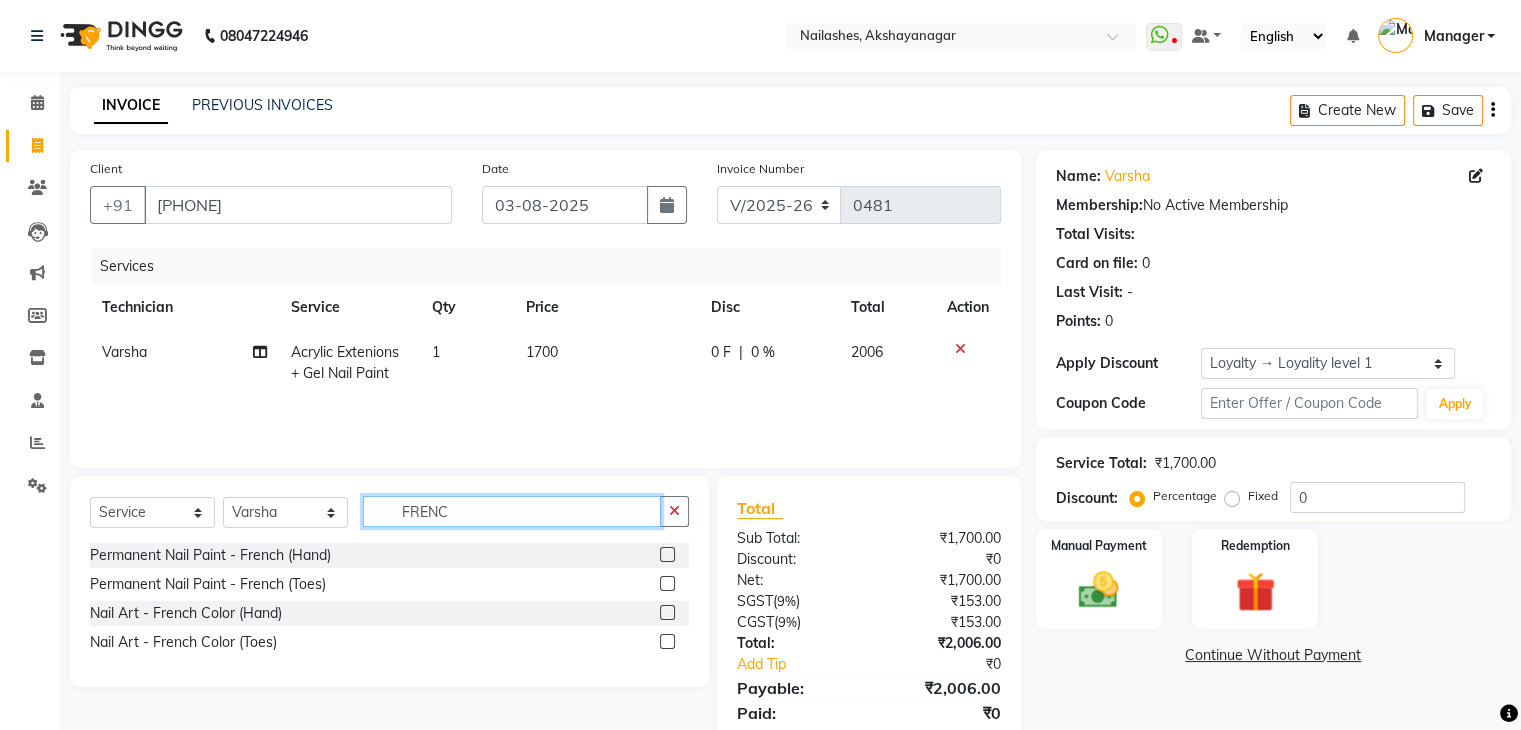 type on "FRENC" 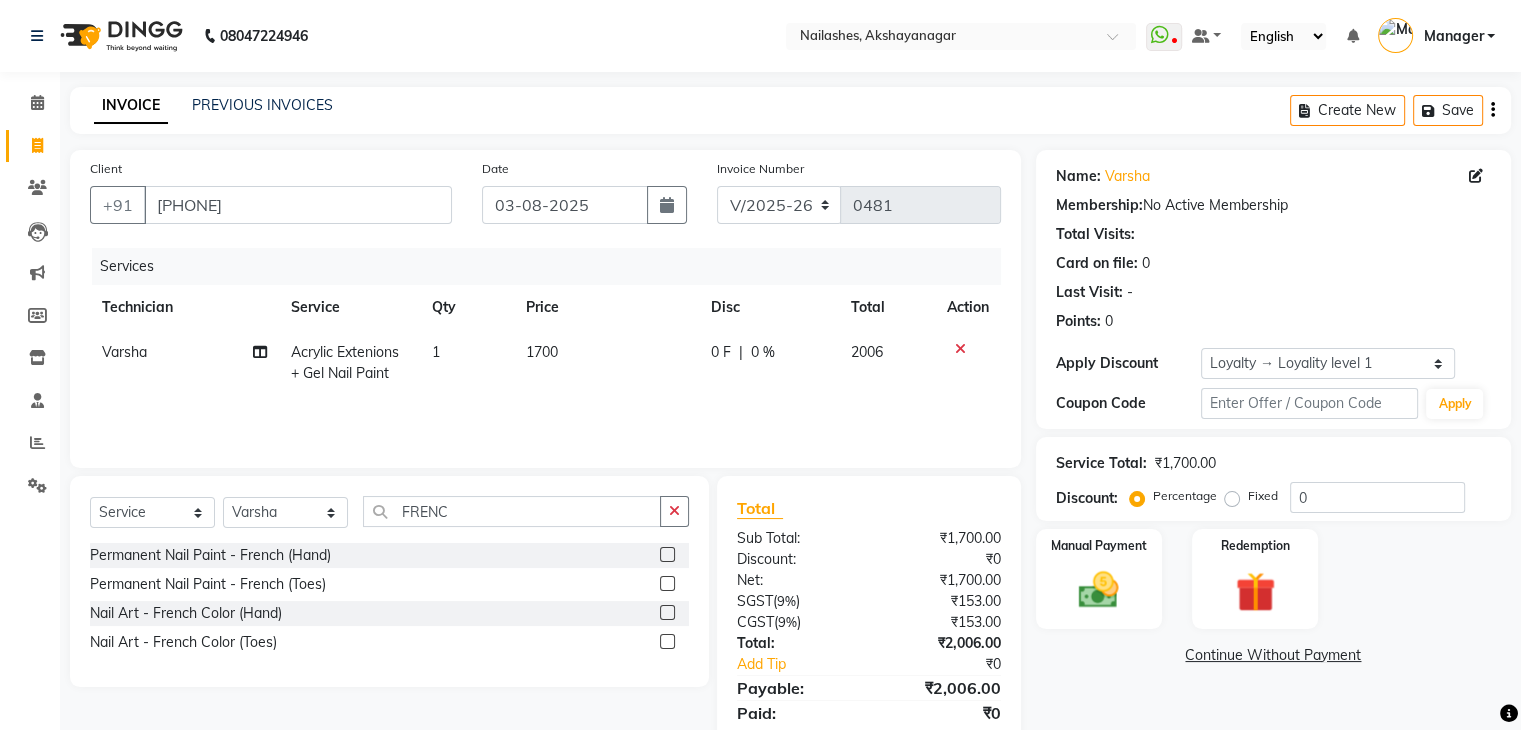 click 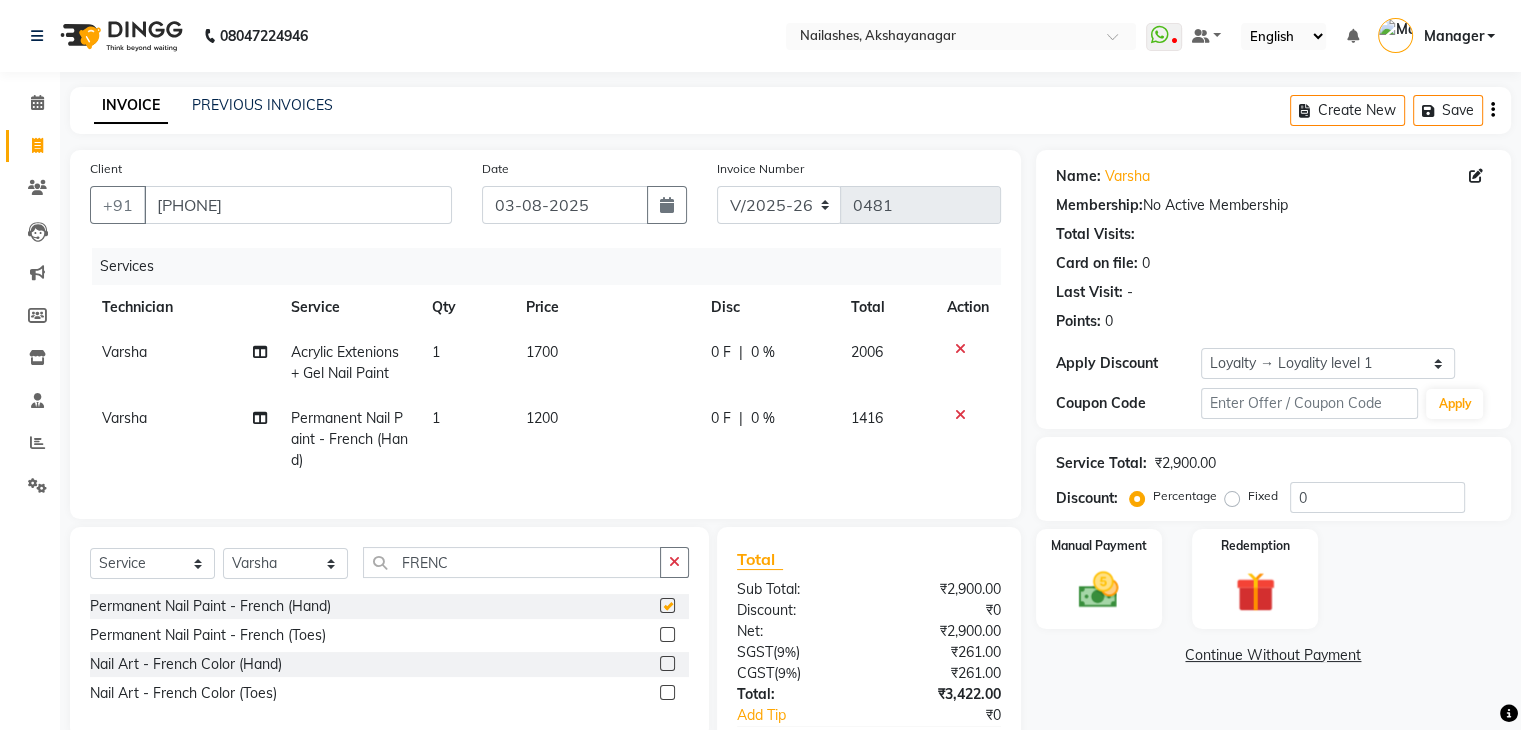 checkbox on "false" 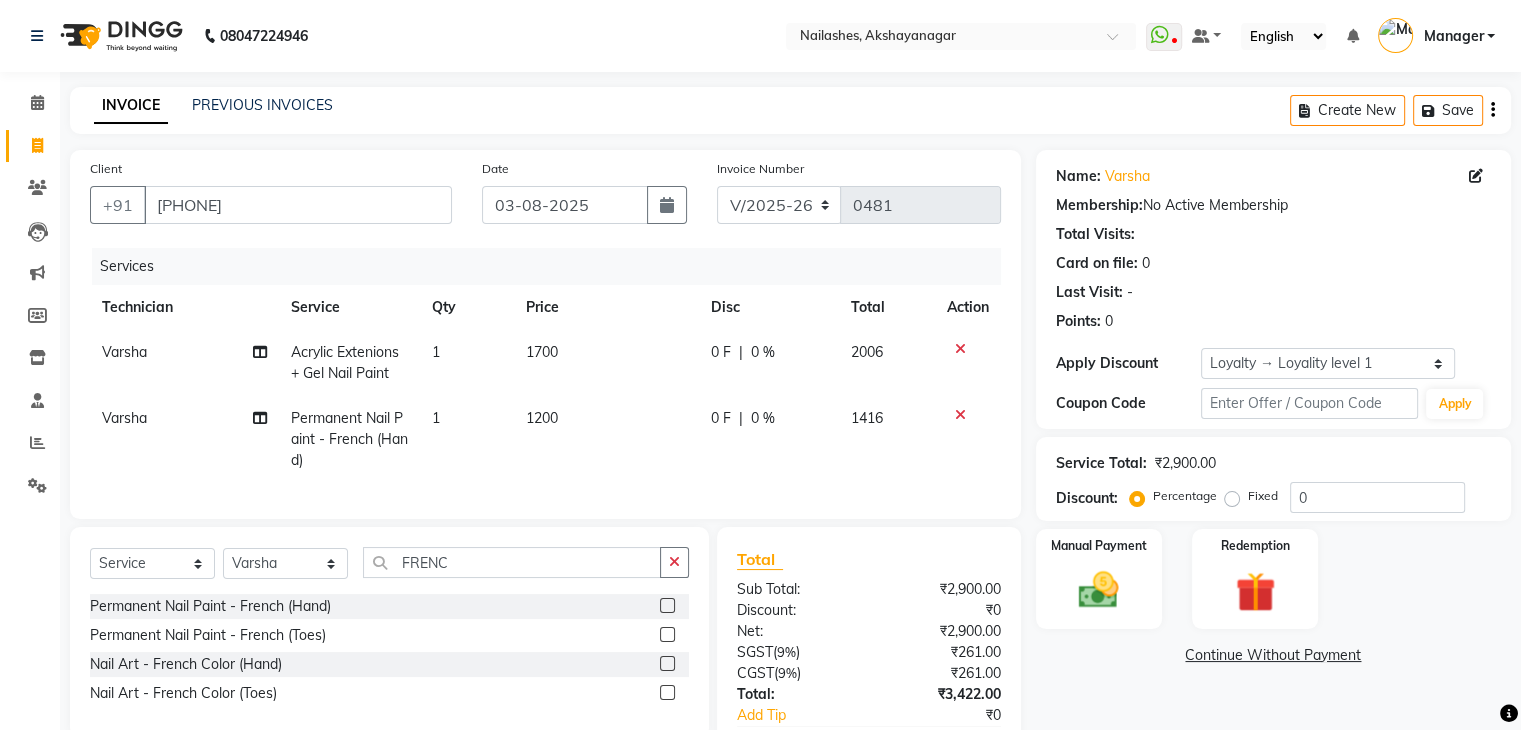 click on "1200" 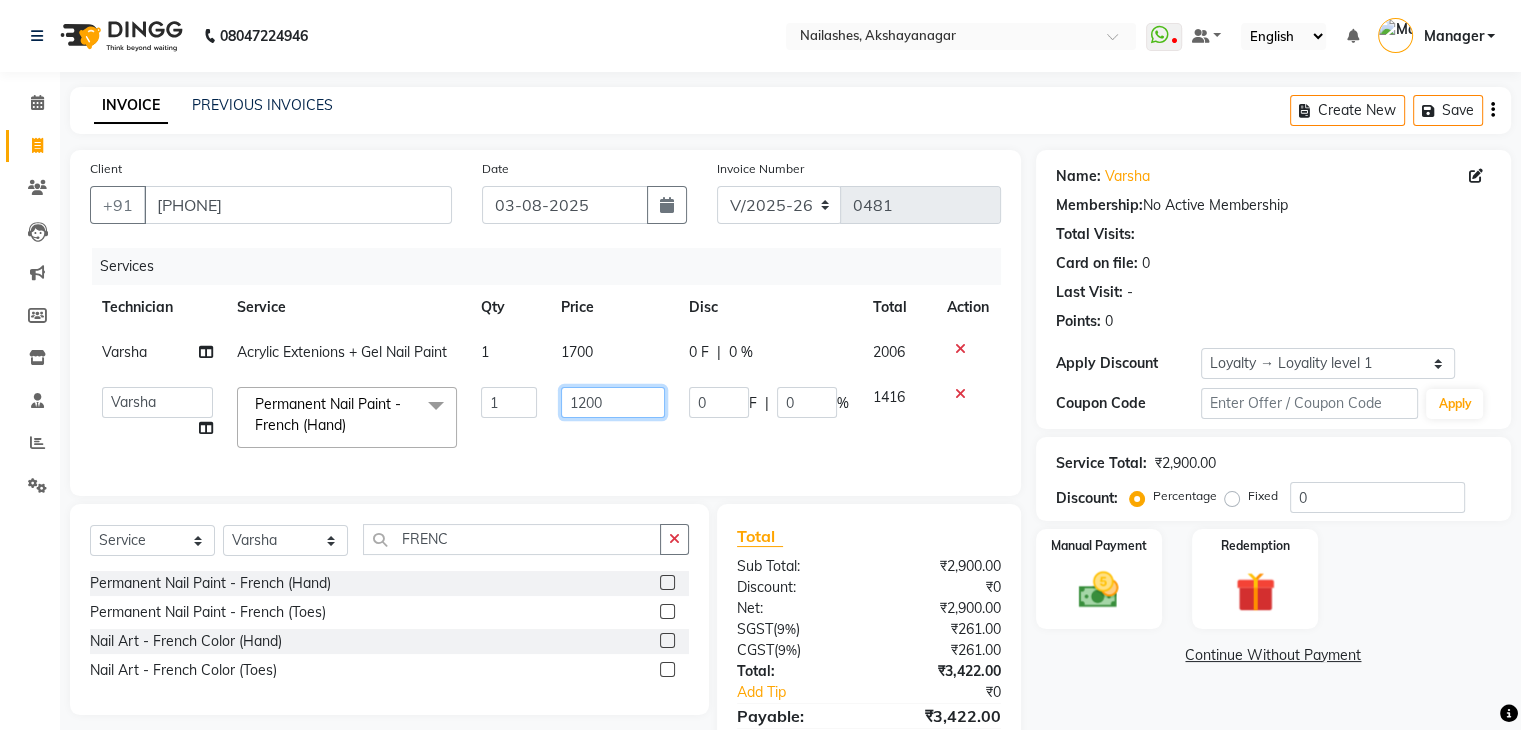 click on "1200" 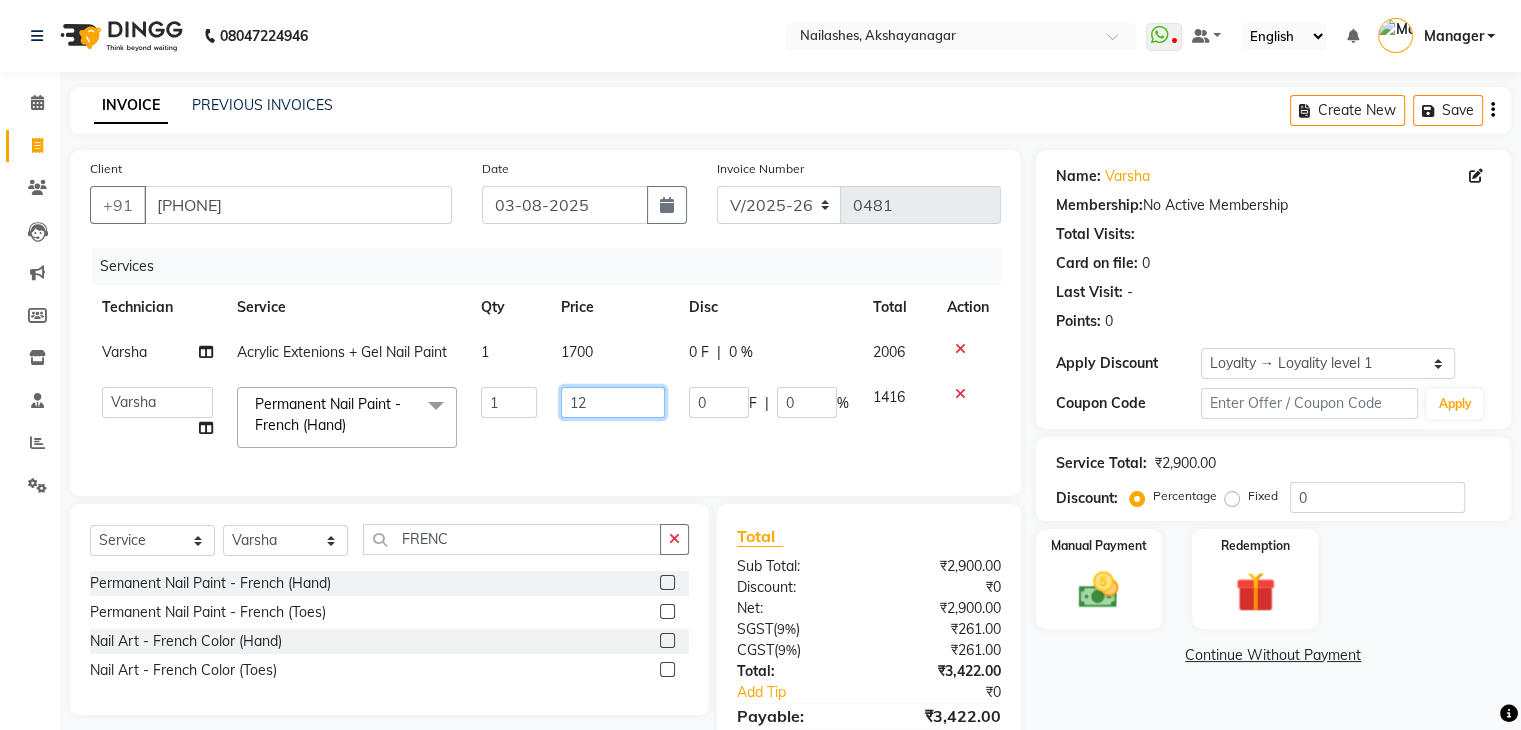 type on "1" 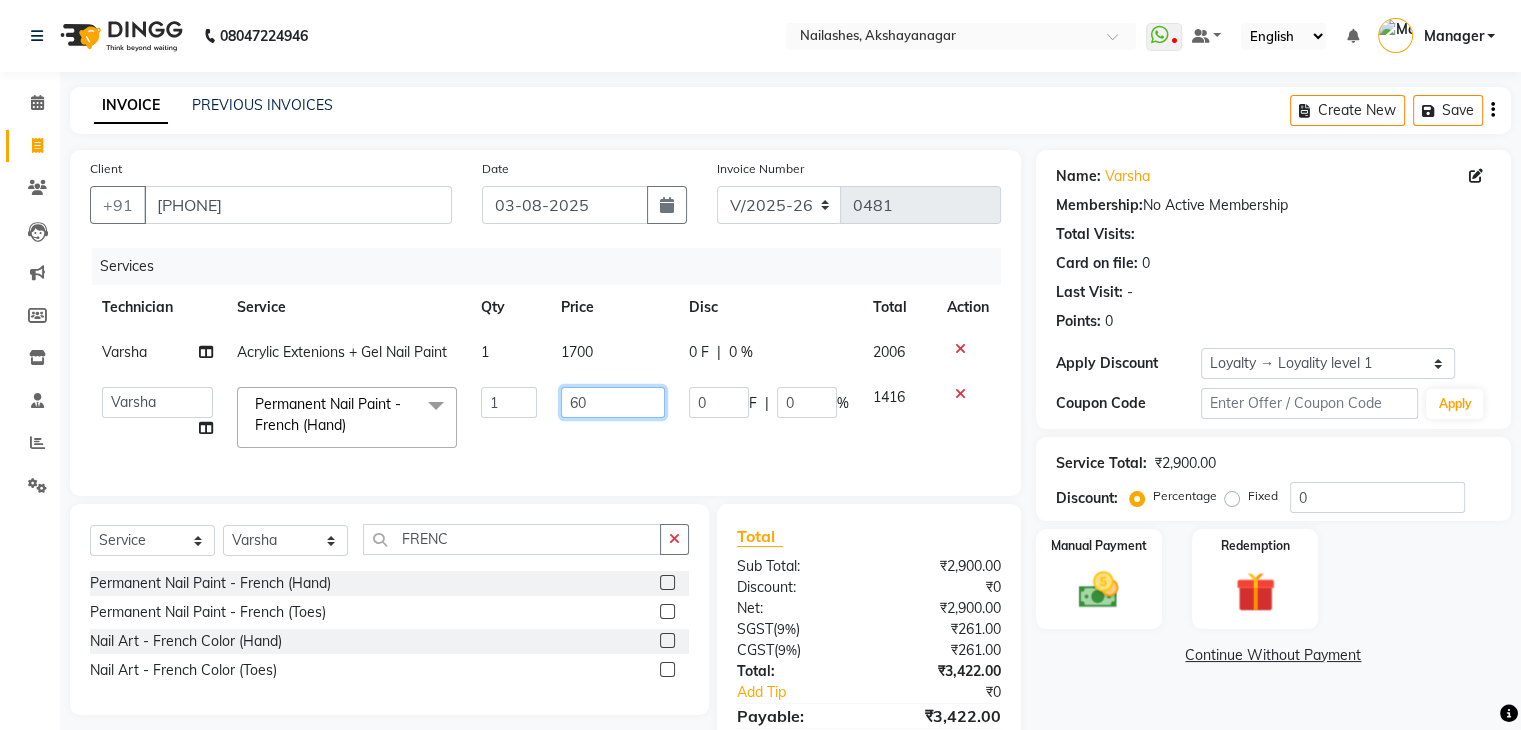 type on "6" 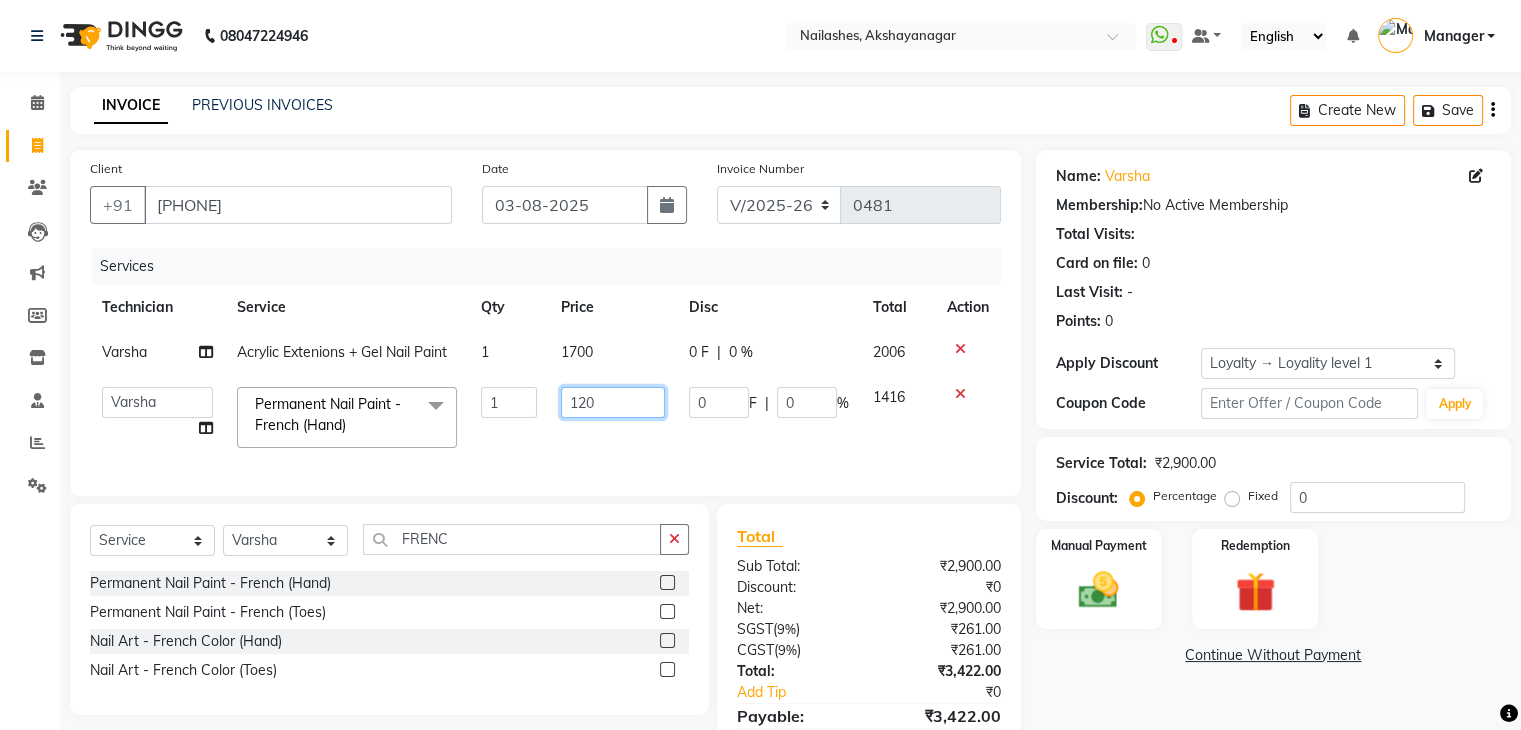 type on "1200" 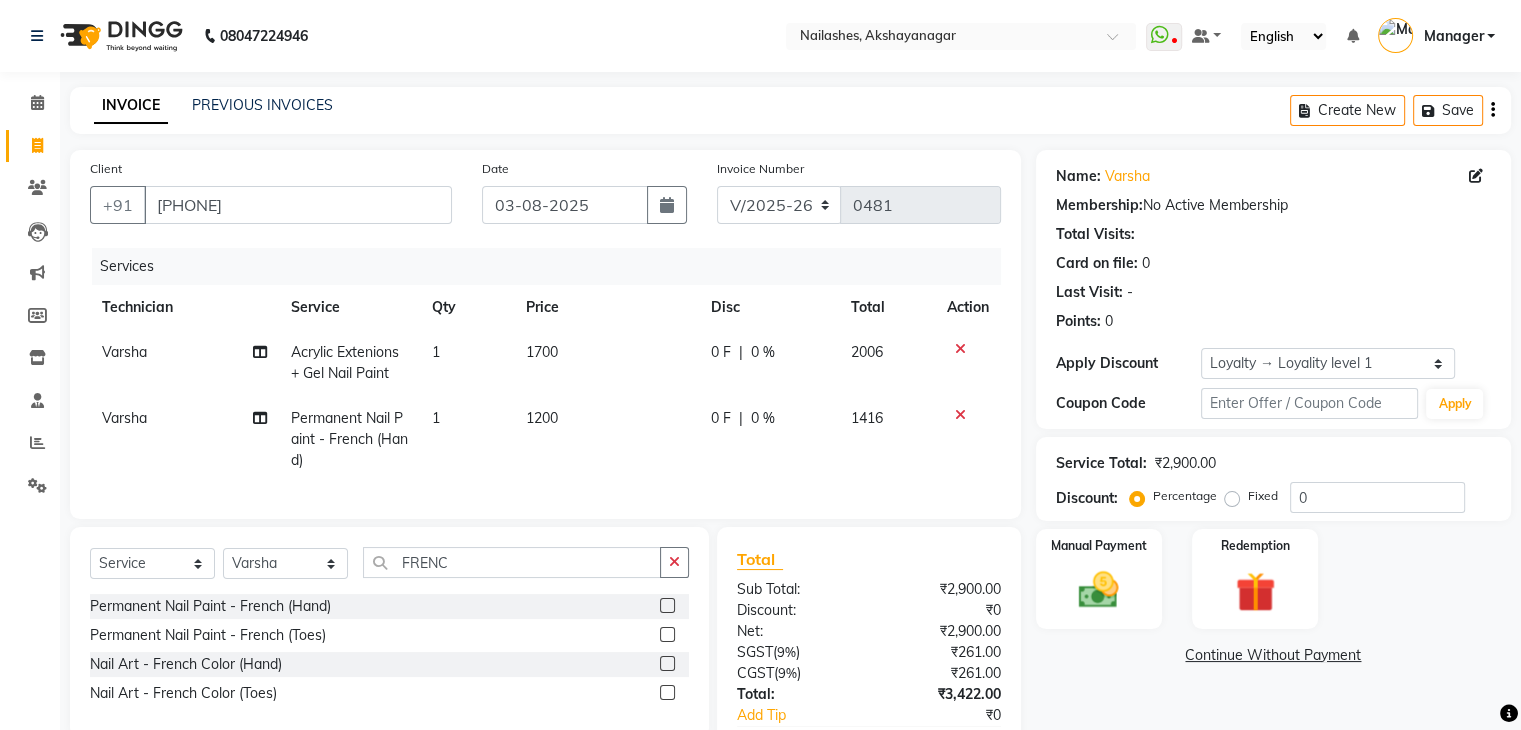 click on "1" 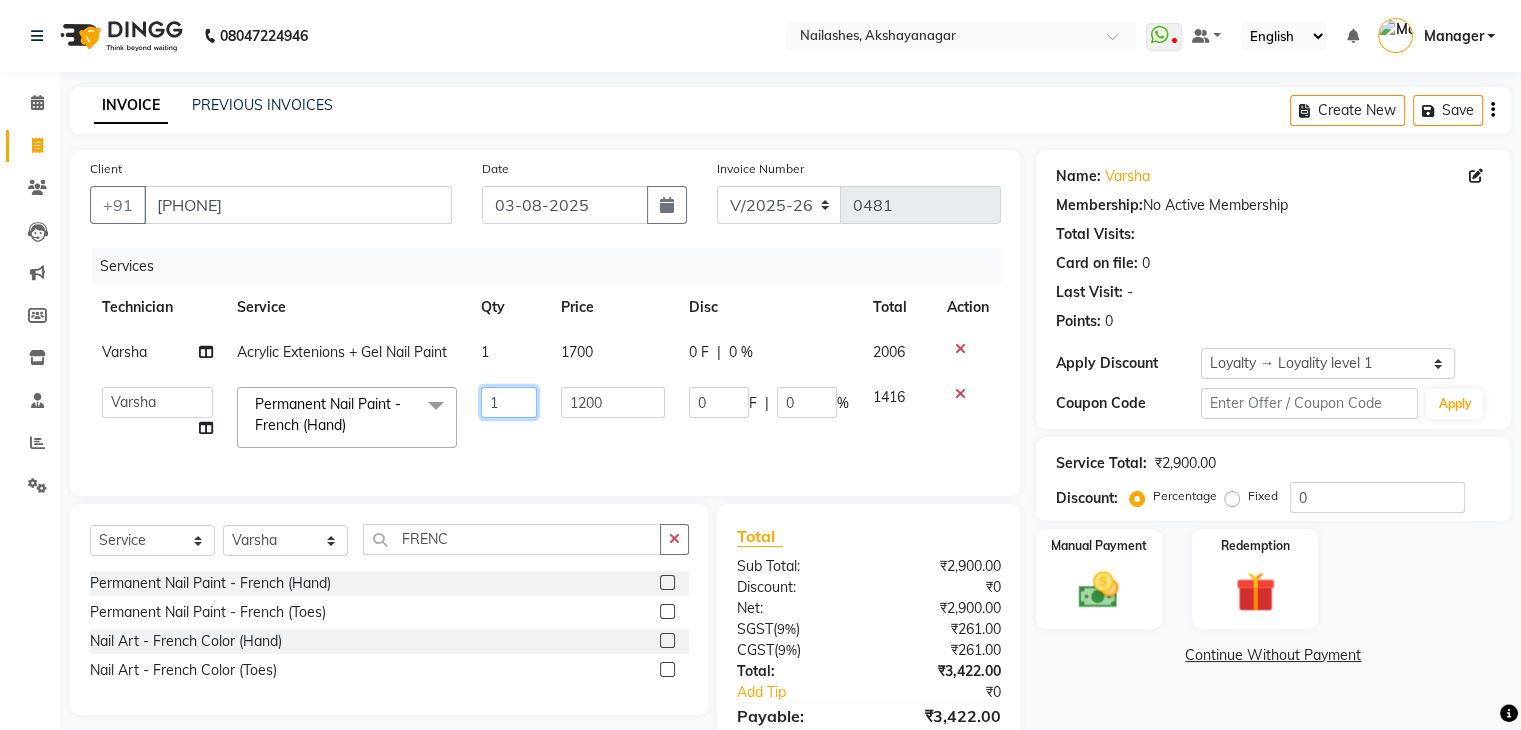 click on "1" 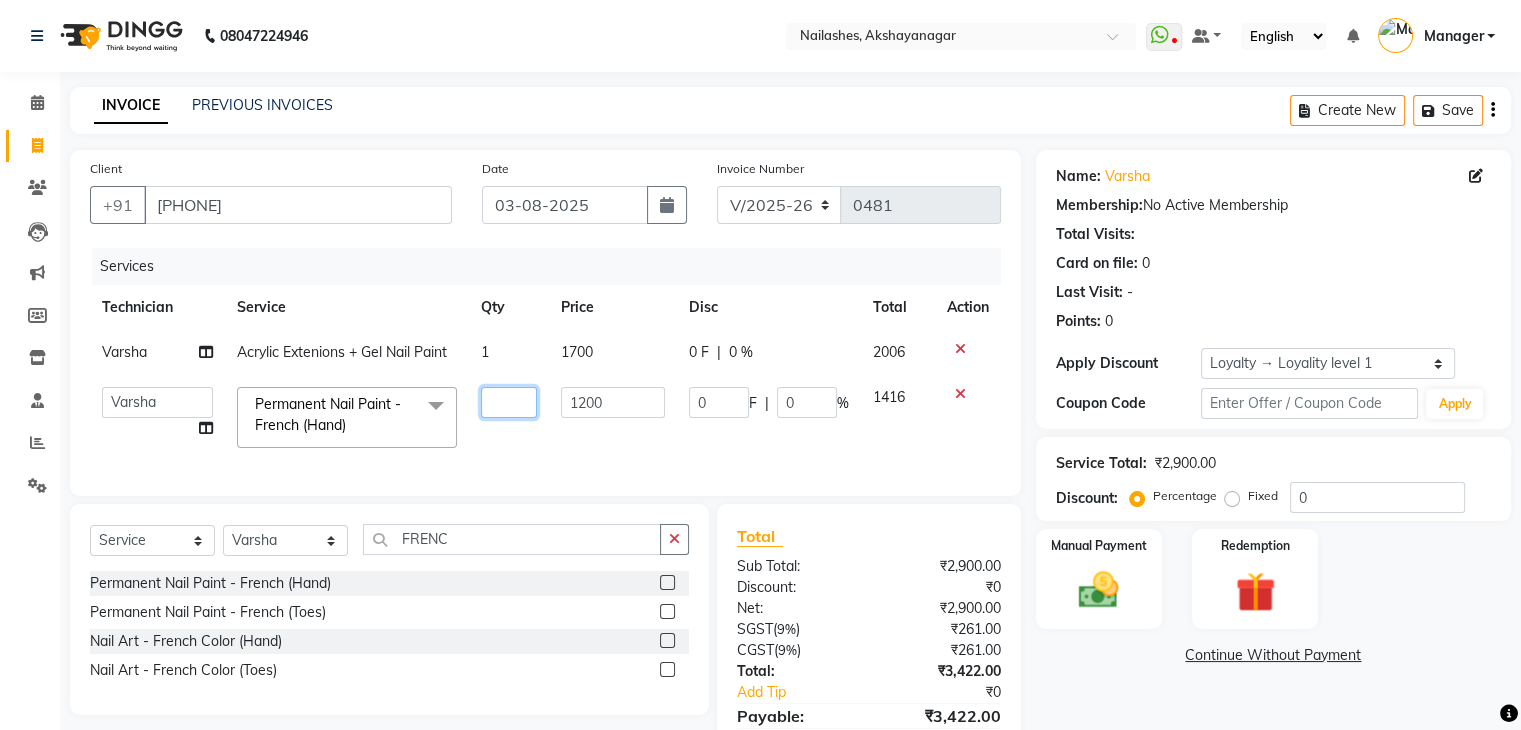 type on "6" 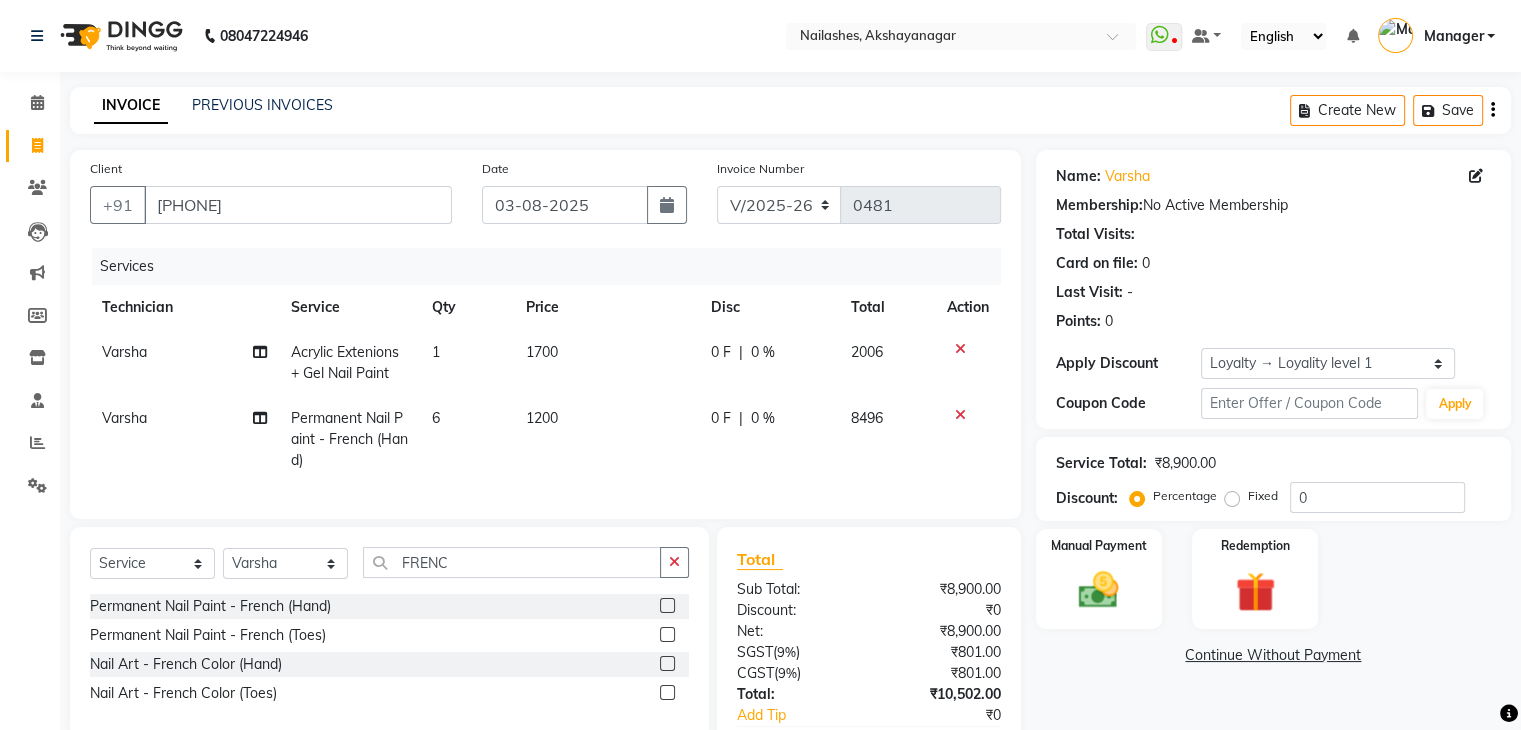 click on "1200" 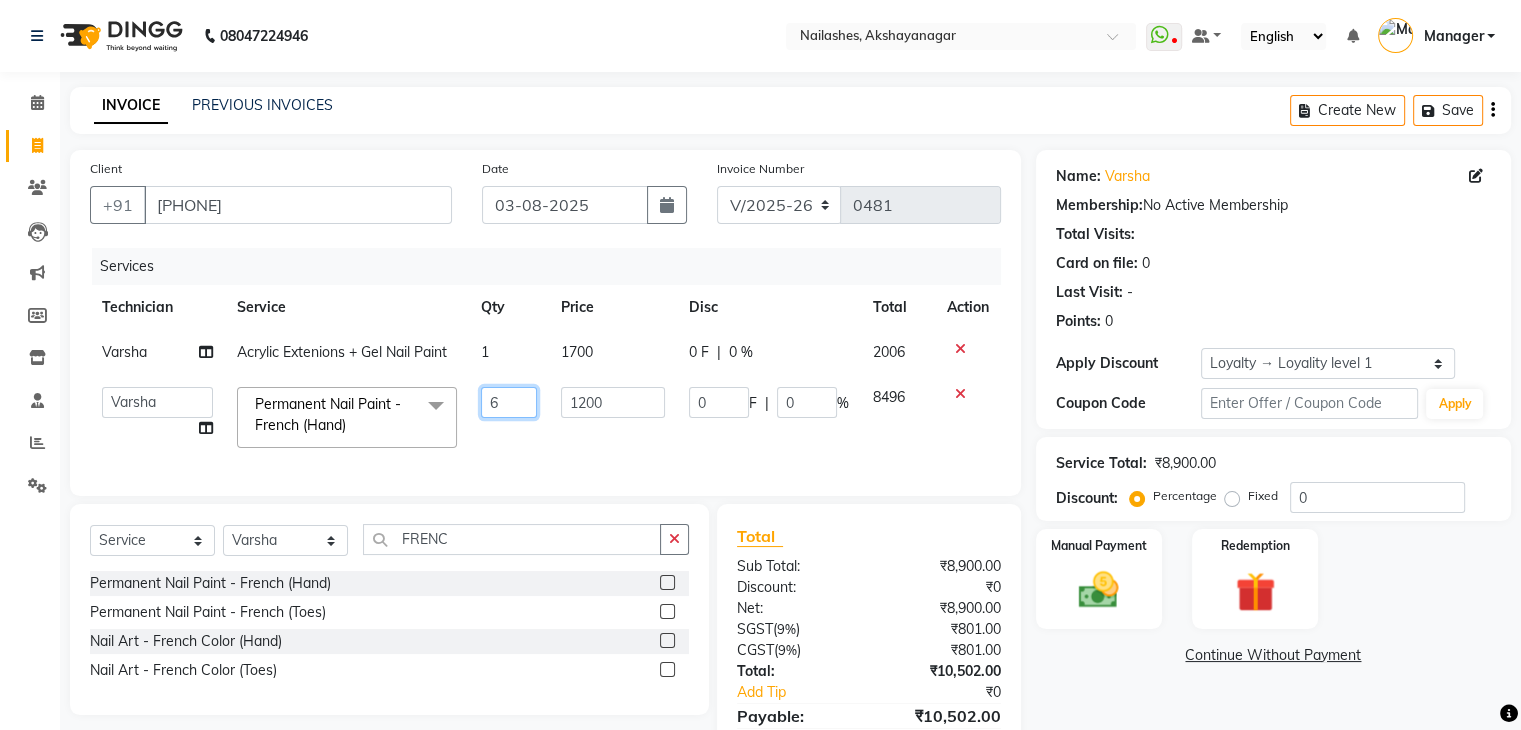 click on "6" 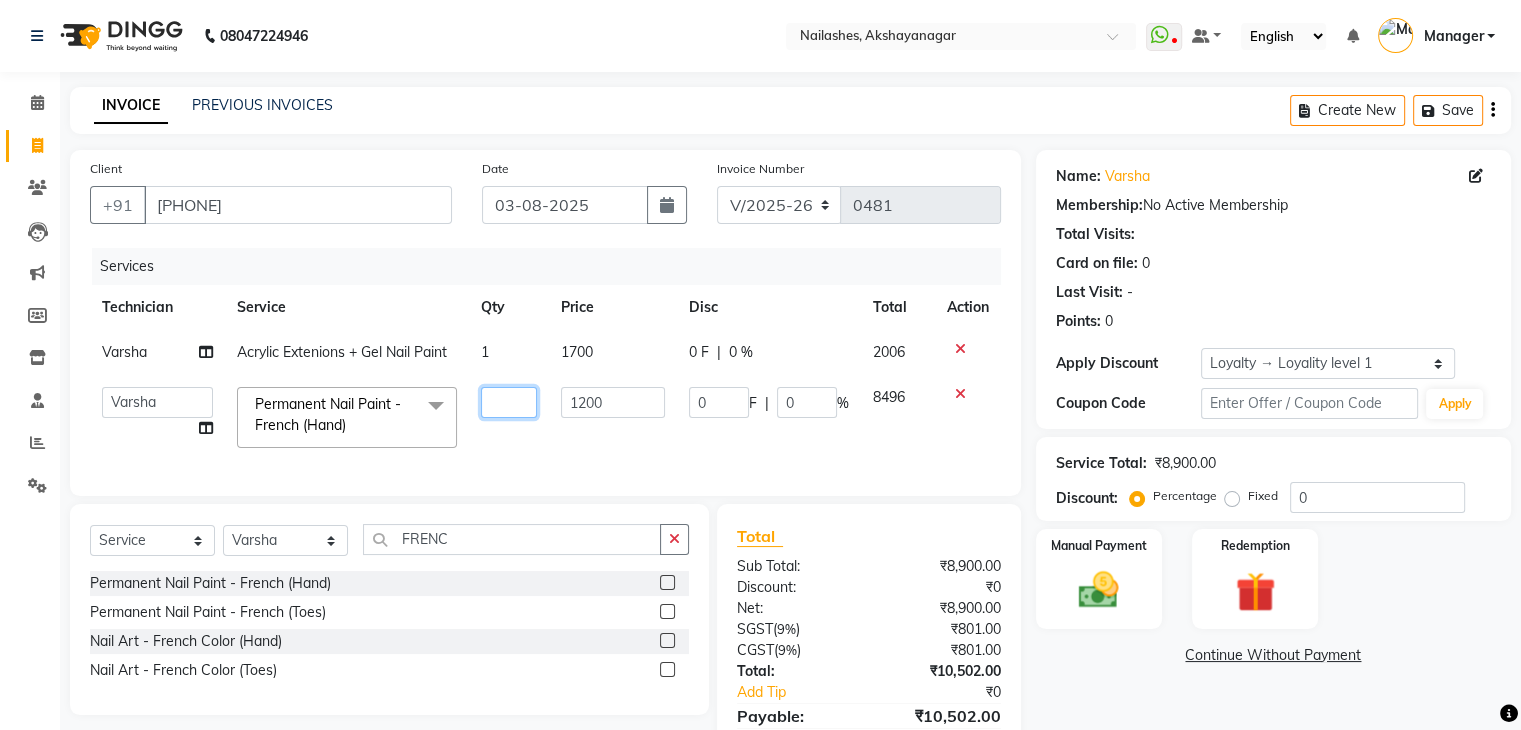 type on "6" 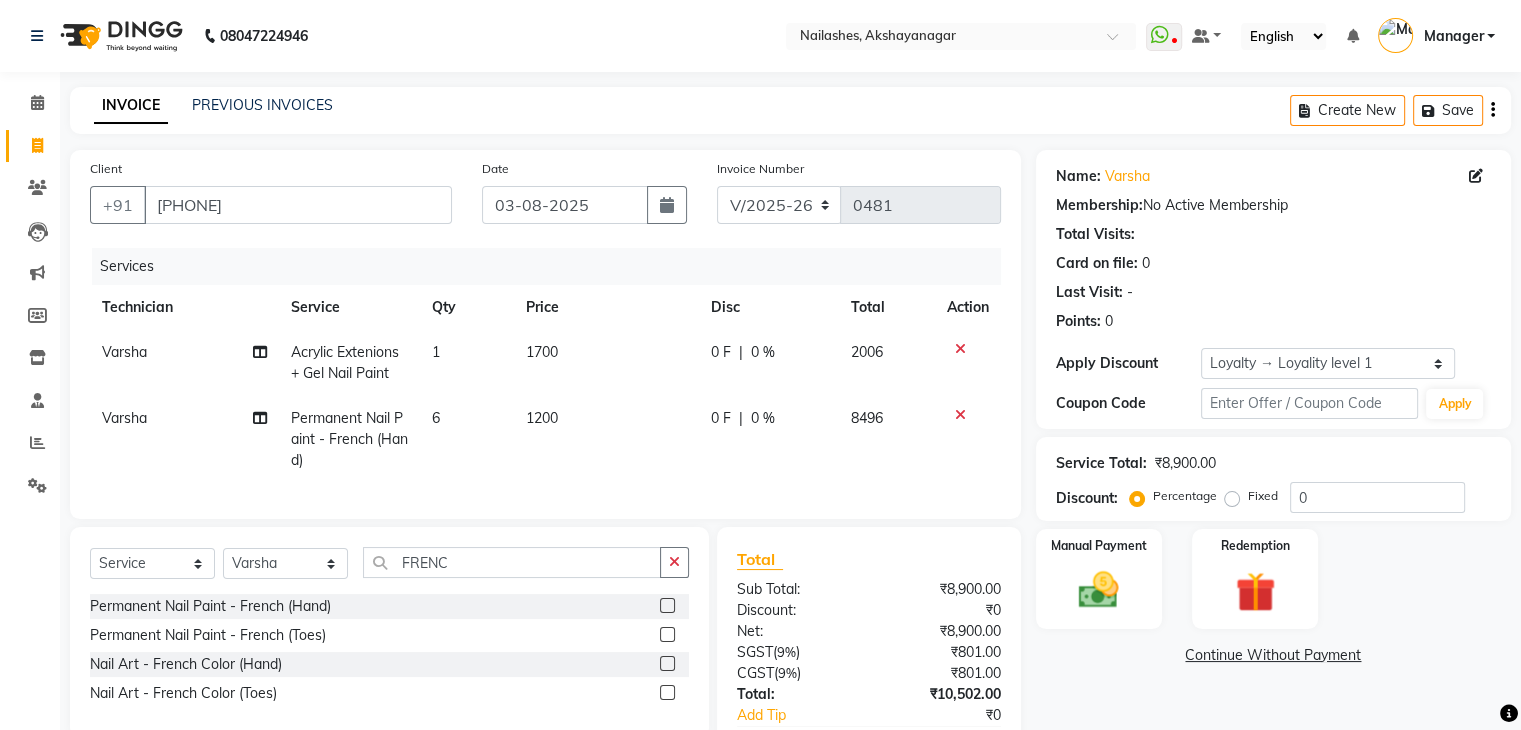 click on "1200" 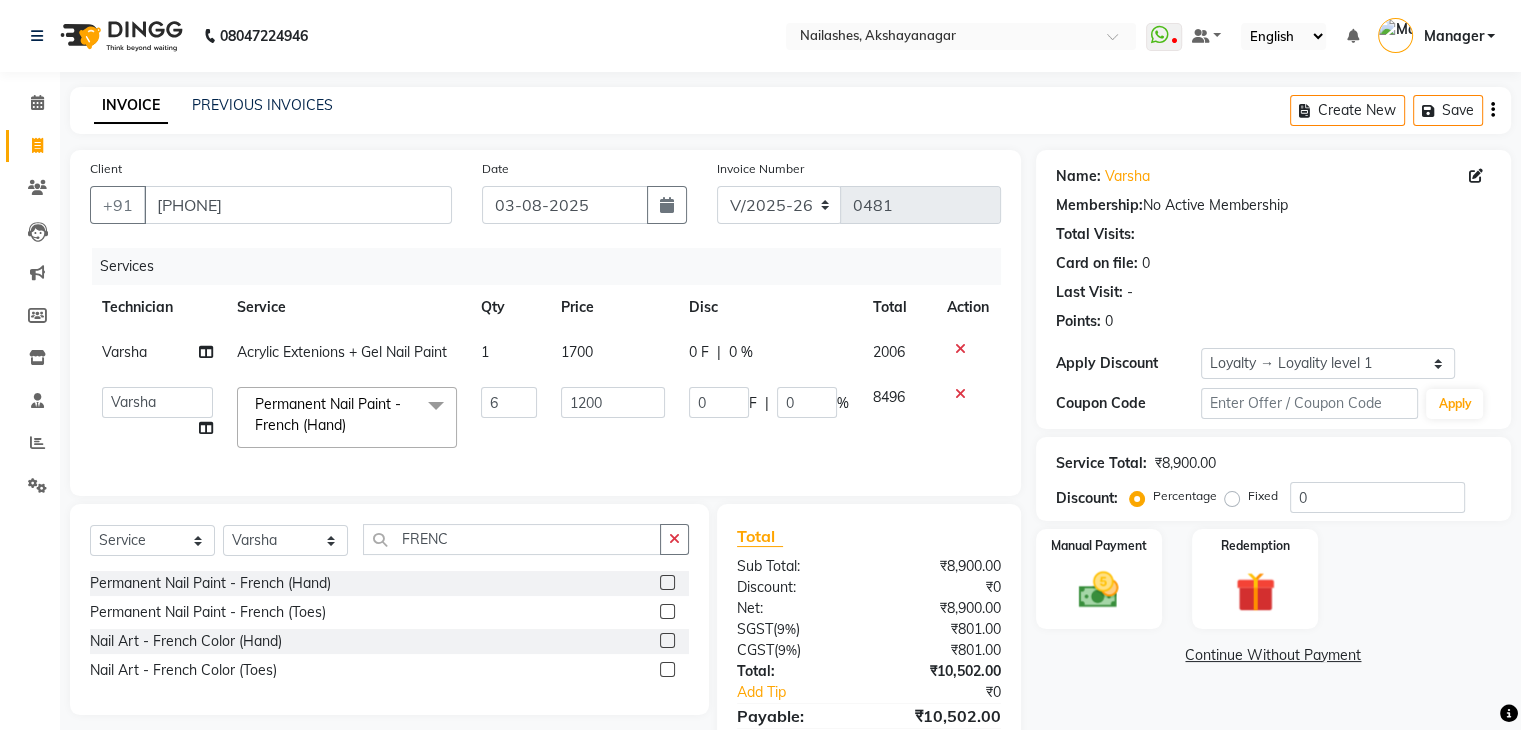 click on "1200" 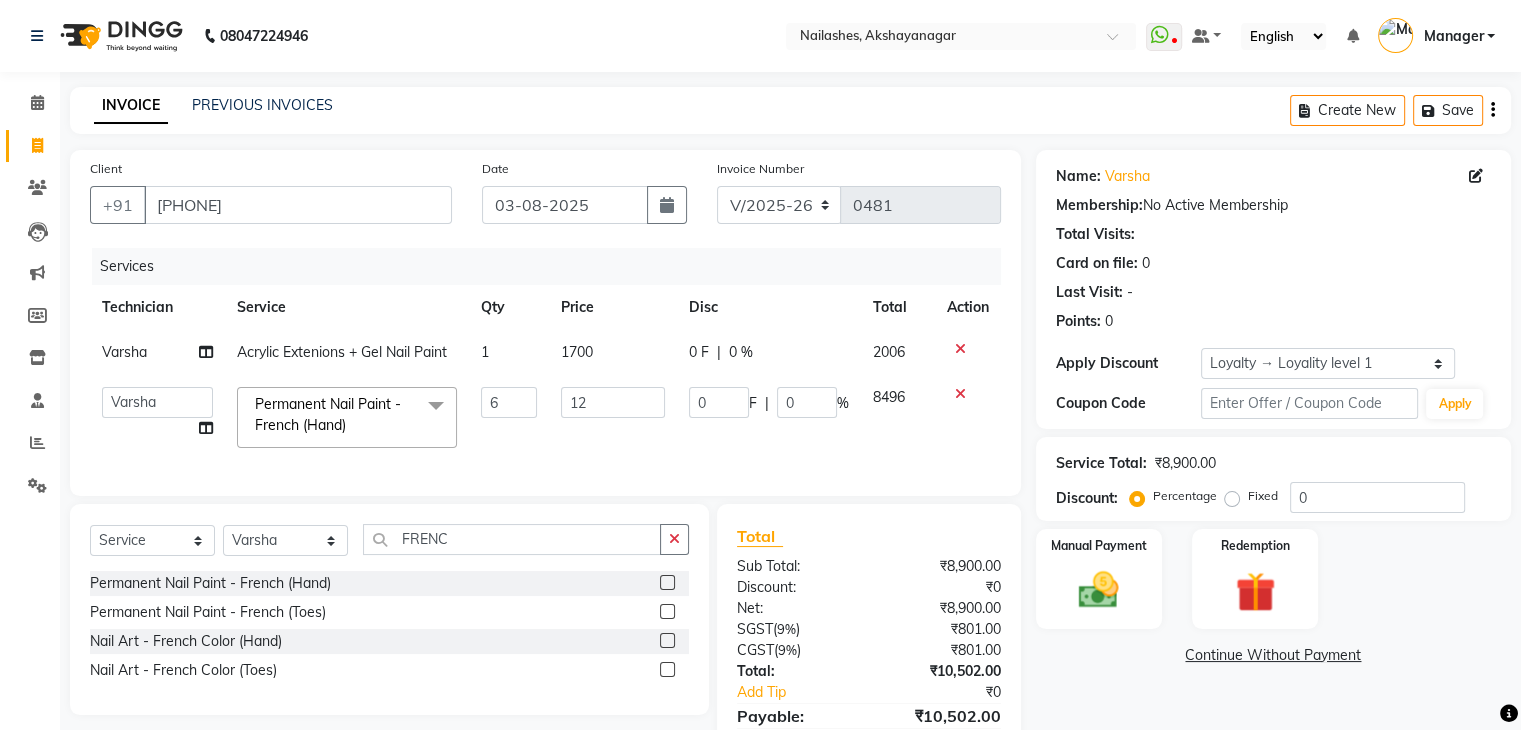 type on "1" 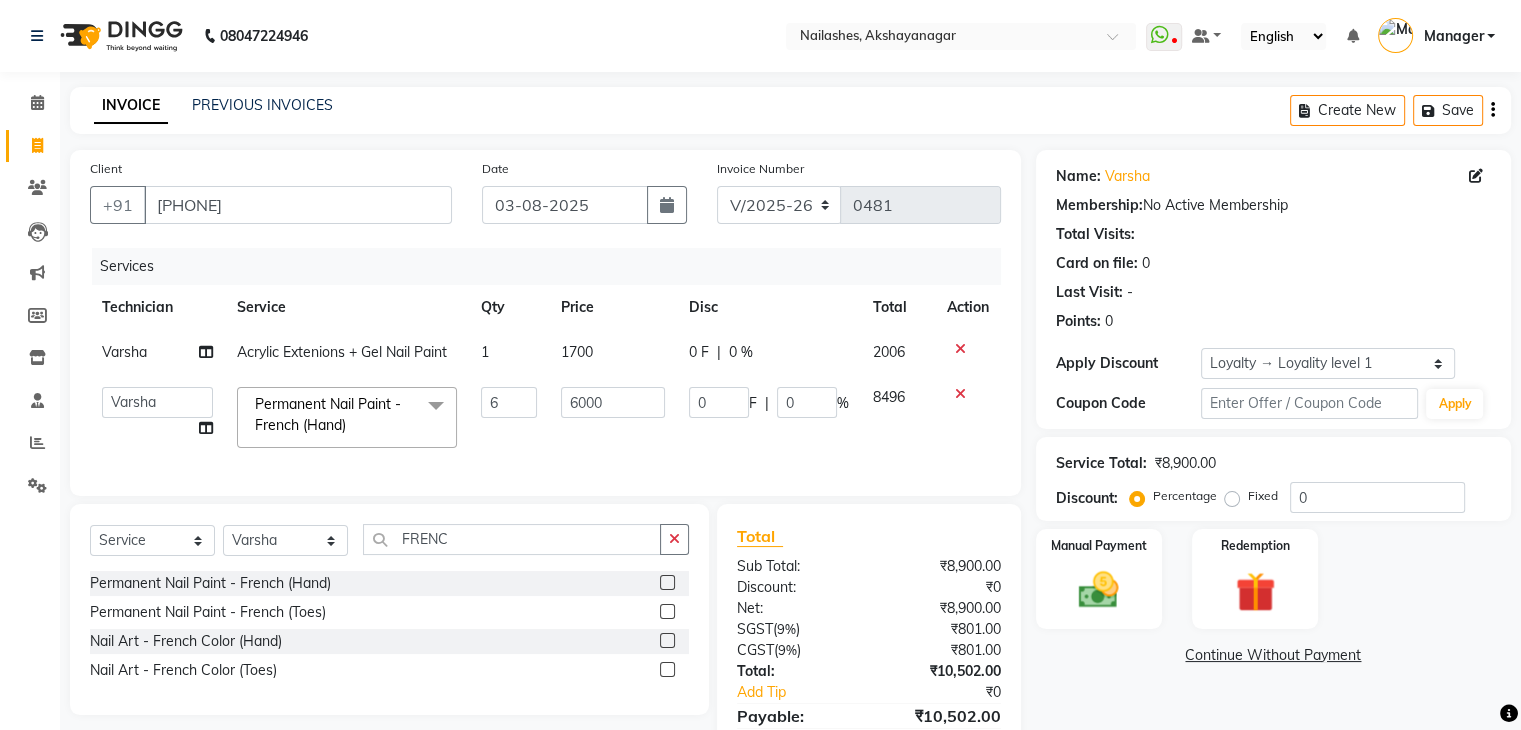 type on "600" 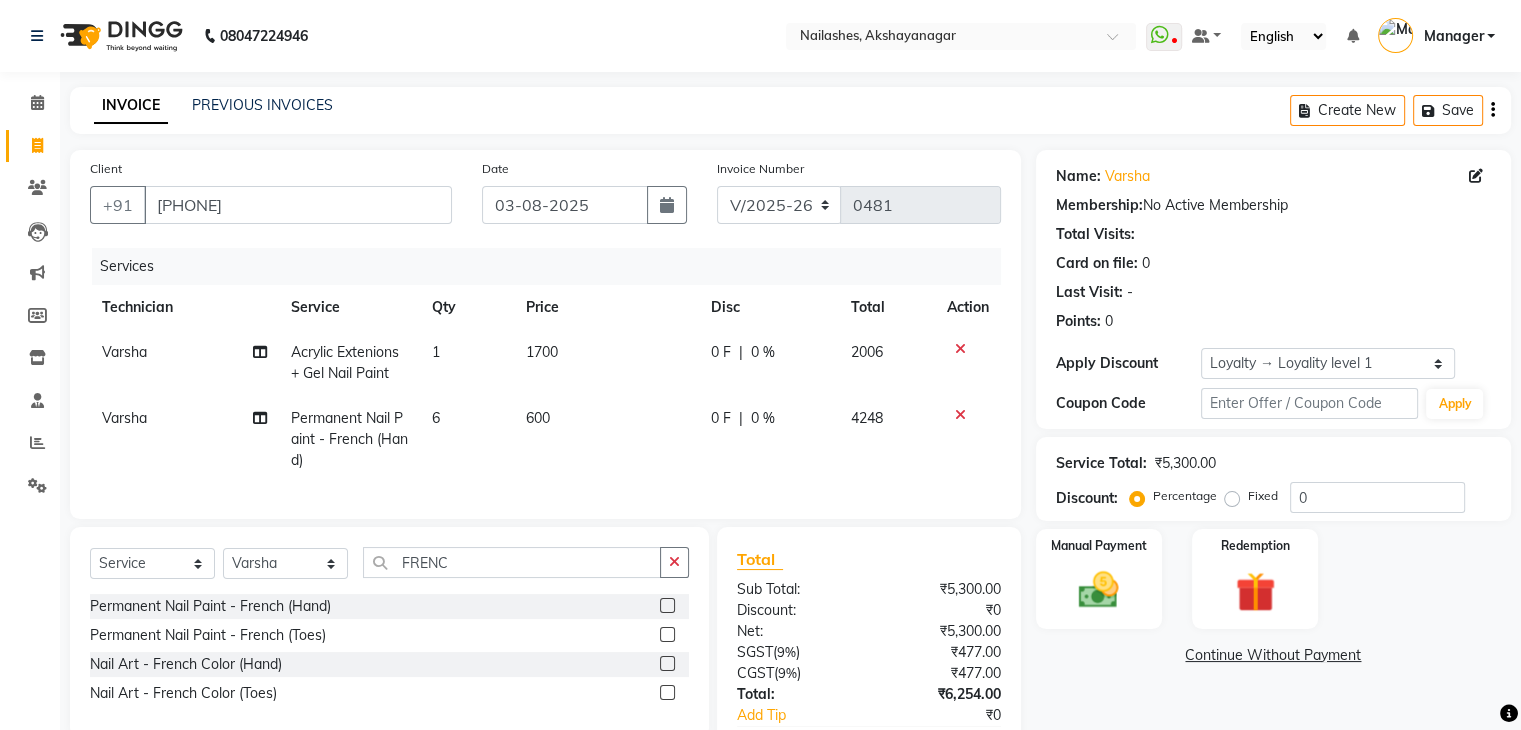click on "600" 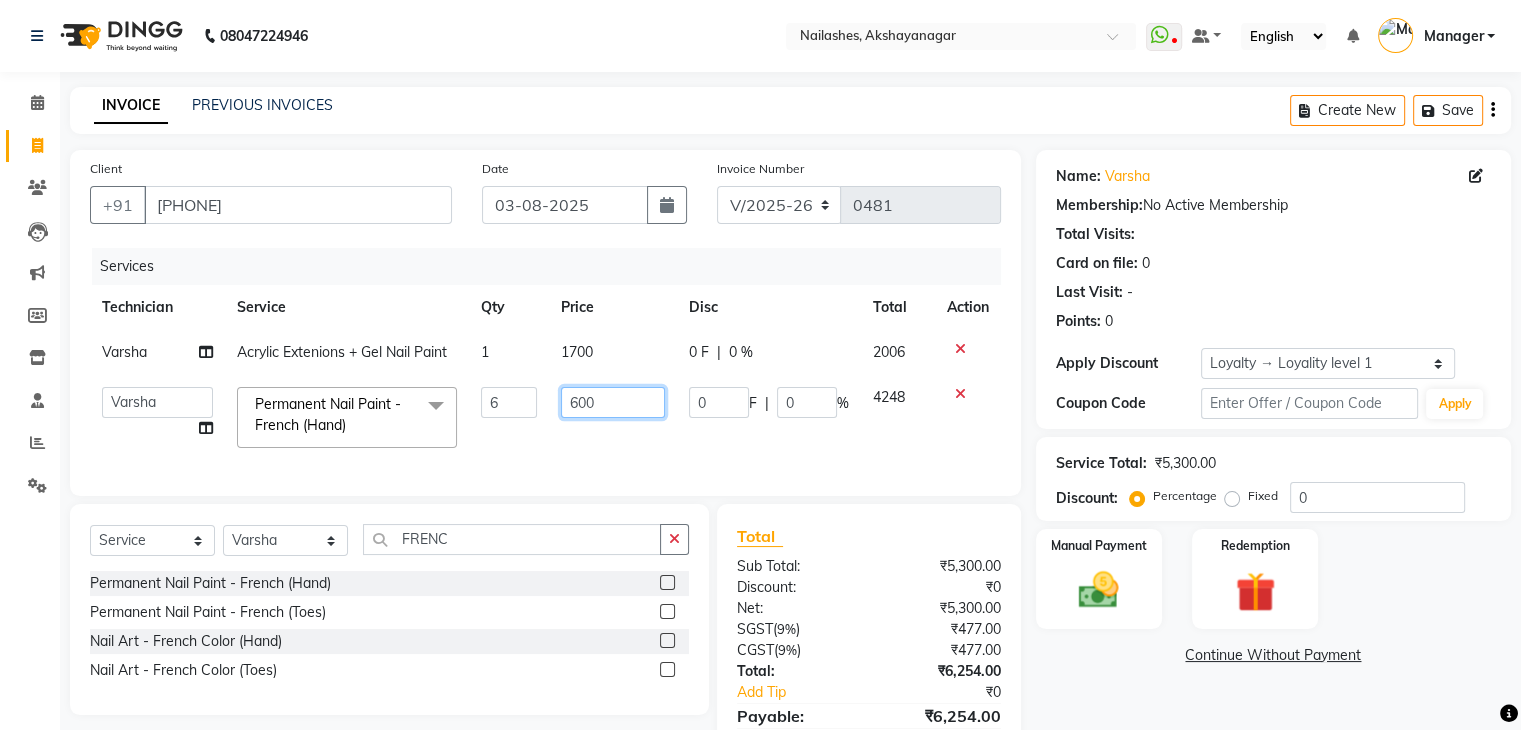 click on "600" 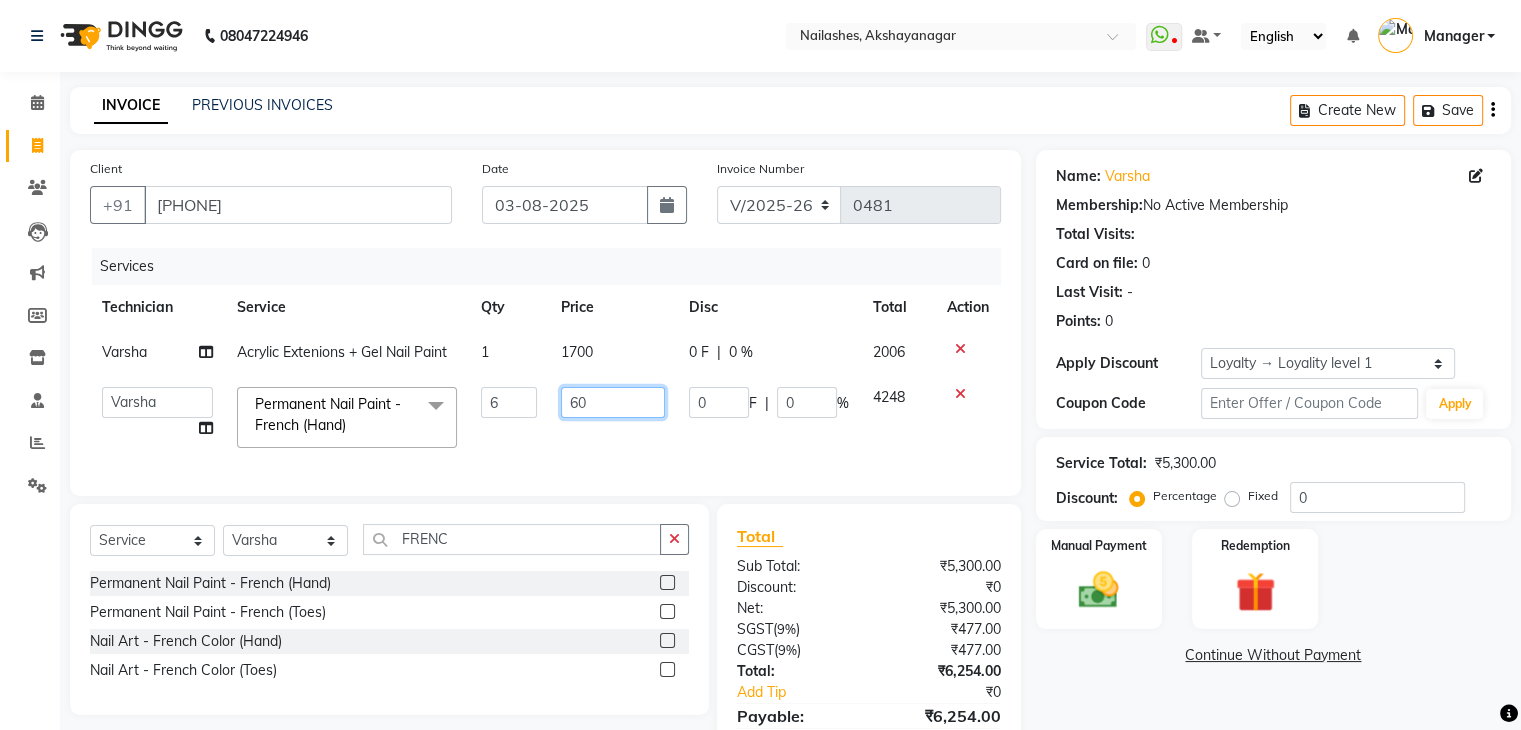 type on "6" 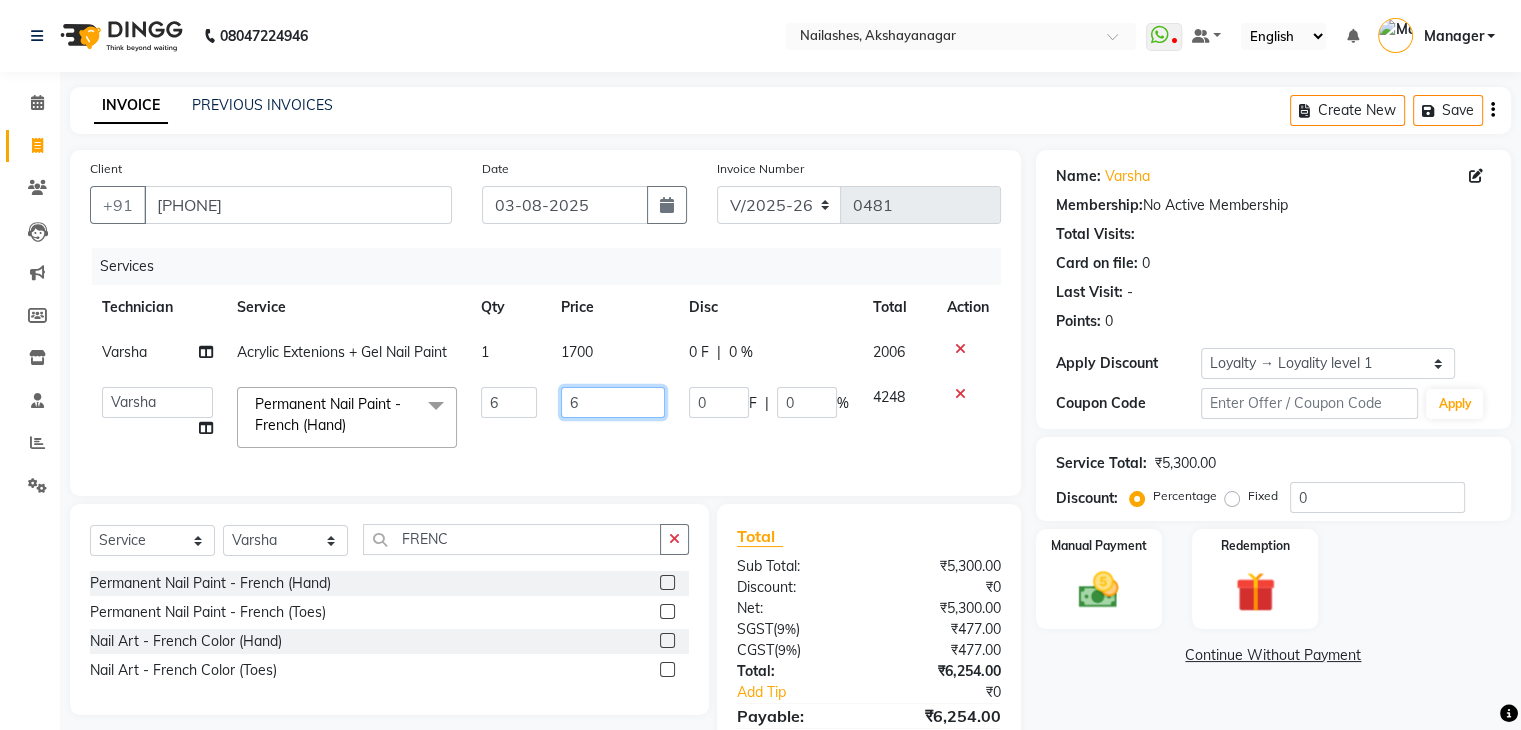 type 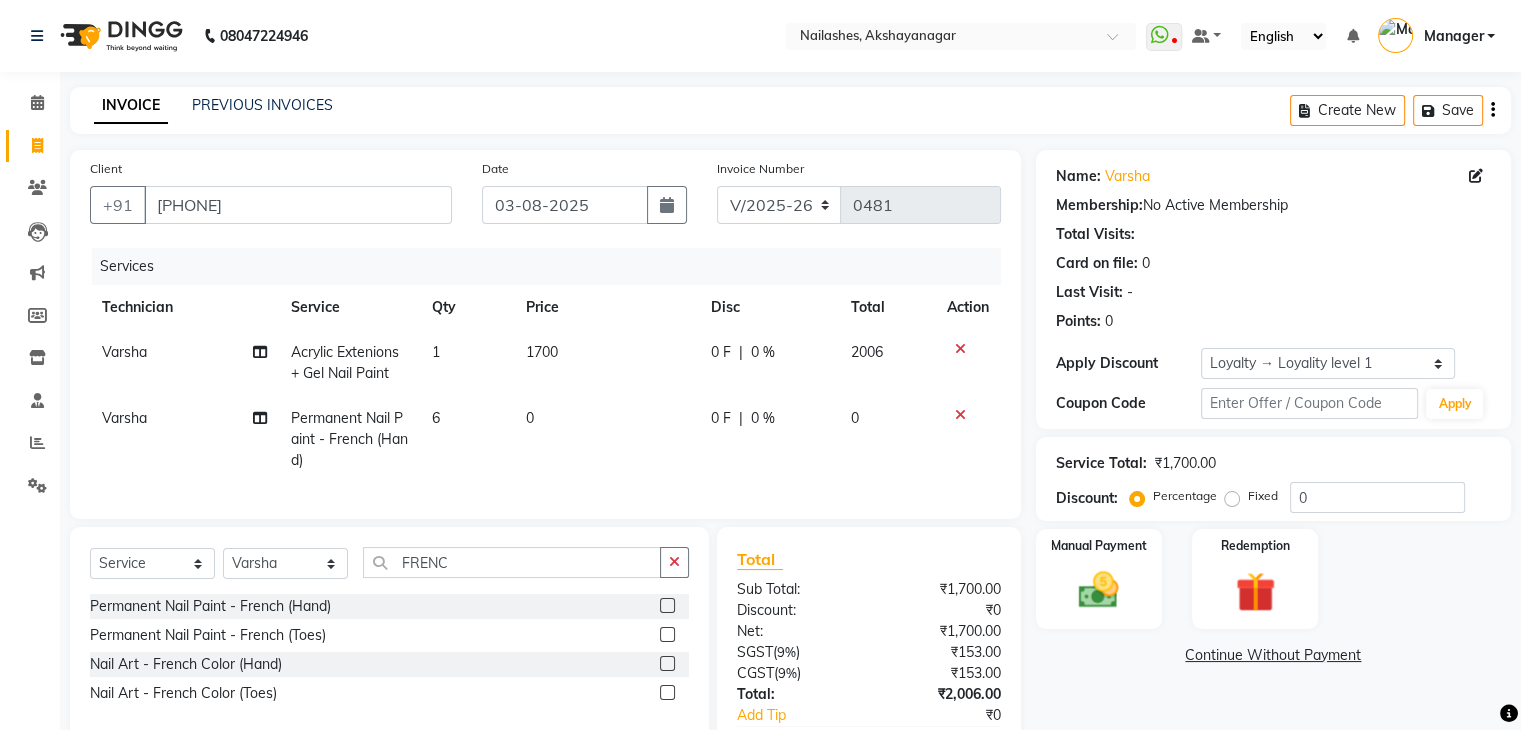 click 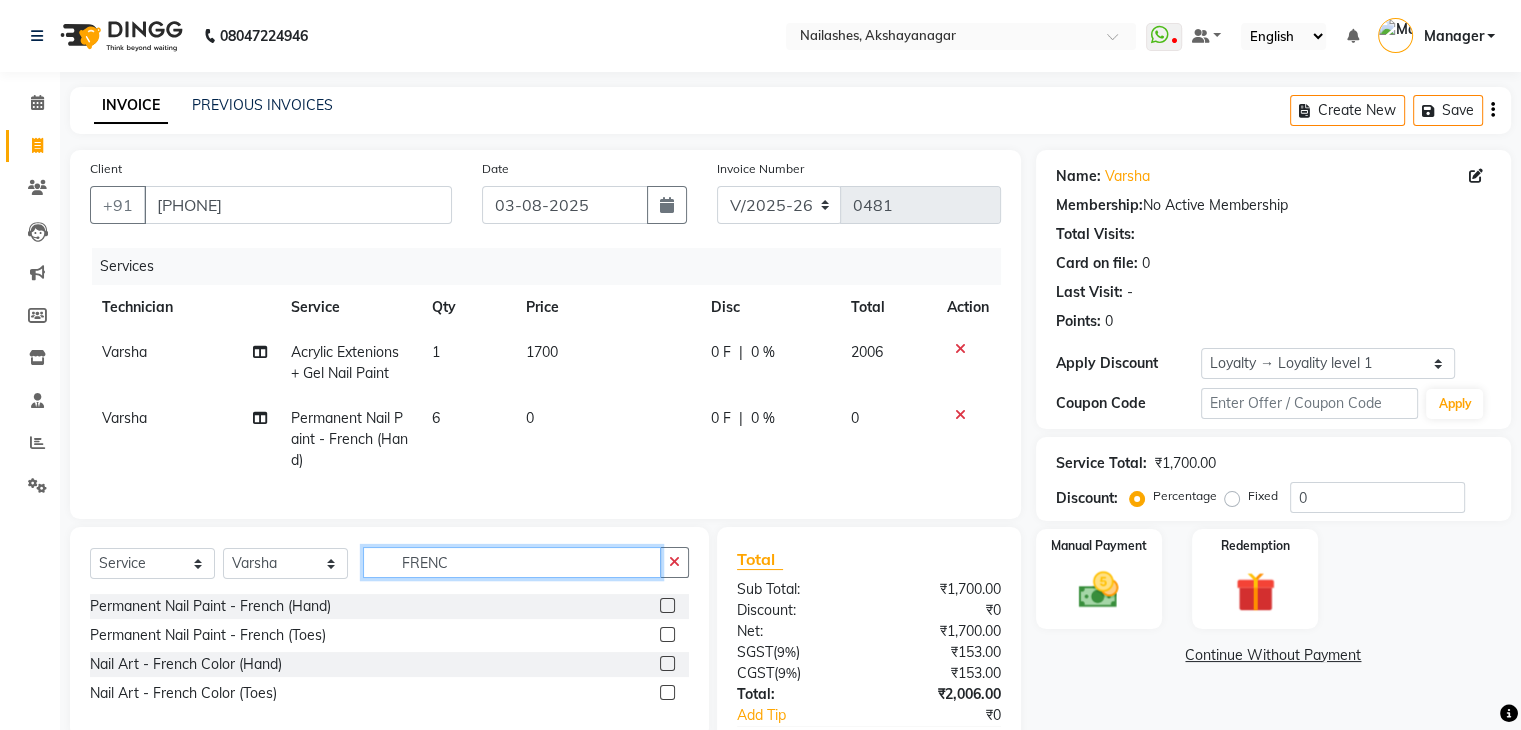 click on "FRENC" 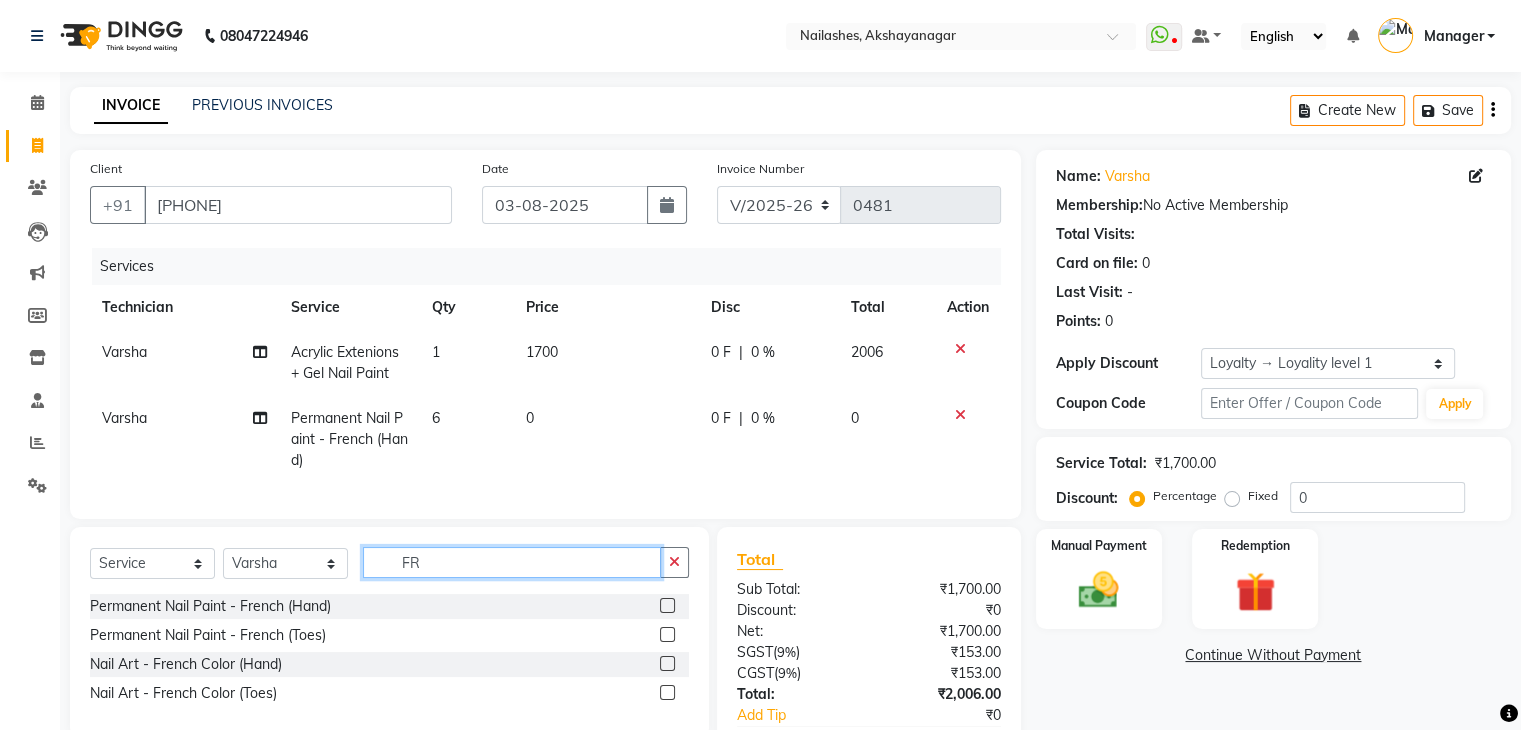 type on "F" 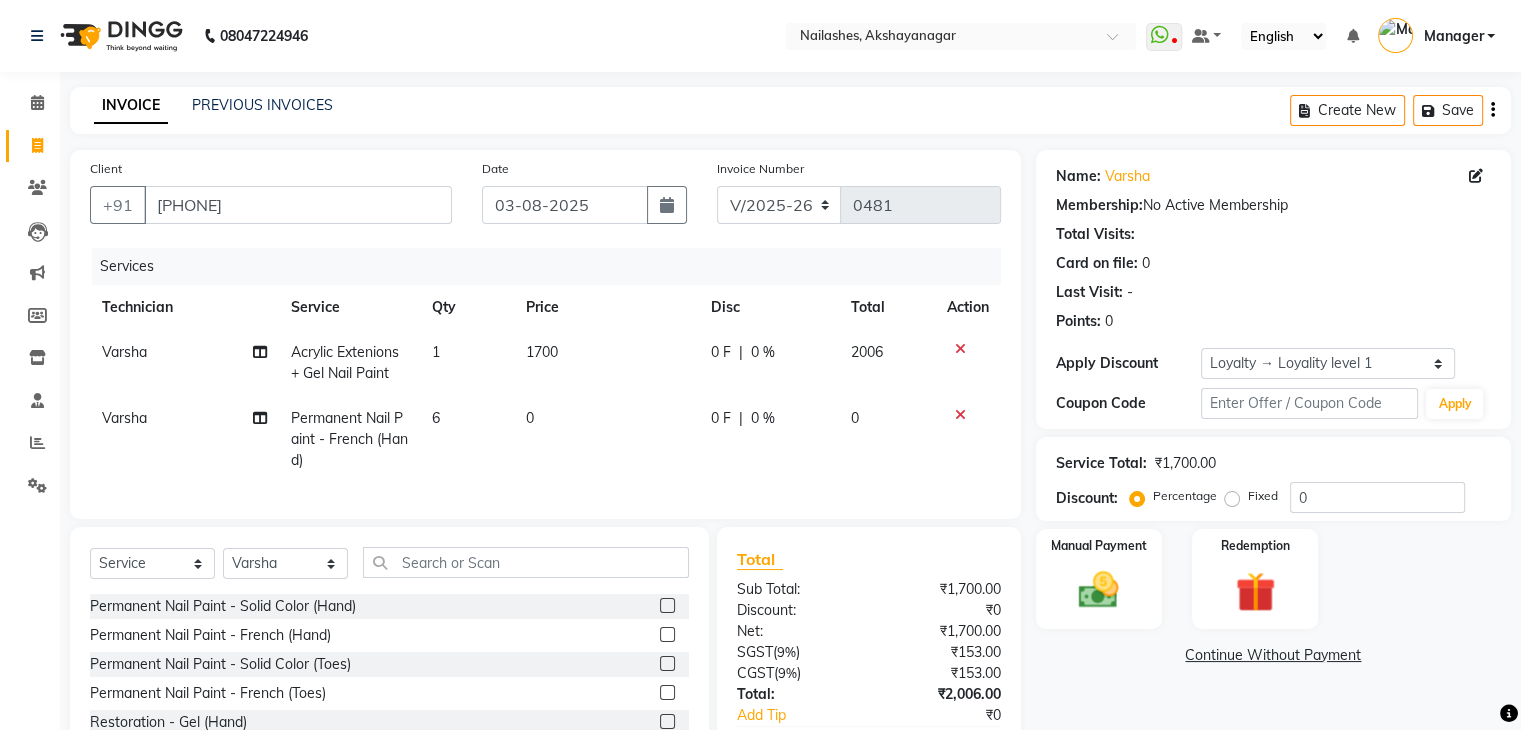 click 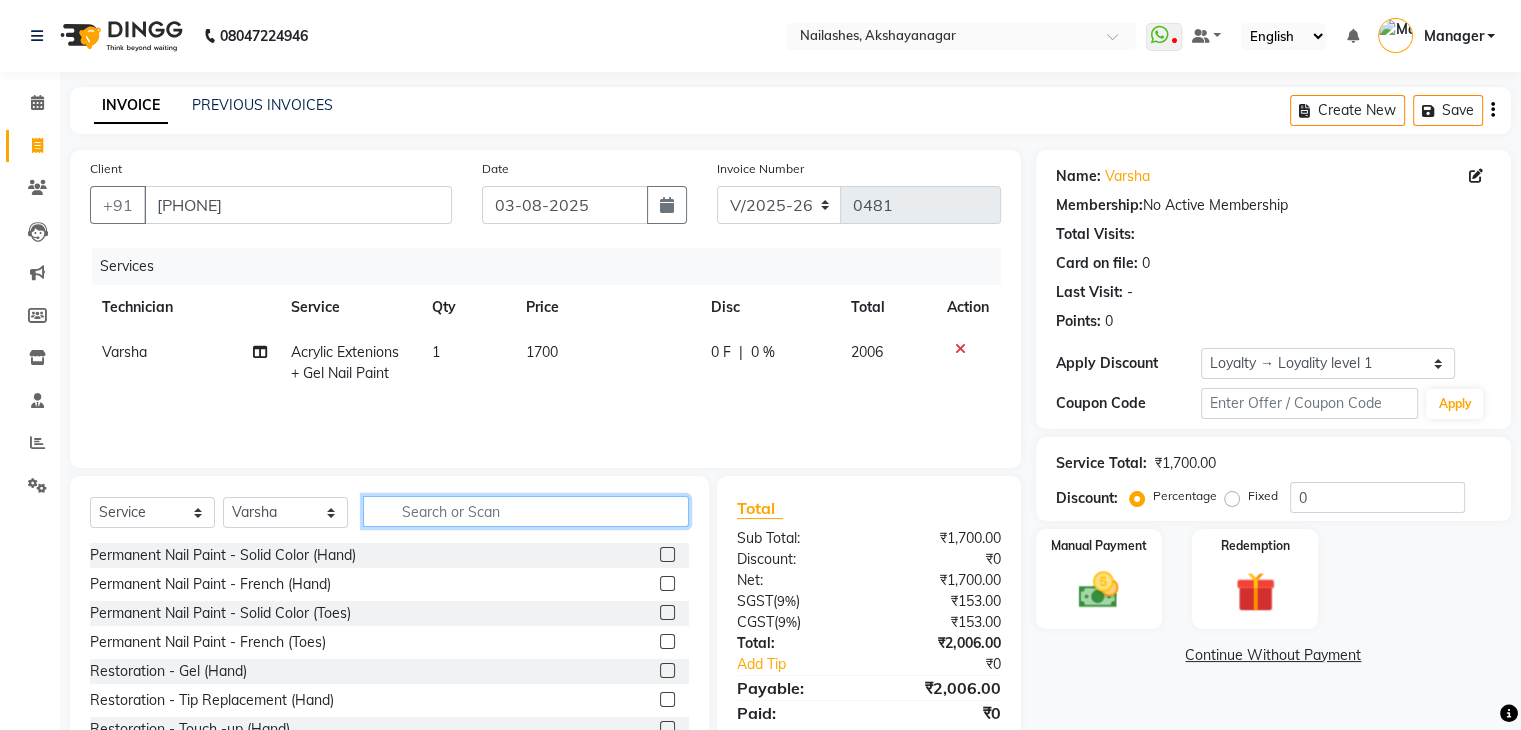 click 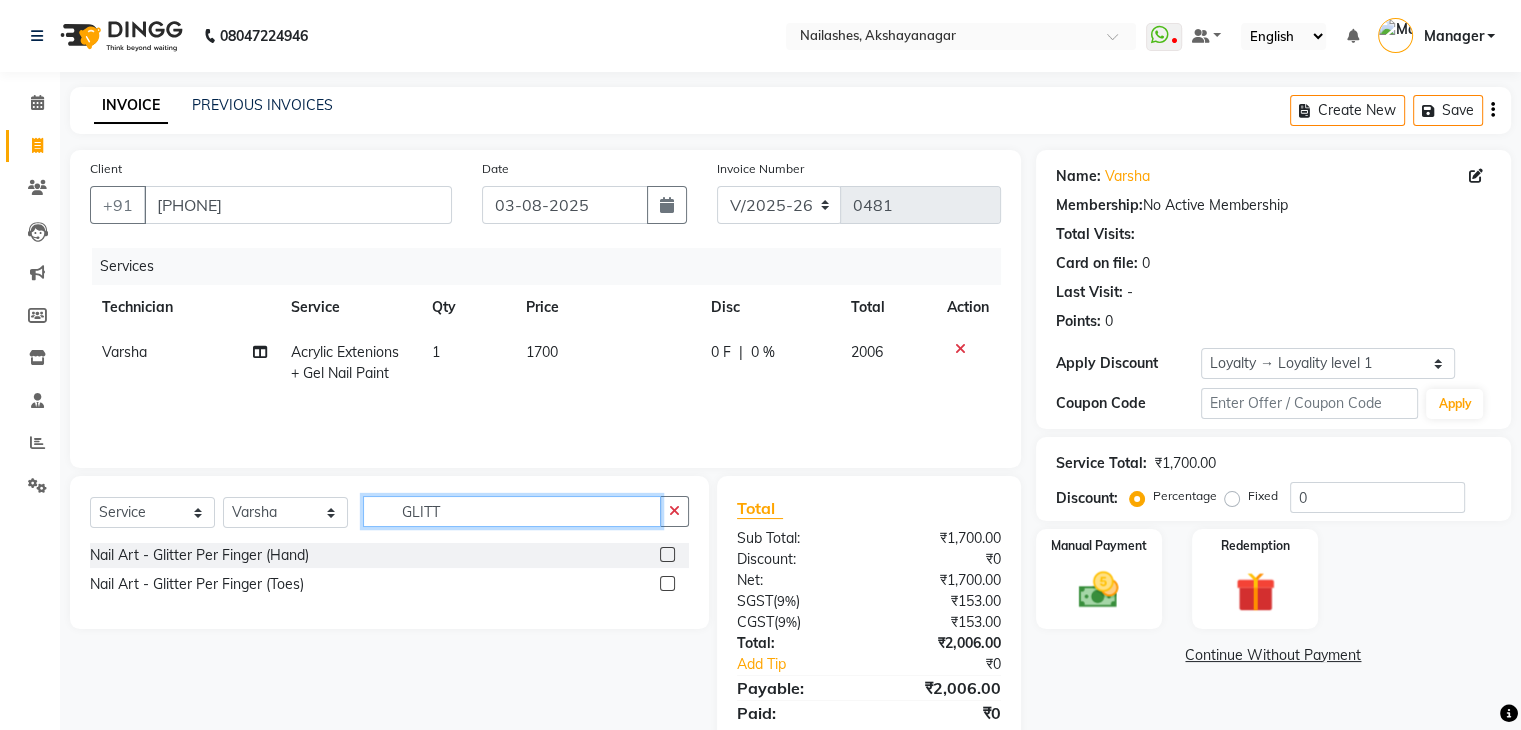 type on "GLITT" 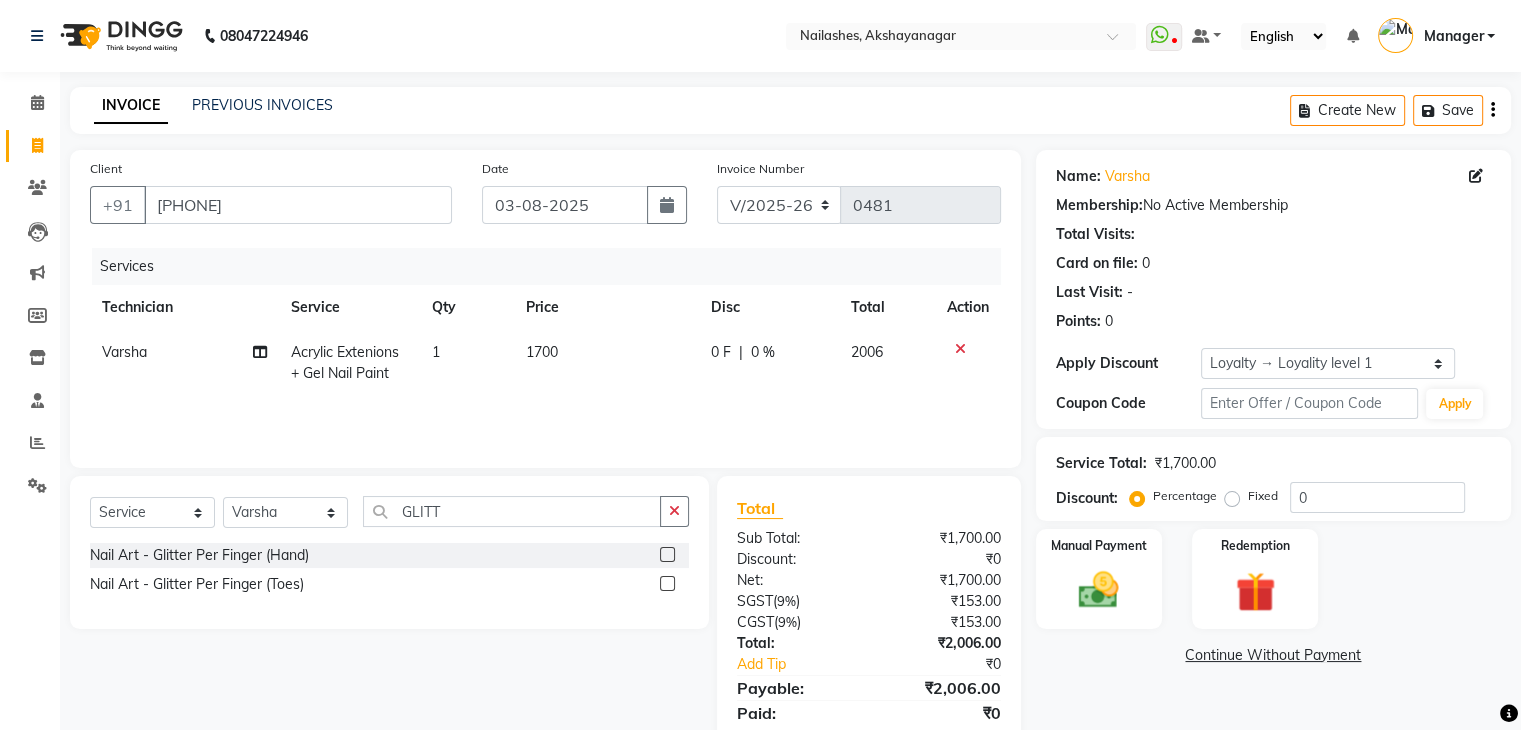 click 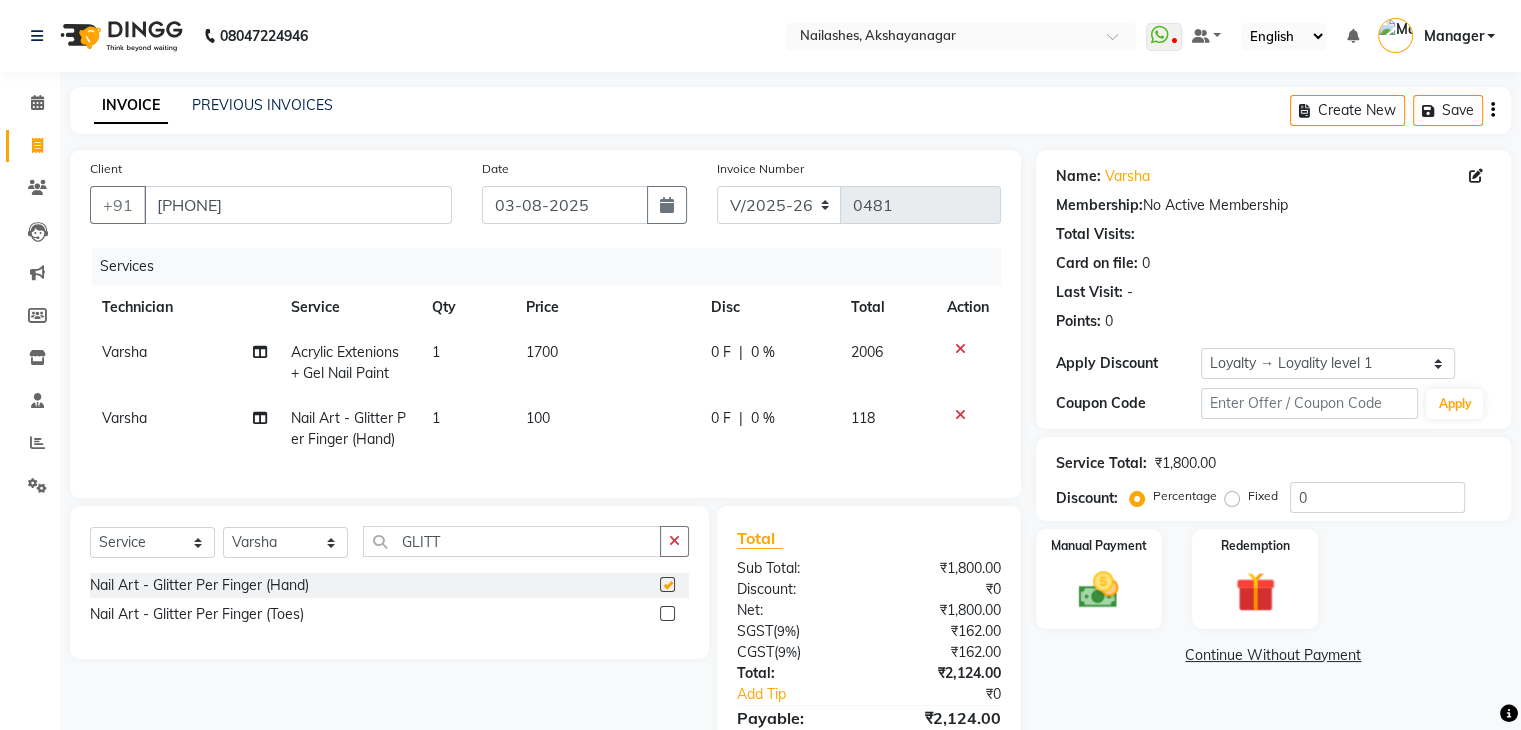 checkbox on "false" 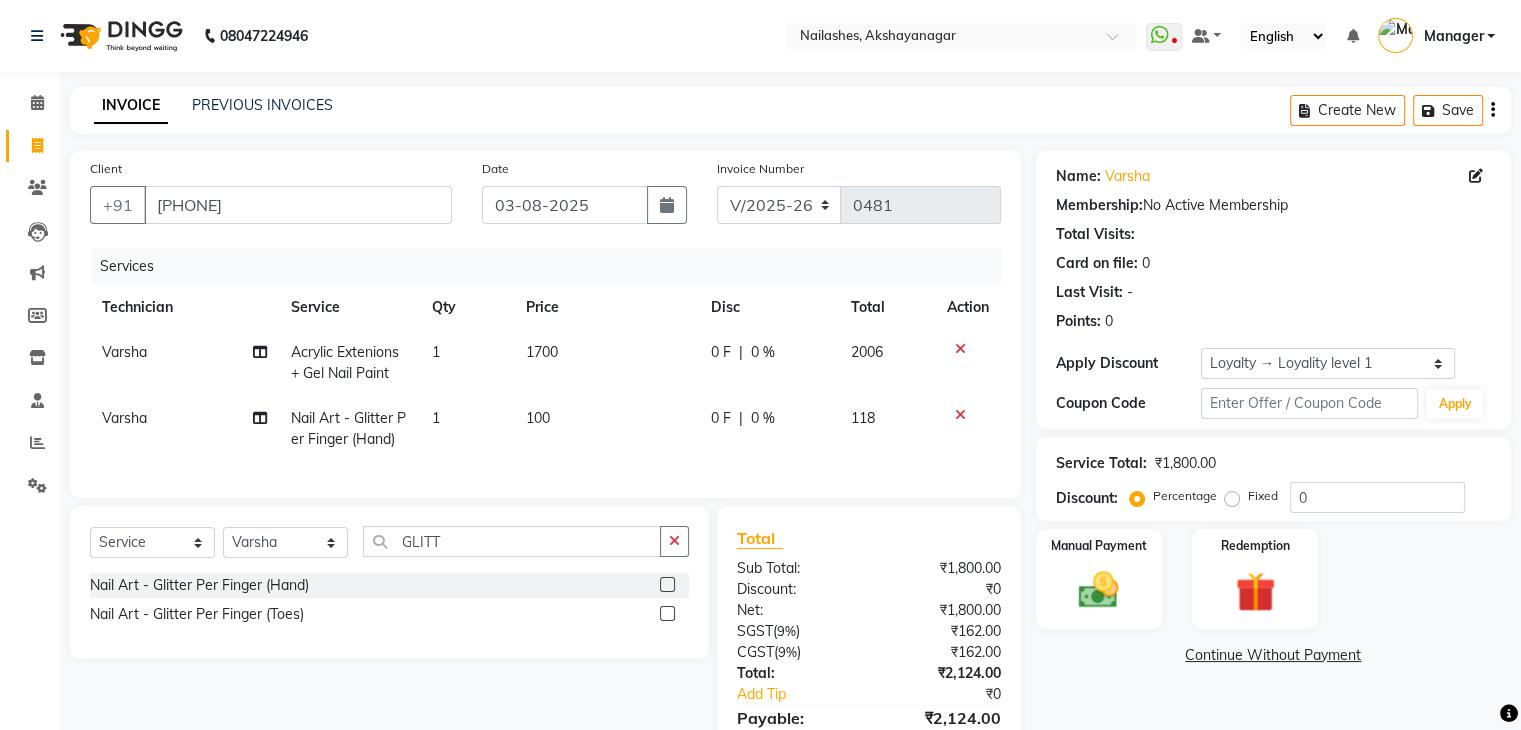 click on "1" 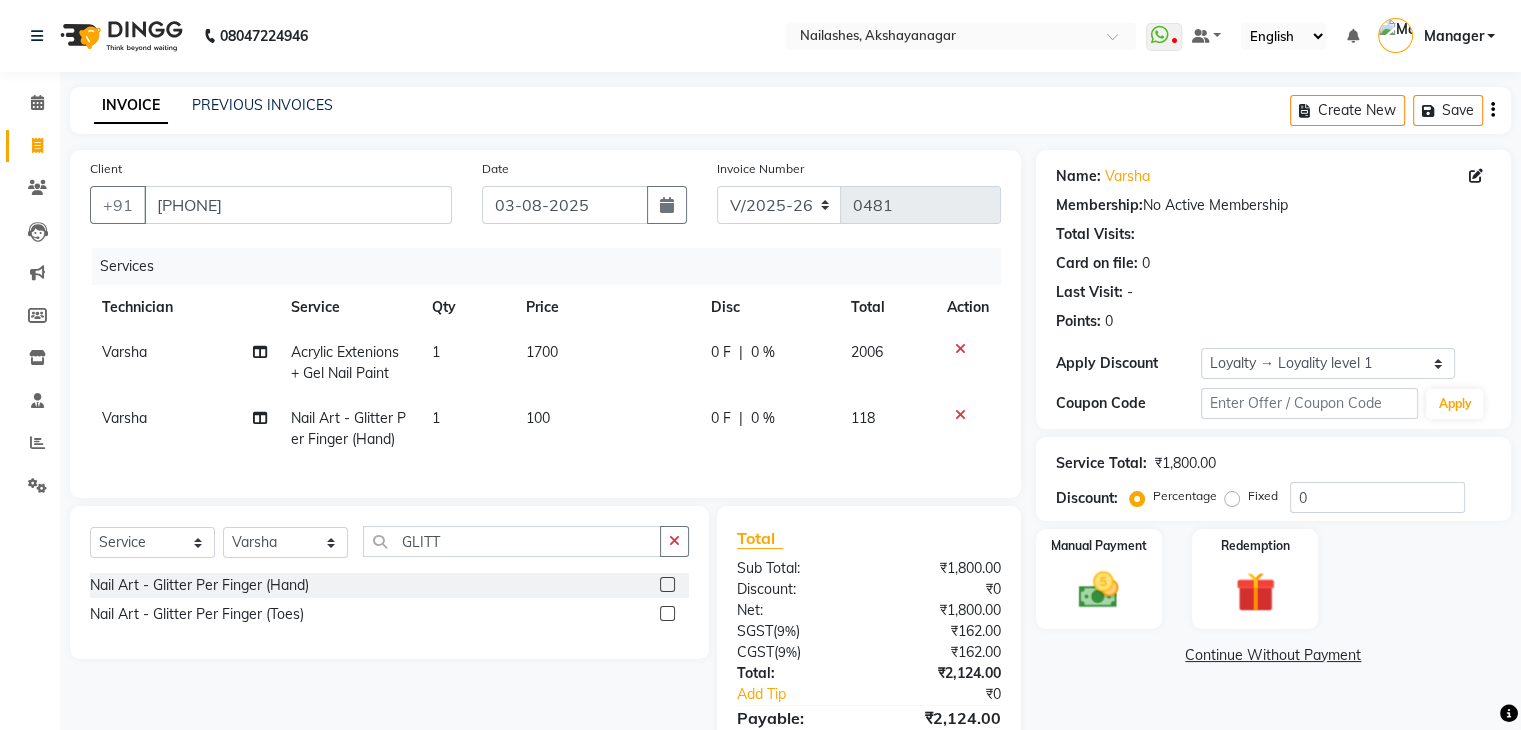 select on "86675" 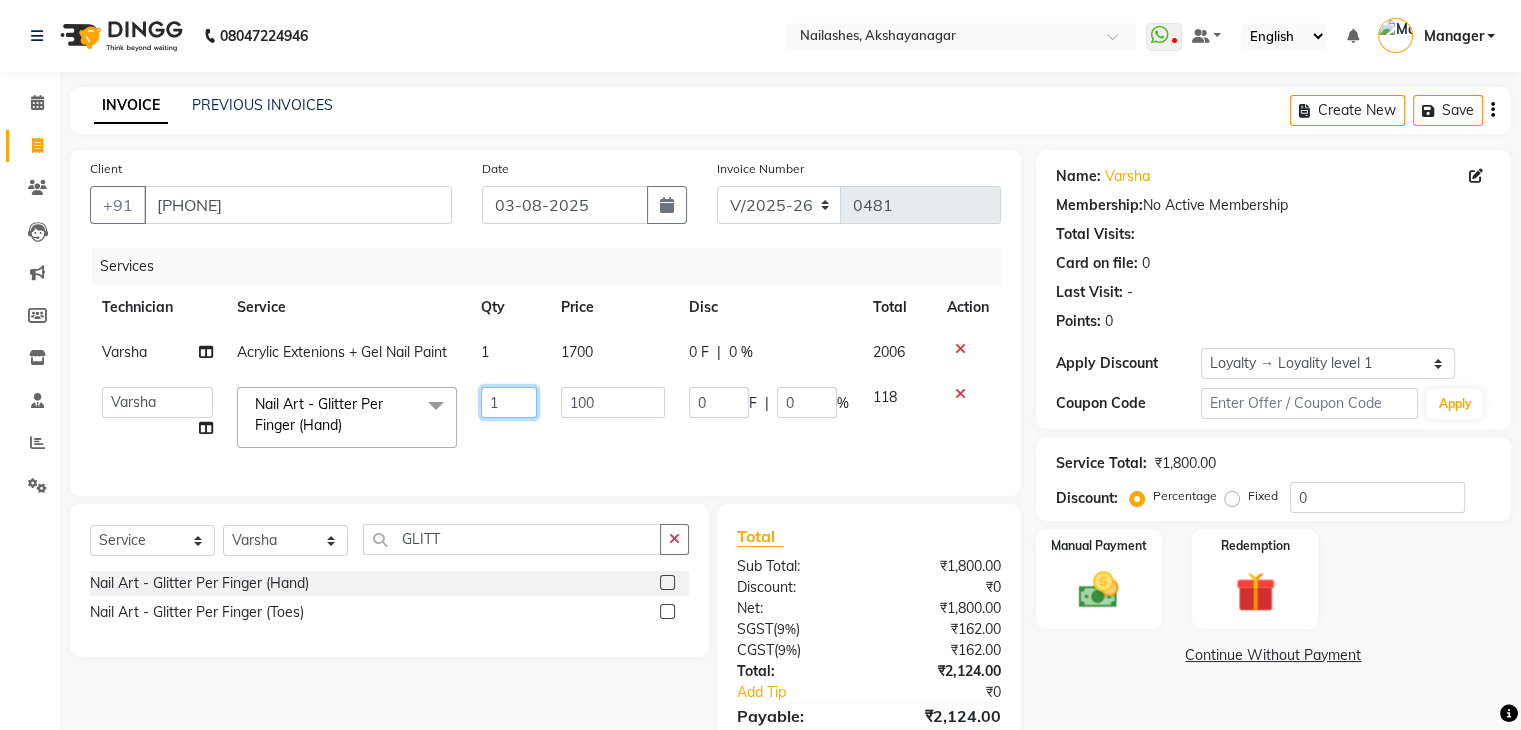 click on "1" 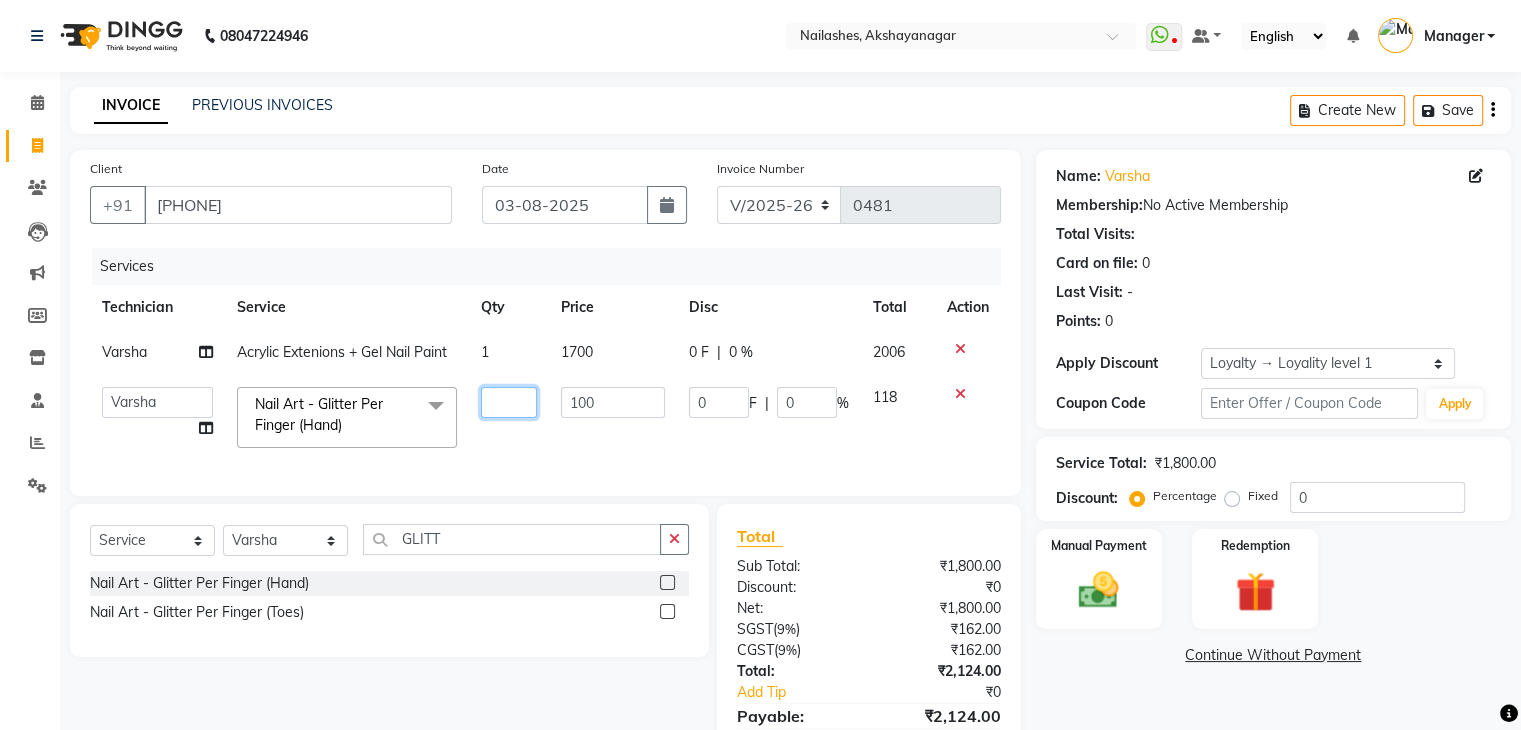 type on "6" 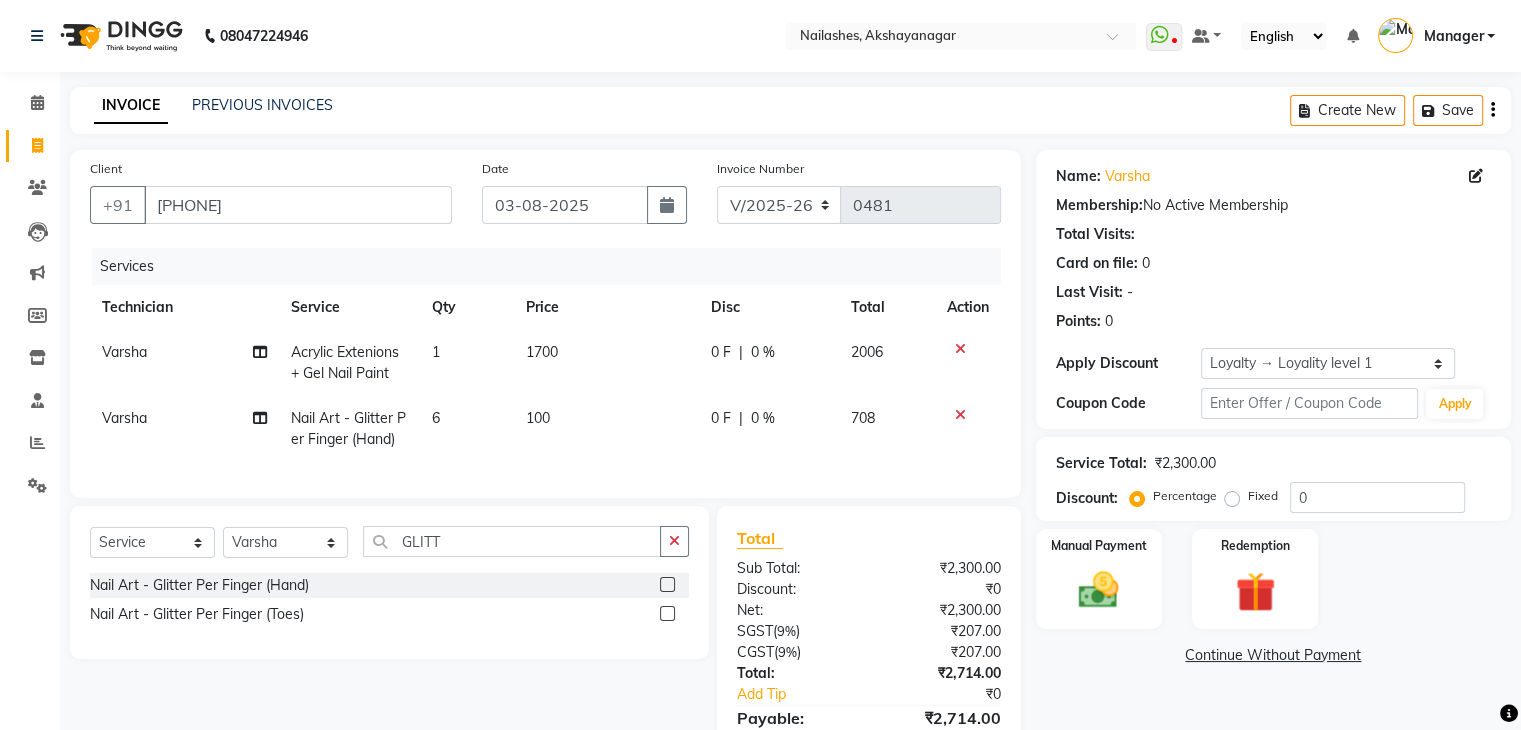 click on "100" 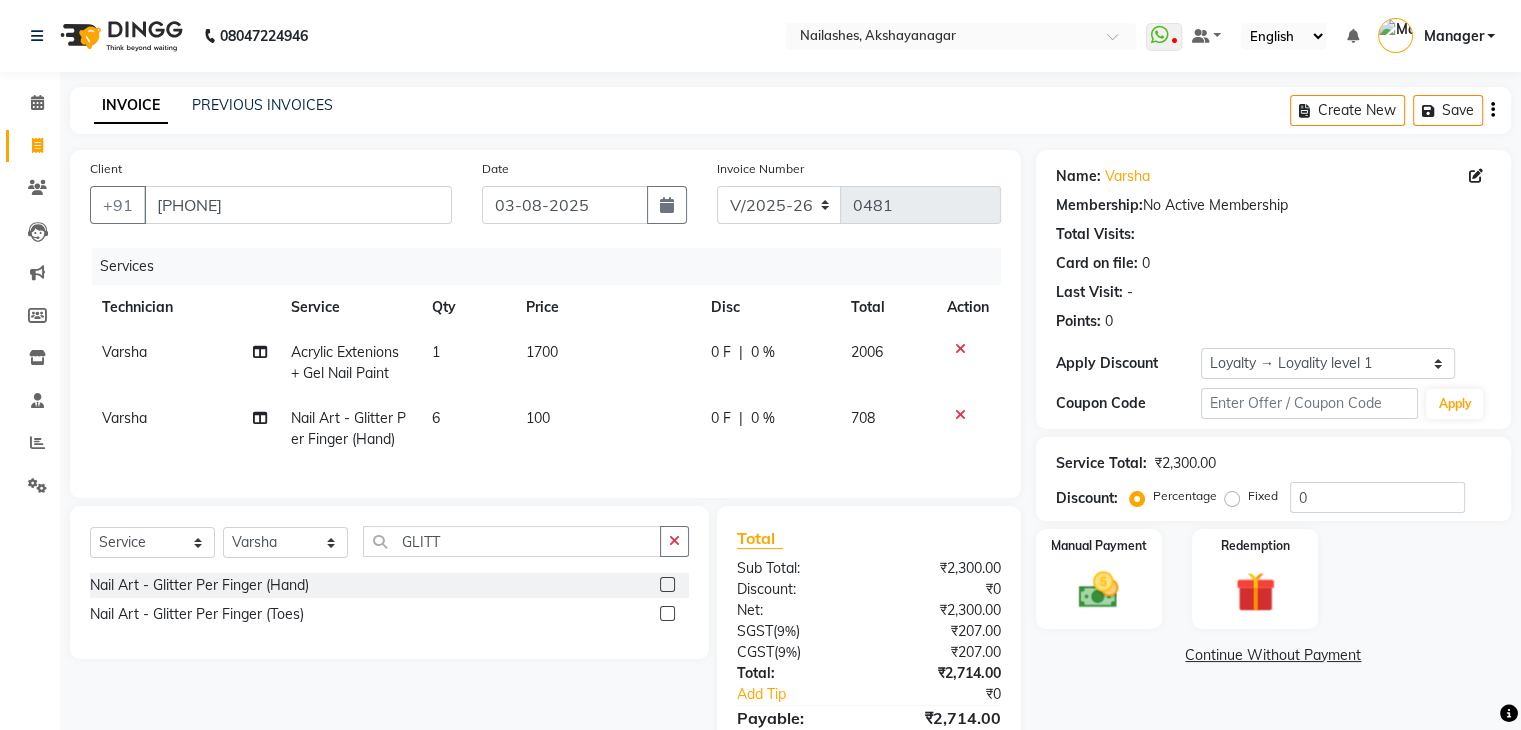 select on "86675" 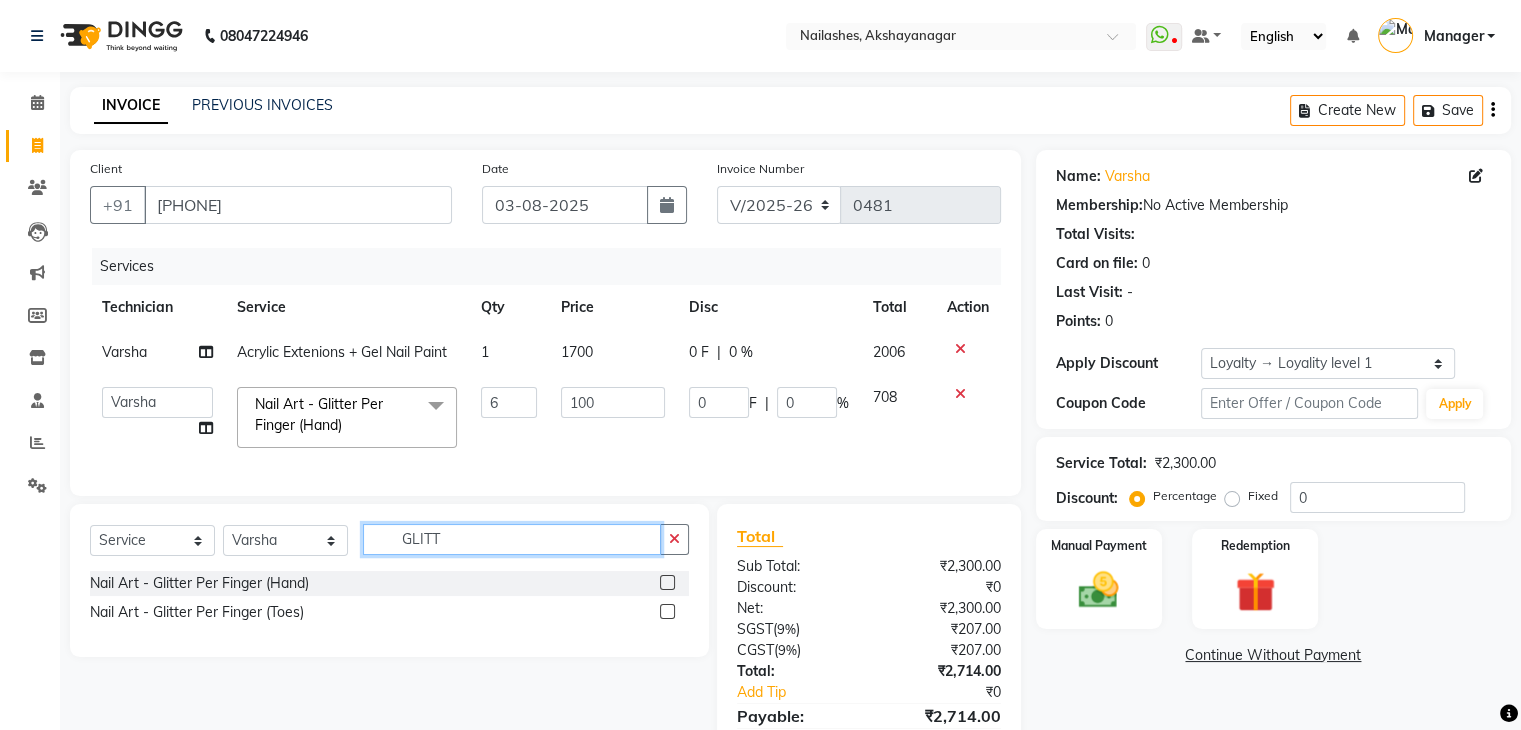click on "GLITT" 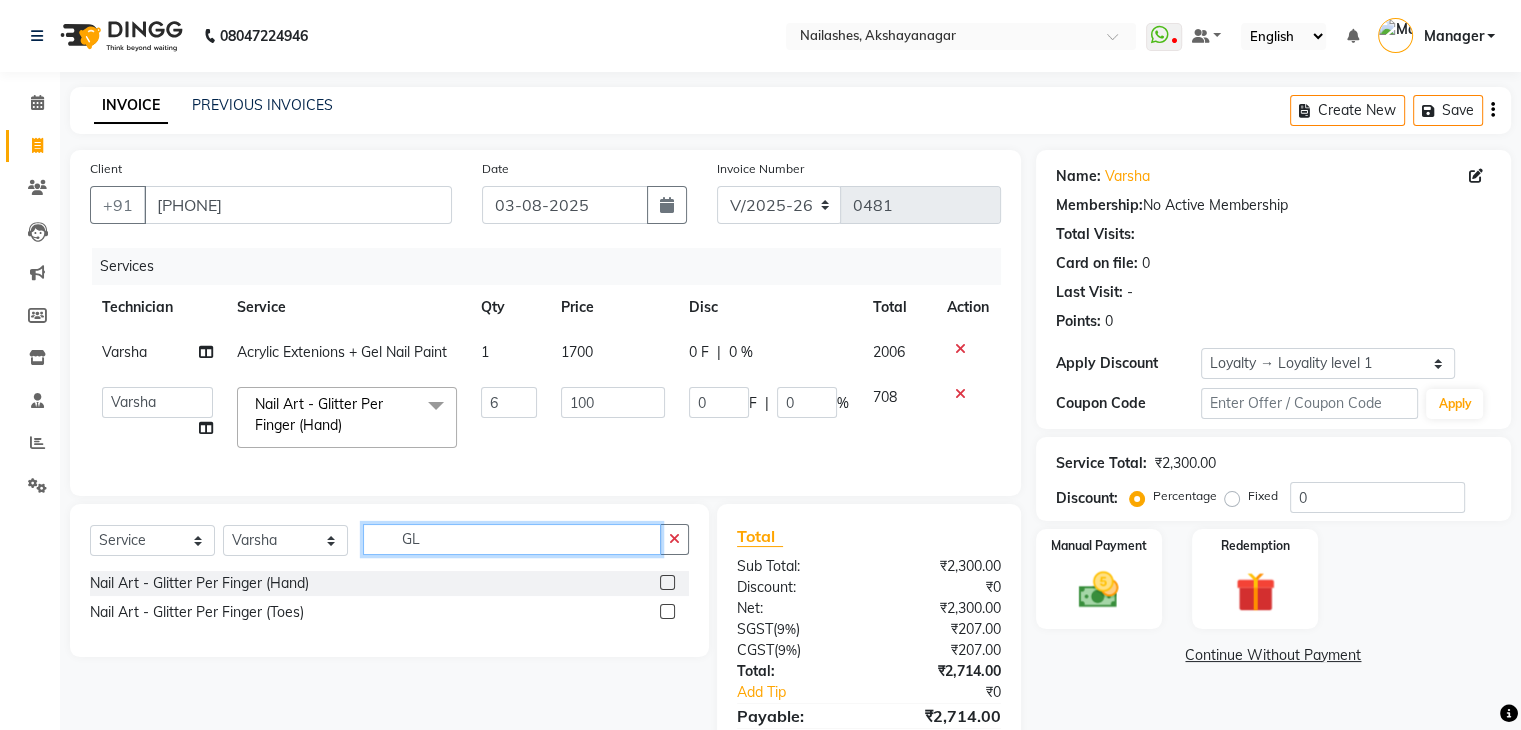 type on "G" 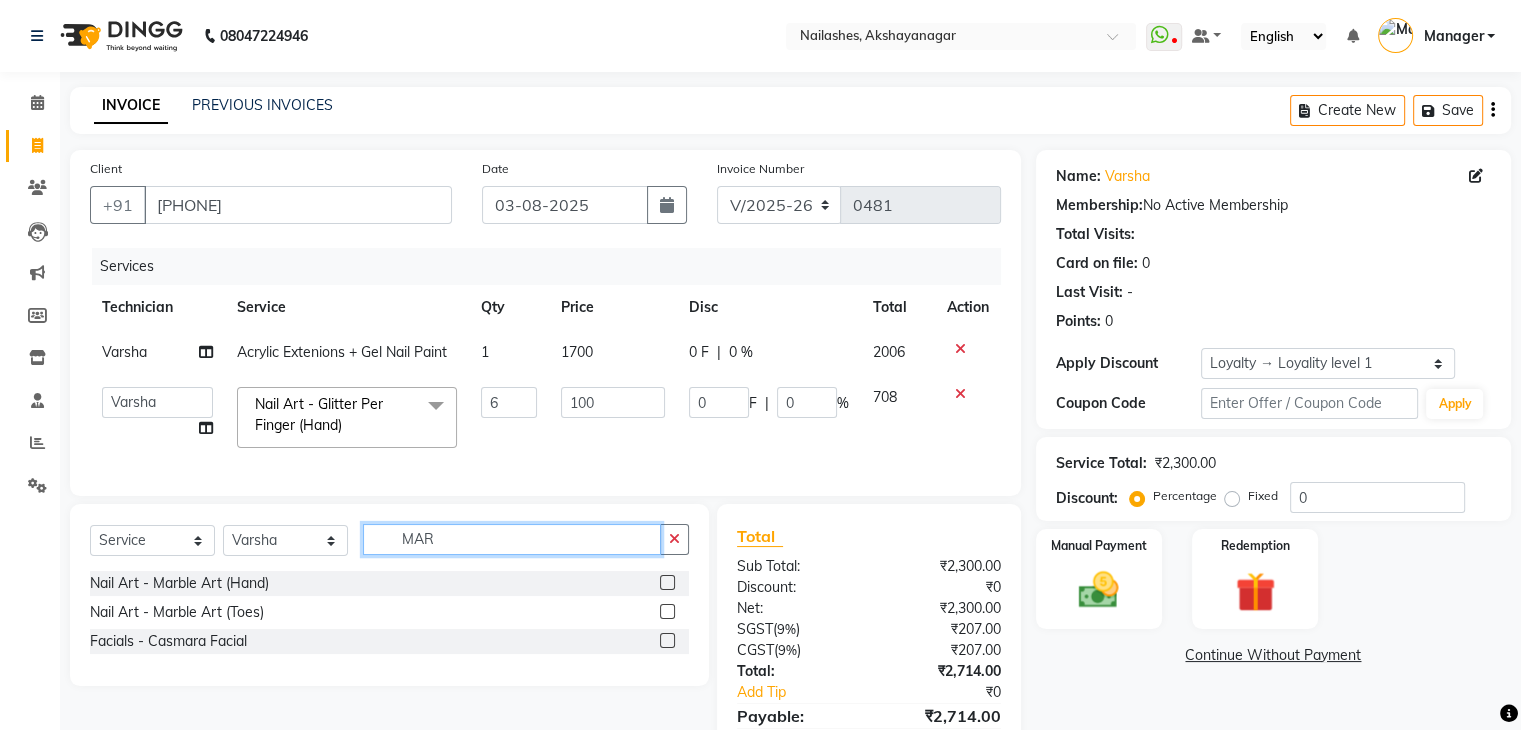 type on "MAR" 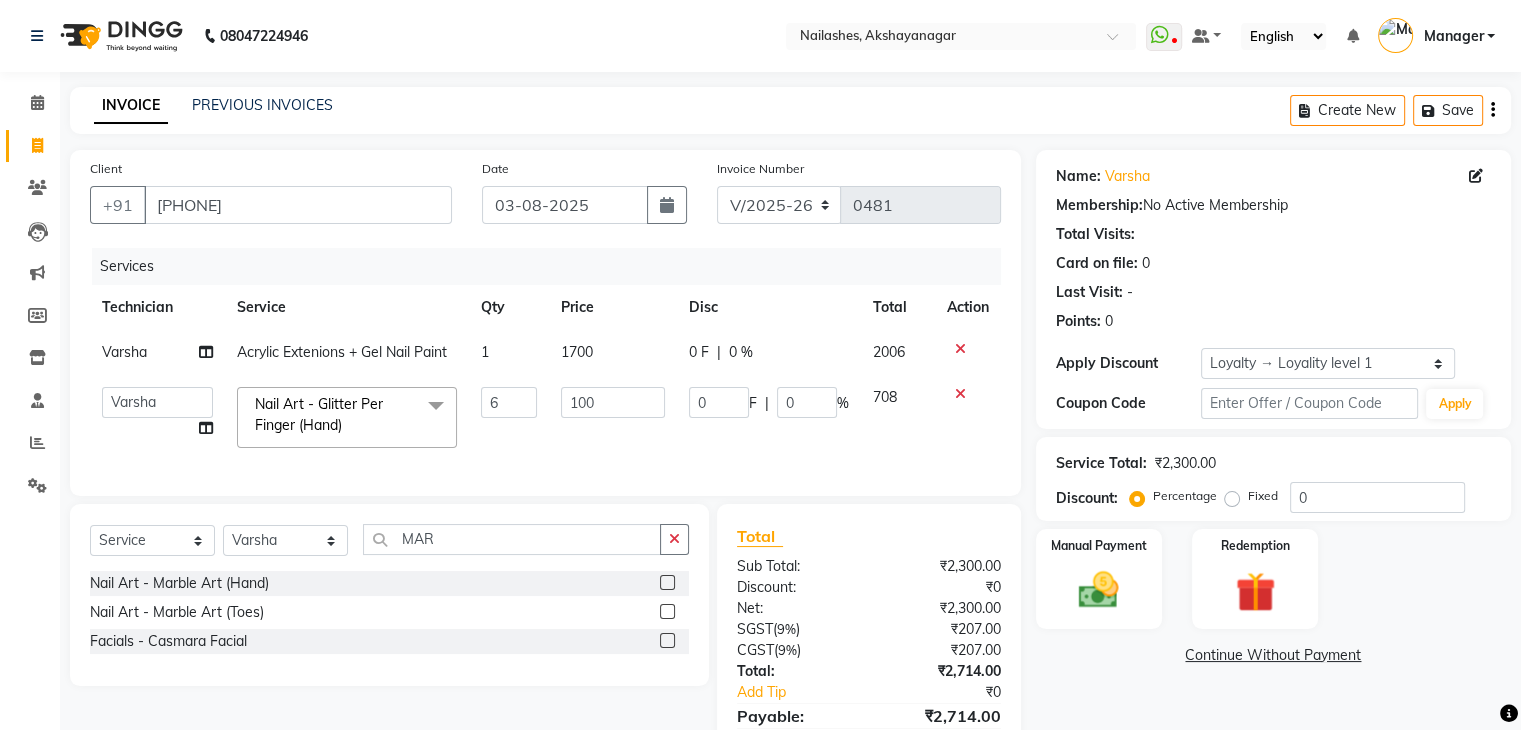 click 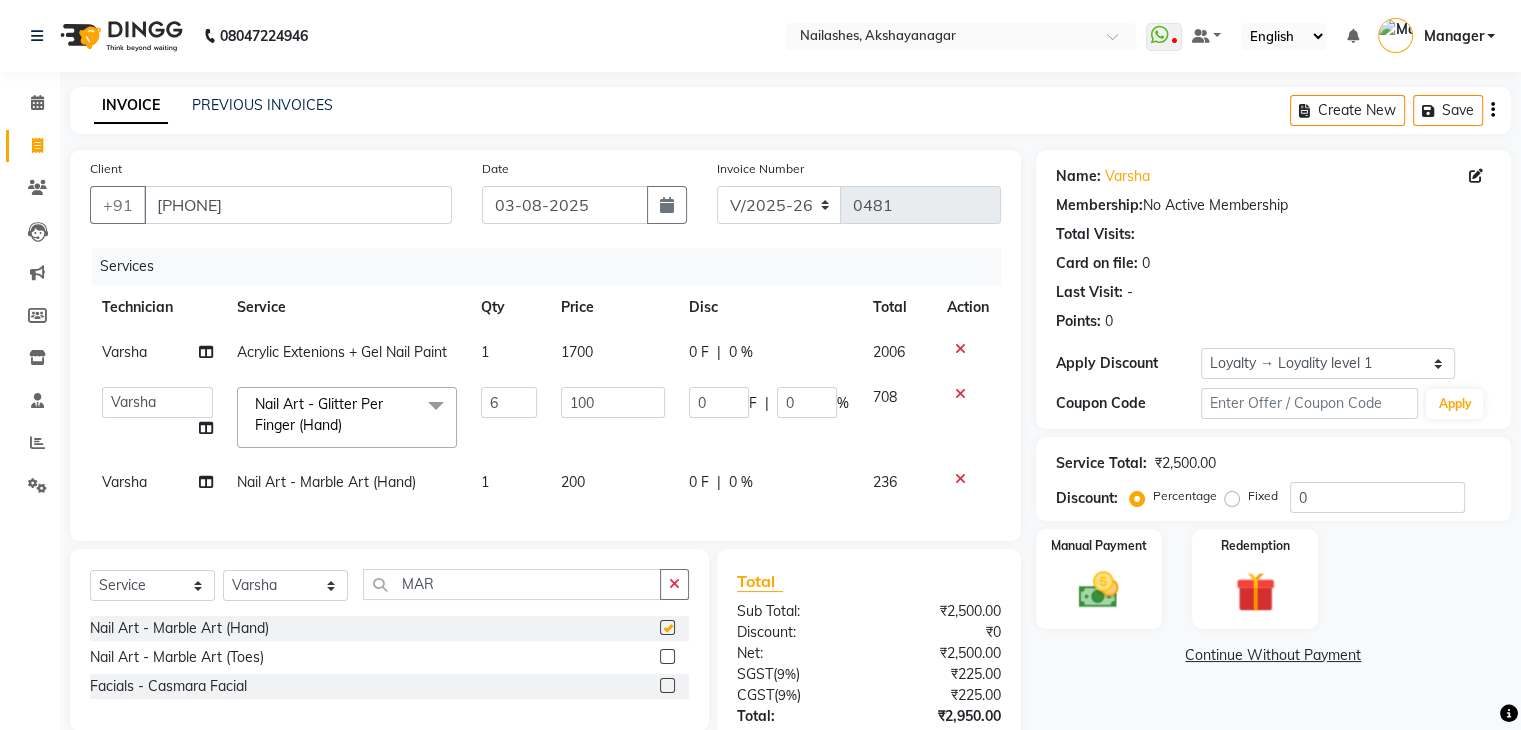 checkbox on "false" 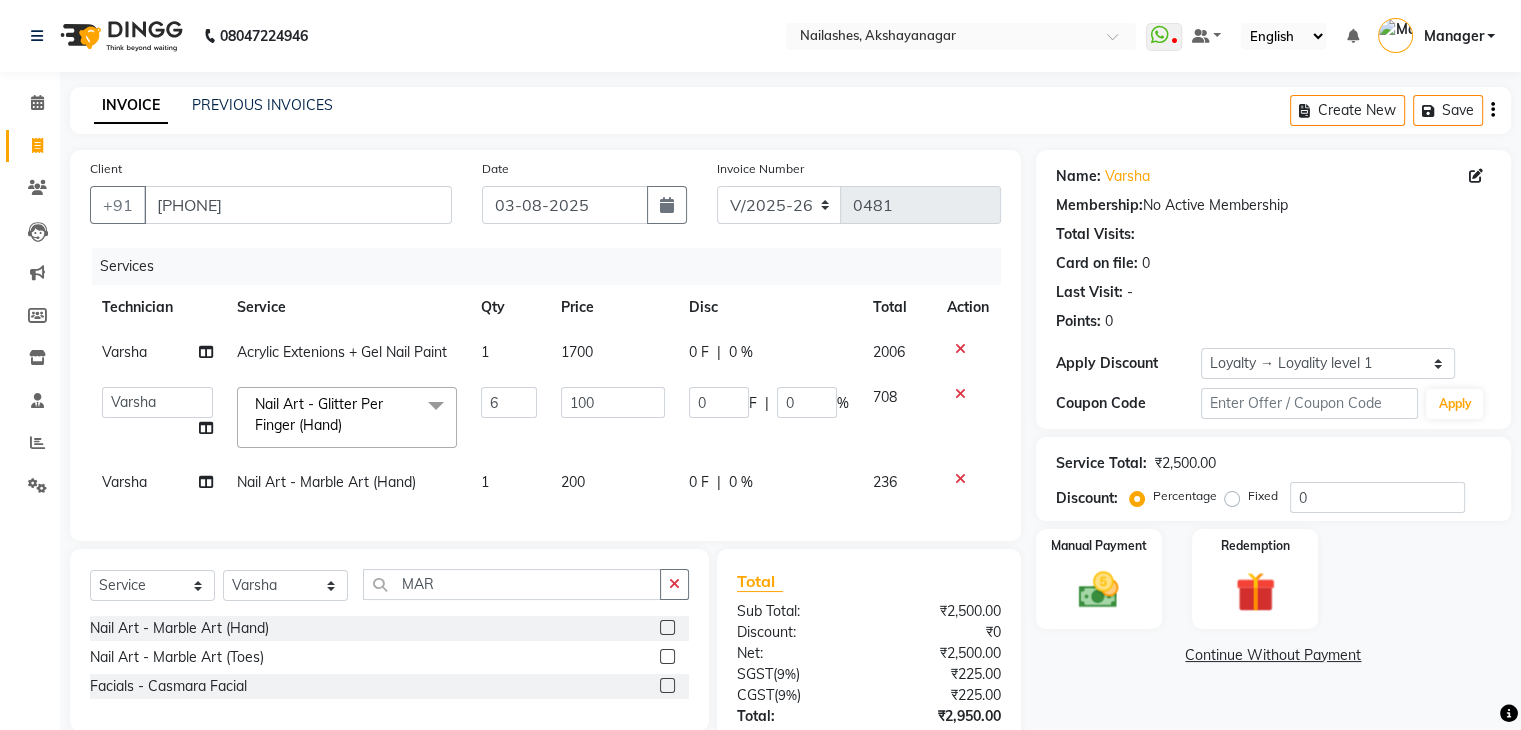 click on "1" 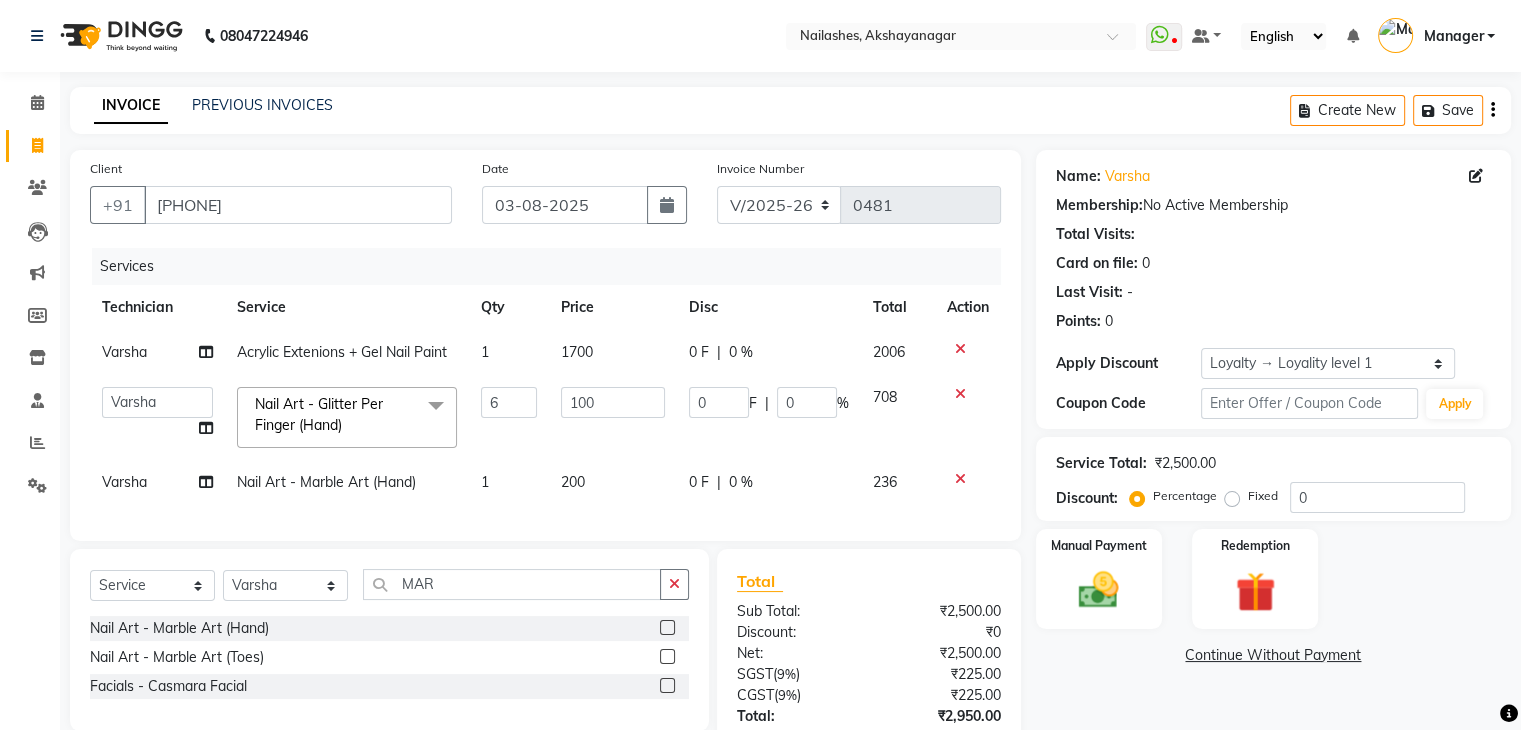 select on "86675" 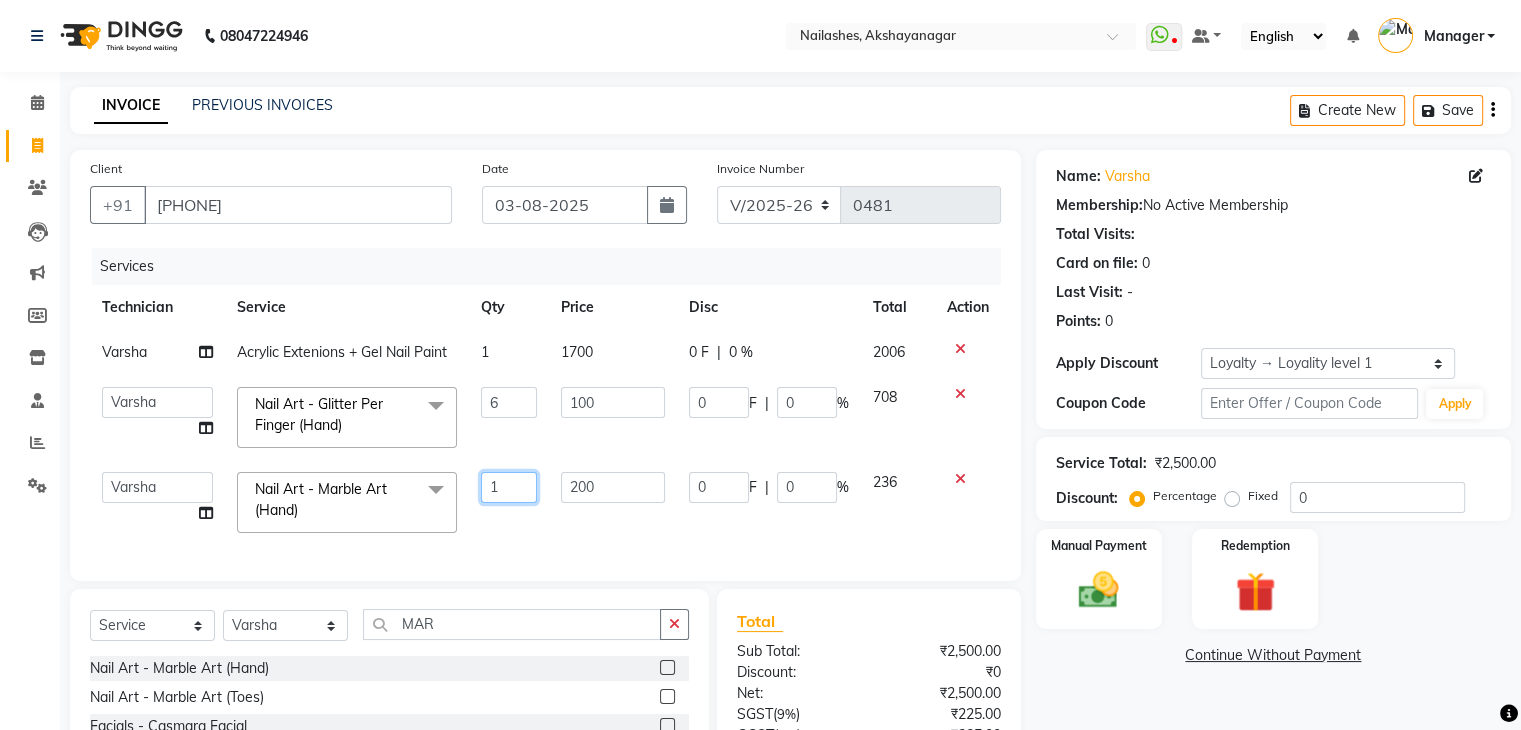 click on "1" 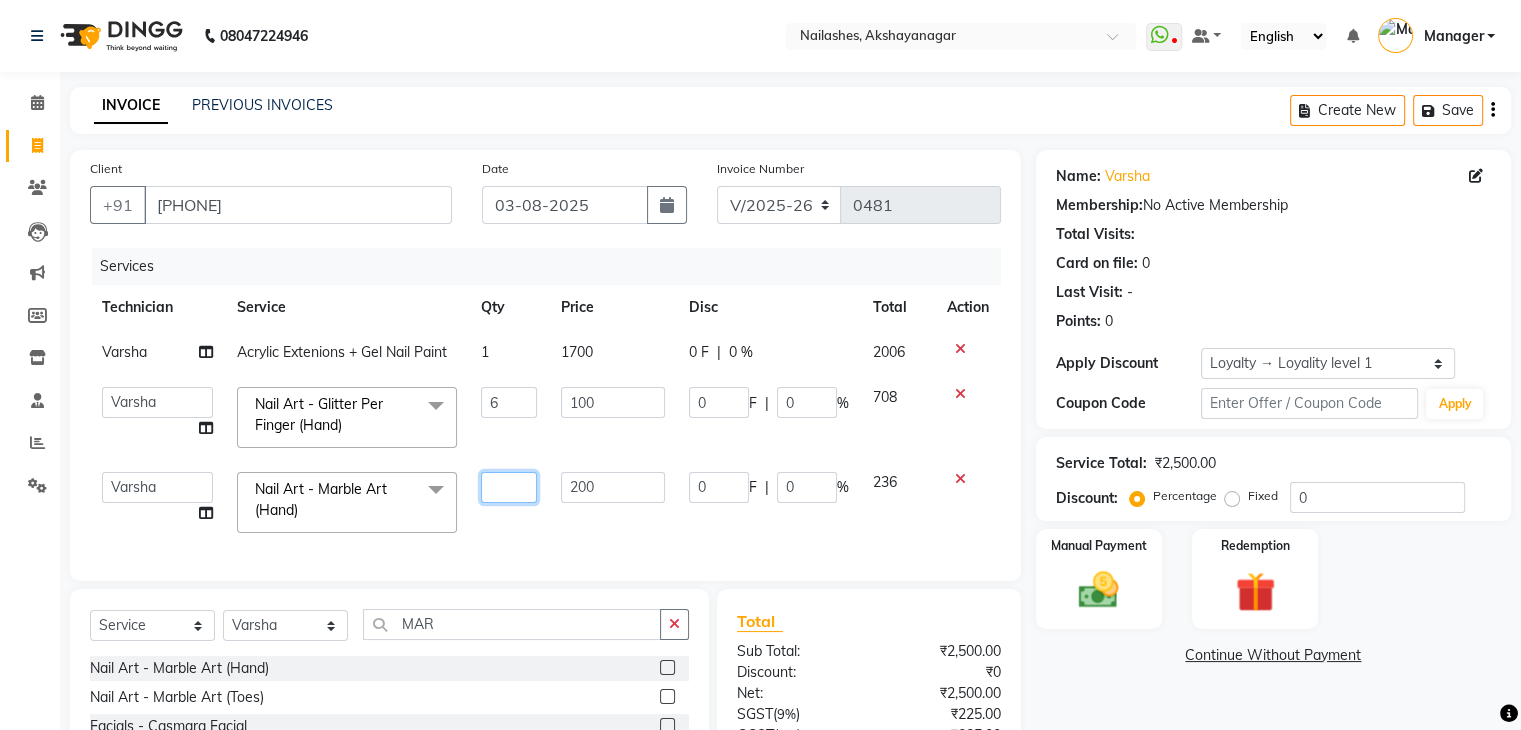 type on "4" 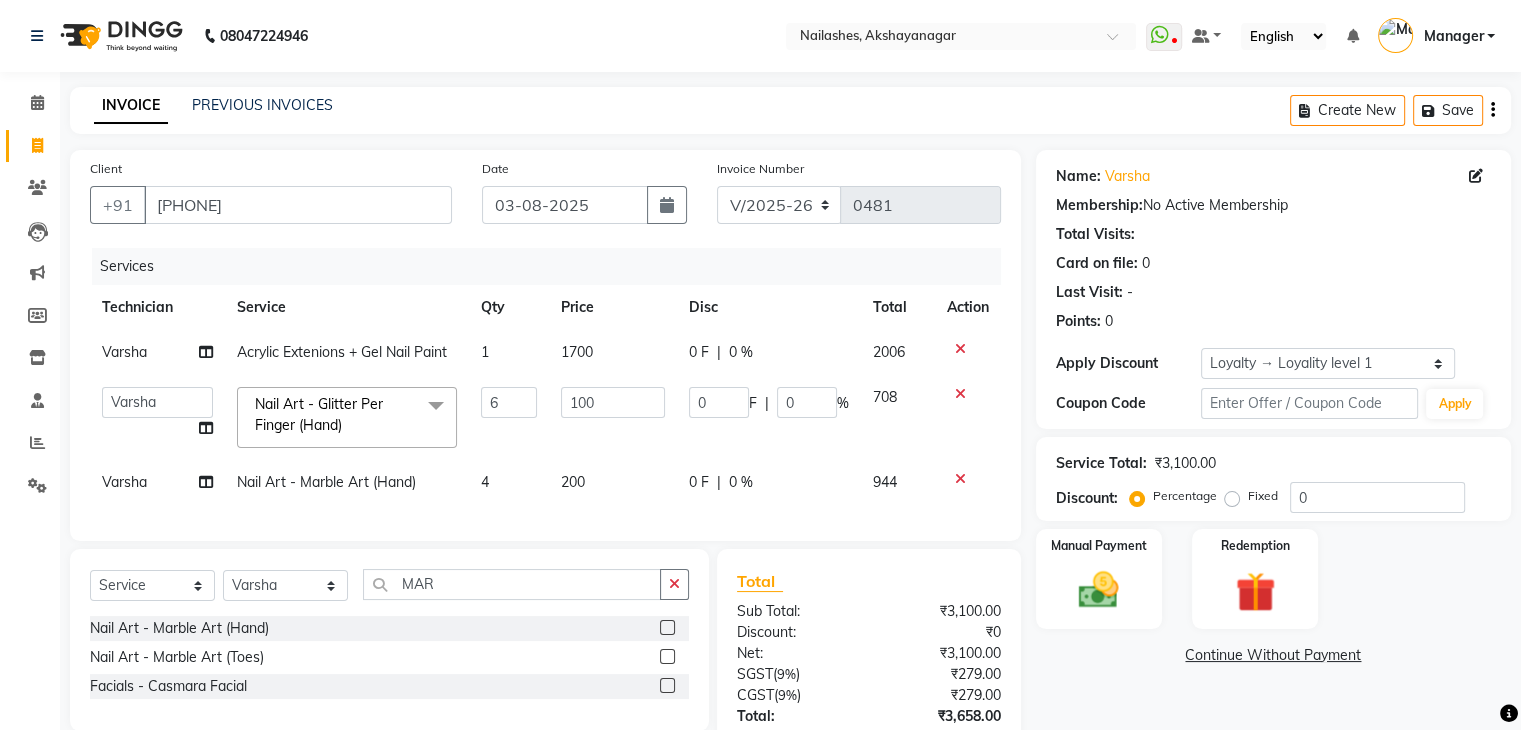 click on "Services Technician Service Qty Price Disc Total Action Varsha Acrylic Extenions + Gel Nail Paint 1 1700 0 F | 0 % 2006  Arun   Gaurav   Manager   Varsha  Nail Art - Glitter Per Finger (Hand)  x Permanent Nail Paint - Solid Color (Hand) Permanent Nail Paint - French (Hand) Permanent Nail Paint - Solid Color (Toes) Permanent Nail Paint - French (Toes) Restoration - Gel (Hand) Restoration - Tip Replacement (Hand) Restoration - Touch -up (Hand) Restoration - Removal of Extension (Hand) Restoration - Removal of Nail Paint (Hand) Restoration - Gel Color Changes (Hand) Restoration - Gel (Toes) Restoration - Tip Replacement (Toes) Restoration - Gel Color Changes (Toes) Restoration - Touch -up (Toes) Restoration - Removal of Nail Paint (Toes) Restoration - Removal of Extension (Toes) Gel polish removal Pedicure - Classic Pedicure - Deluxe Pedicure - Premium Pedicure - Platinum Café H&F Pedicure AVL Express Pedicure Bombini Pedicure AVL Luxury Pedicure Pedipure Luxury Pedicure Foot Massage Pedicure Bombini Manicure" 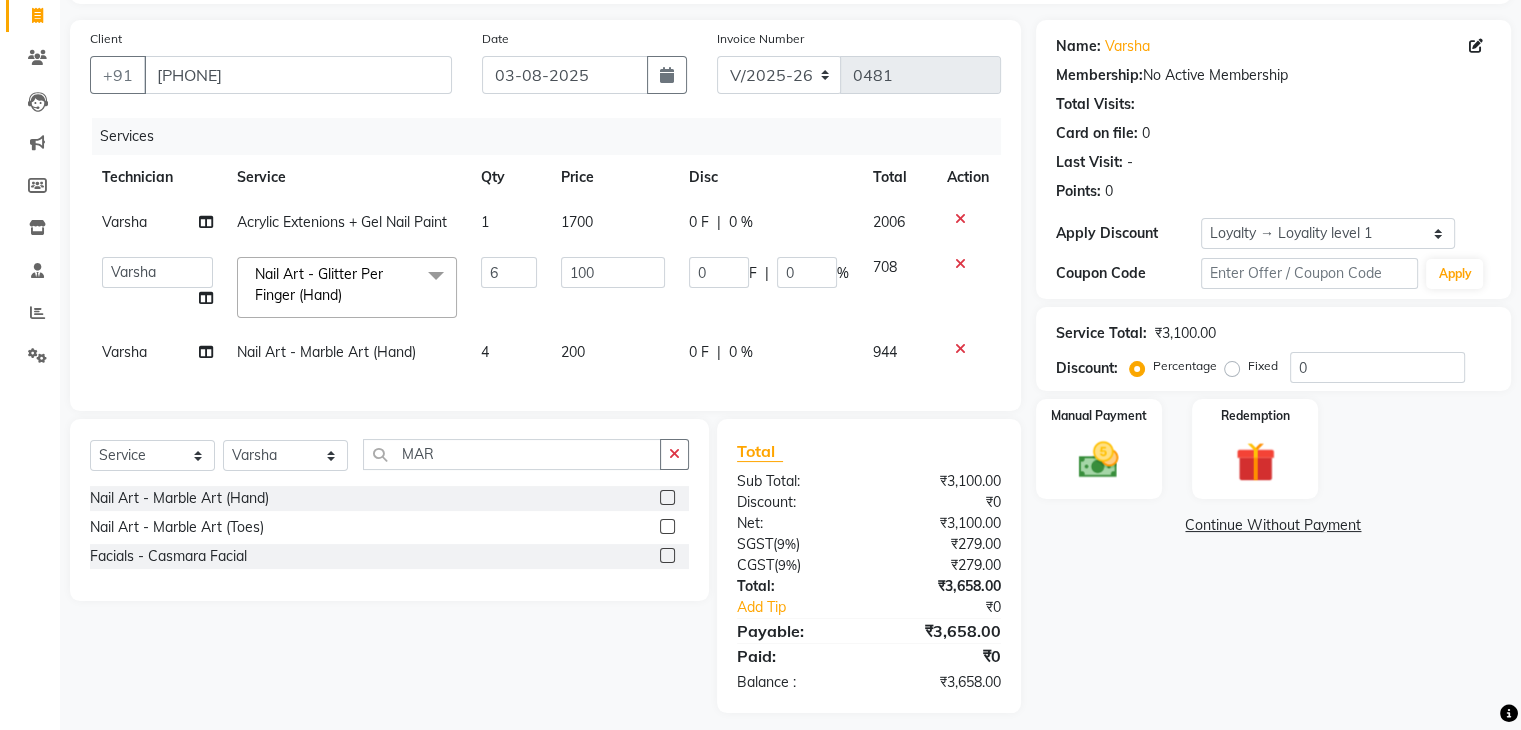 scroll, scrollTop: 158, scrollLeft: 0, axis: vertical 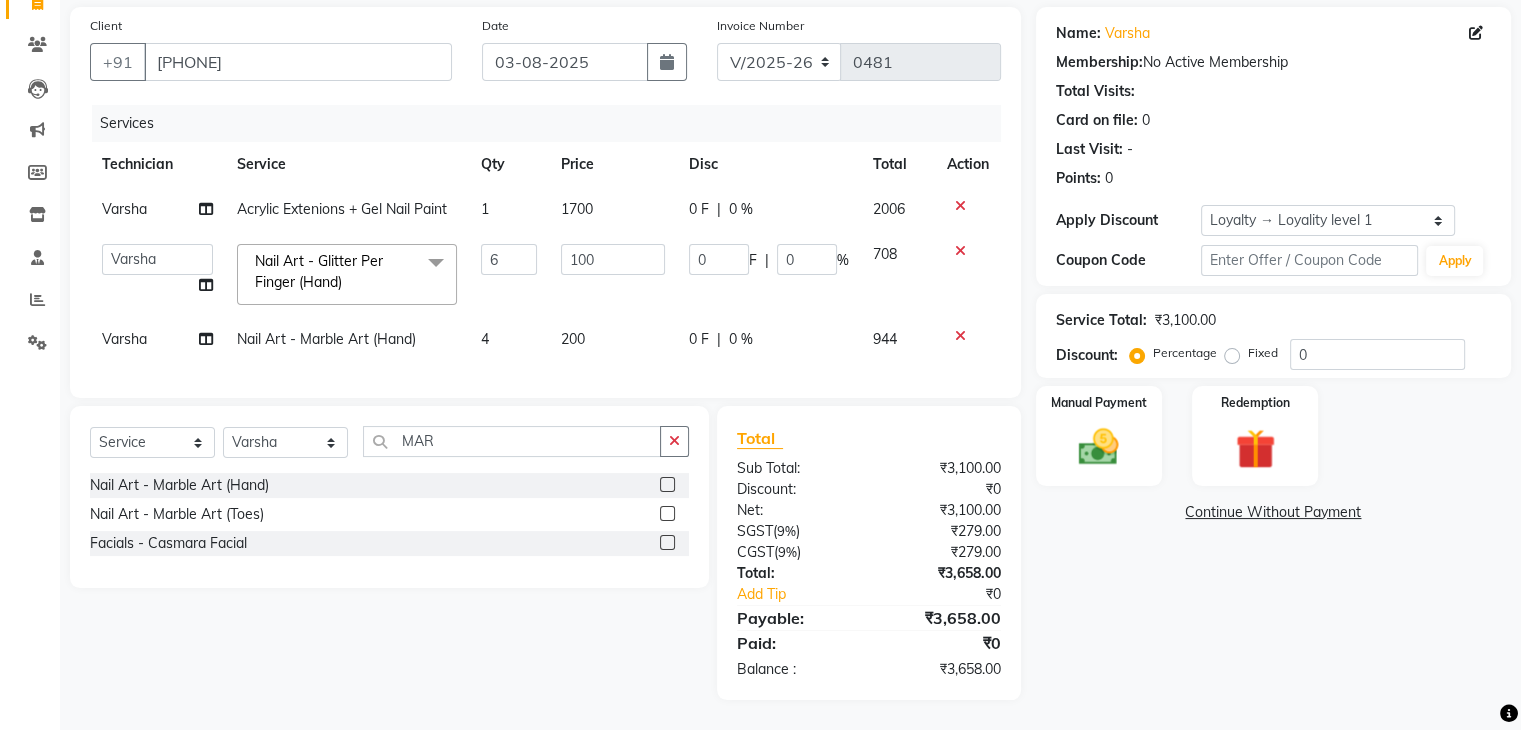 click on "200" 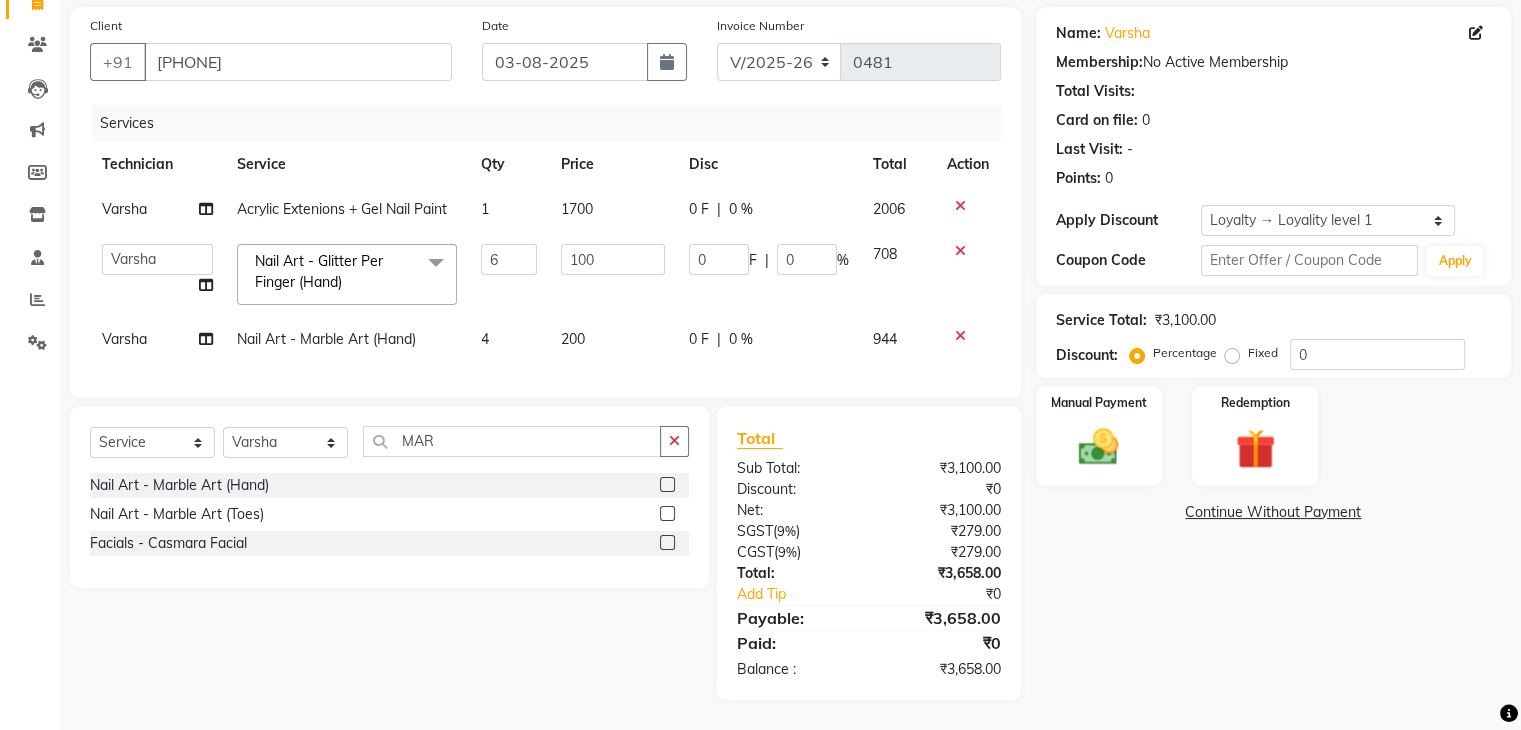select on "86675" 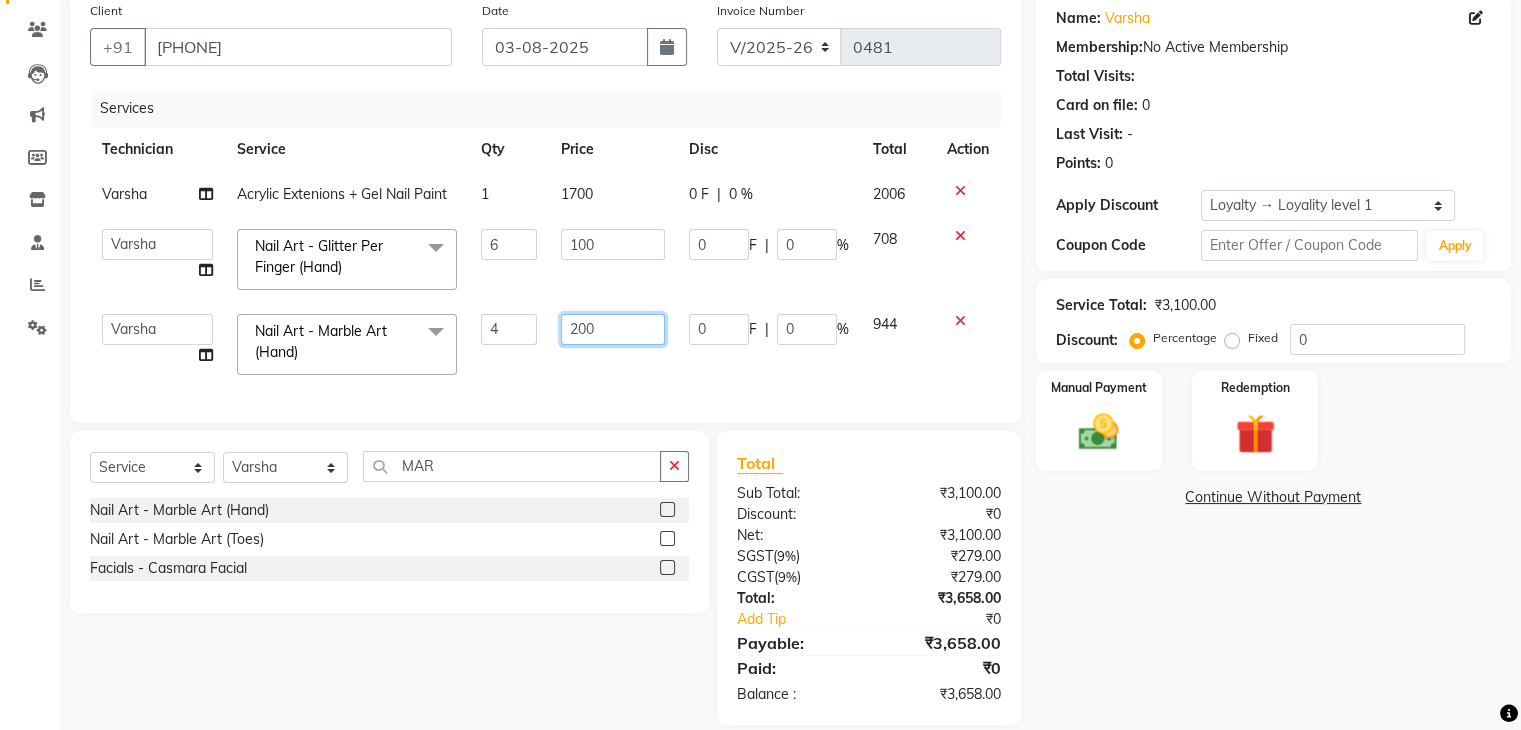 click on "200" 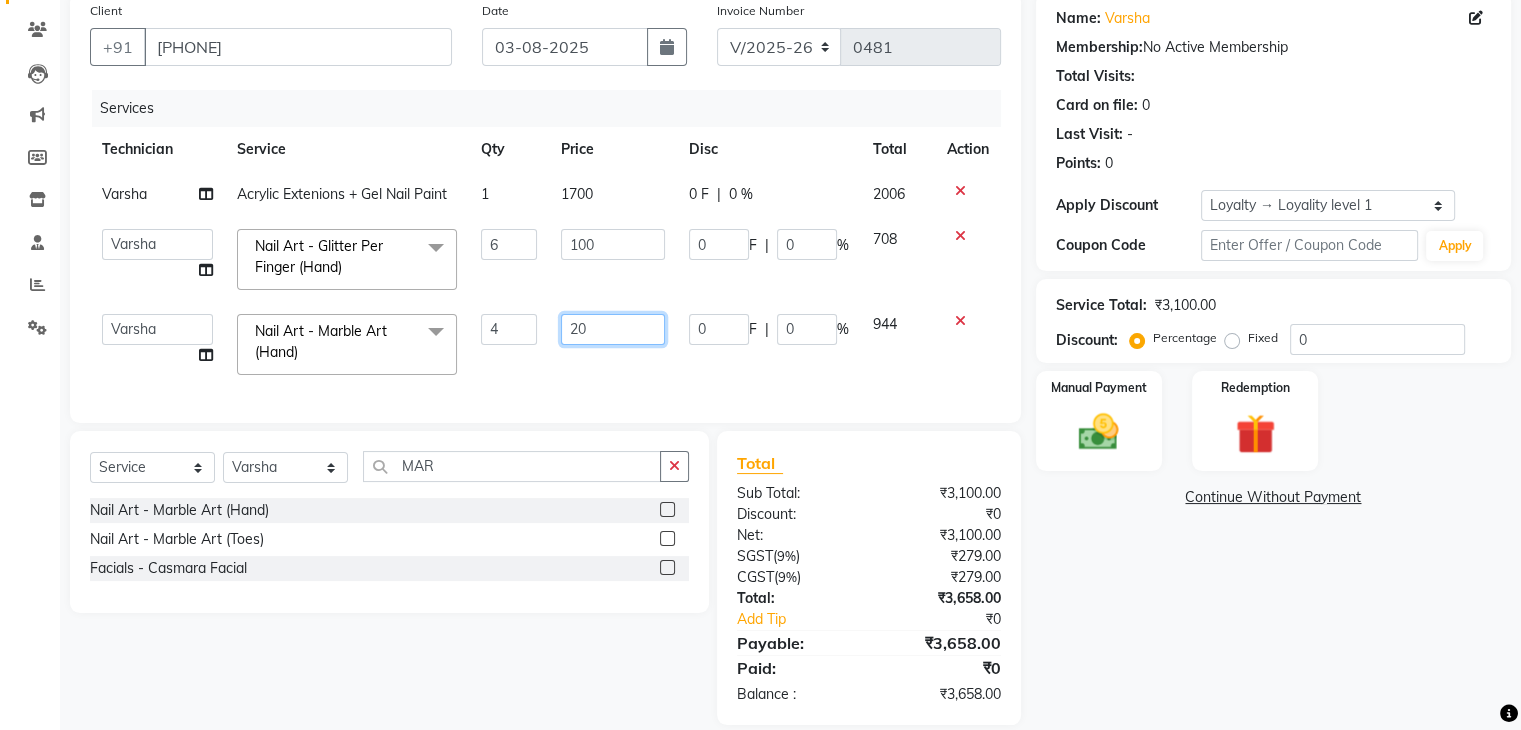 type on "2" 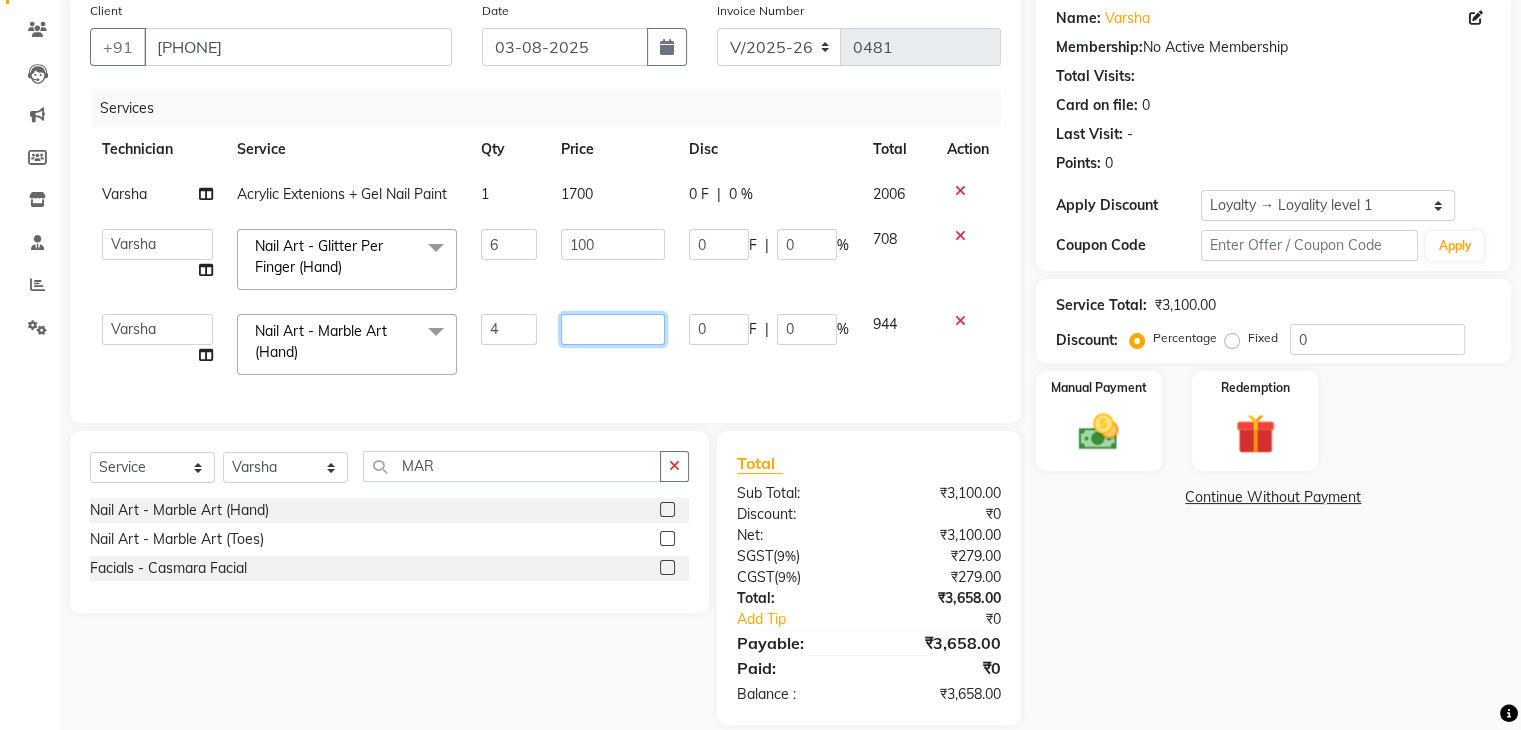 type on "4" 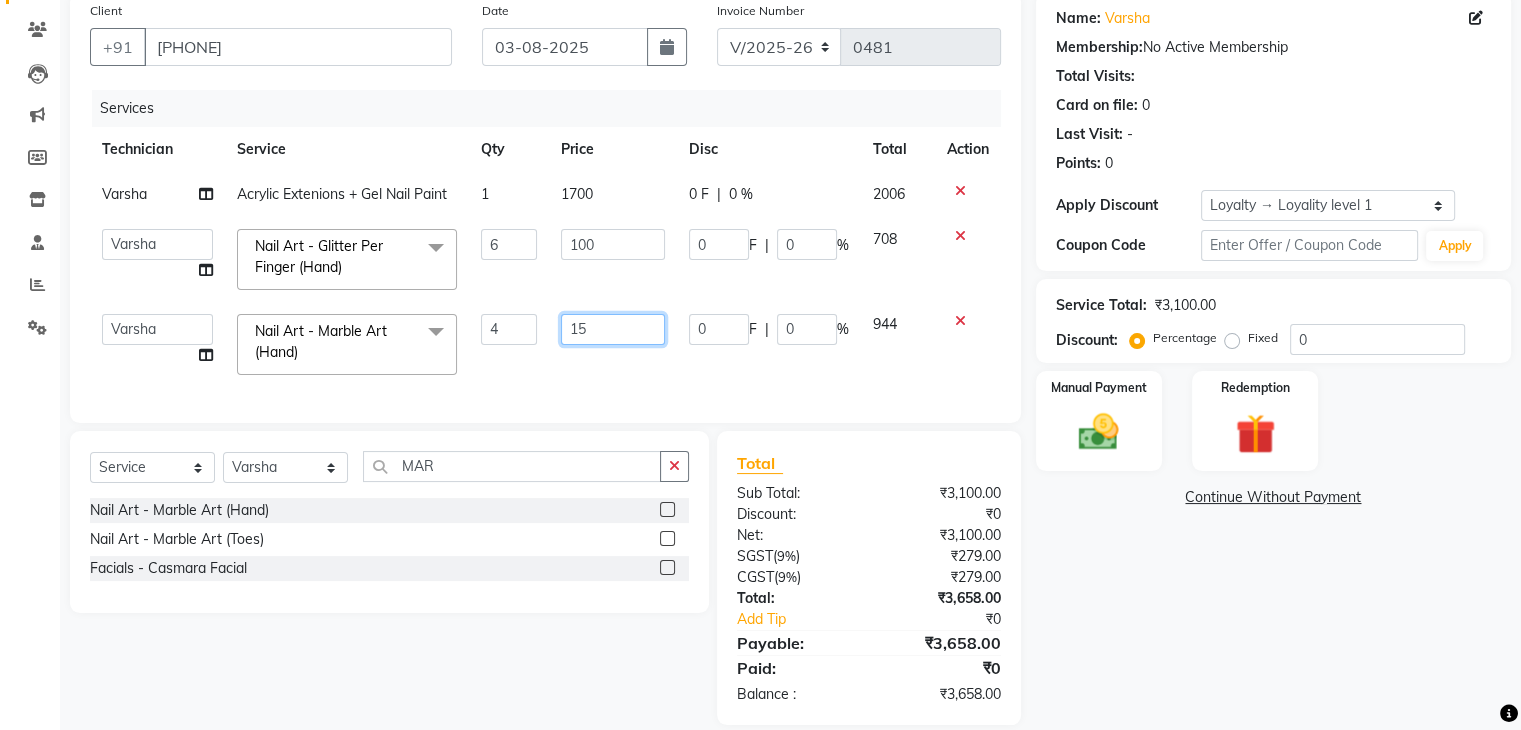 type on "150" 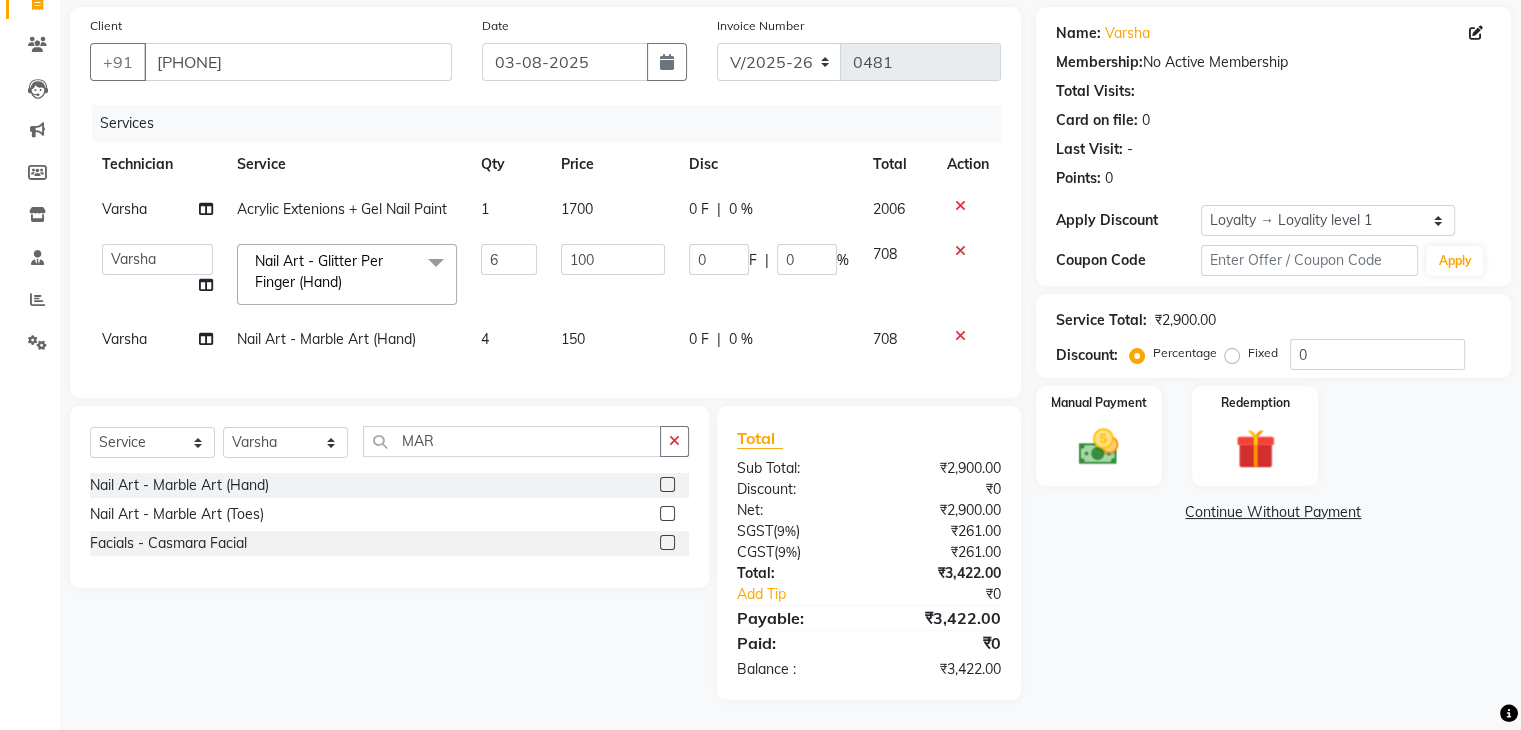 click on "Client +91 8940812133 Date 03-08-2025 Invoice Number V/2025 V/2025-26 0481 Services Technician Service Qty Price Disc Total Action Varsha Acrylic Extenions + Gel Nail Paint 1 1700 0 F | 0 % 2006  Arun   Gaurav   Manager   Varsha  Nail Art - Glitter Per Finger (Hand)  x Permanent Nail Paint - Solid Color (Hand) Permanent Nail Paint - French (Hand) Permanent Nail Paint - Solid Color (Toes) Permanent Nail Paint - French (Toes) Restoration - Gel (Hand) Restoration - Tip Replacement (Hand) Restoration - Touch -up (Hand) Restoration - Removal of Extension (Hand) Restoration - Removal of Nail Paint (Hand) Restoration - Gel Color Changes (Hand) Restoration - Gel (Toes) Restoration - Tip Replacement (Toes) Restoration - Gel Color Changes (Toes) Restoration - Touch -up (Toes) Restoration - Removal of Nail Paint (Toes) Restoration - Removal of Extension (Toes) Gel polish removal Pedicure - Classic Pedicure - Deluxe Pedicure - Premium Pedicure - Platinum Café H&F Pedicure AVL Express Pedicure Bombini Pedicure Hair Wash" 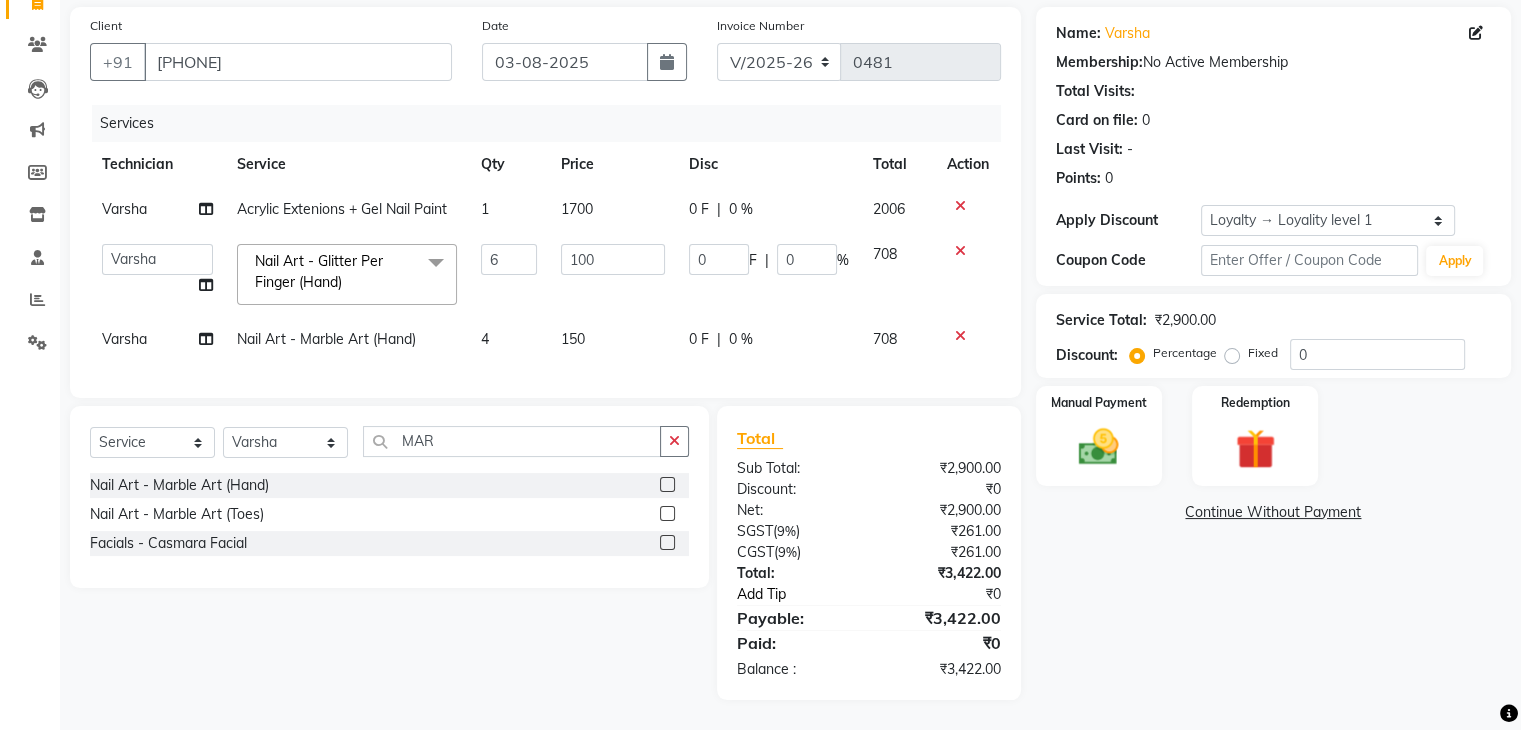 click on "Add Tip" 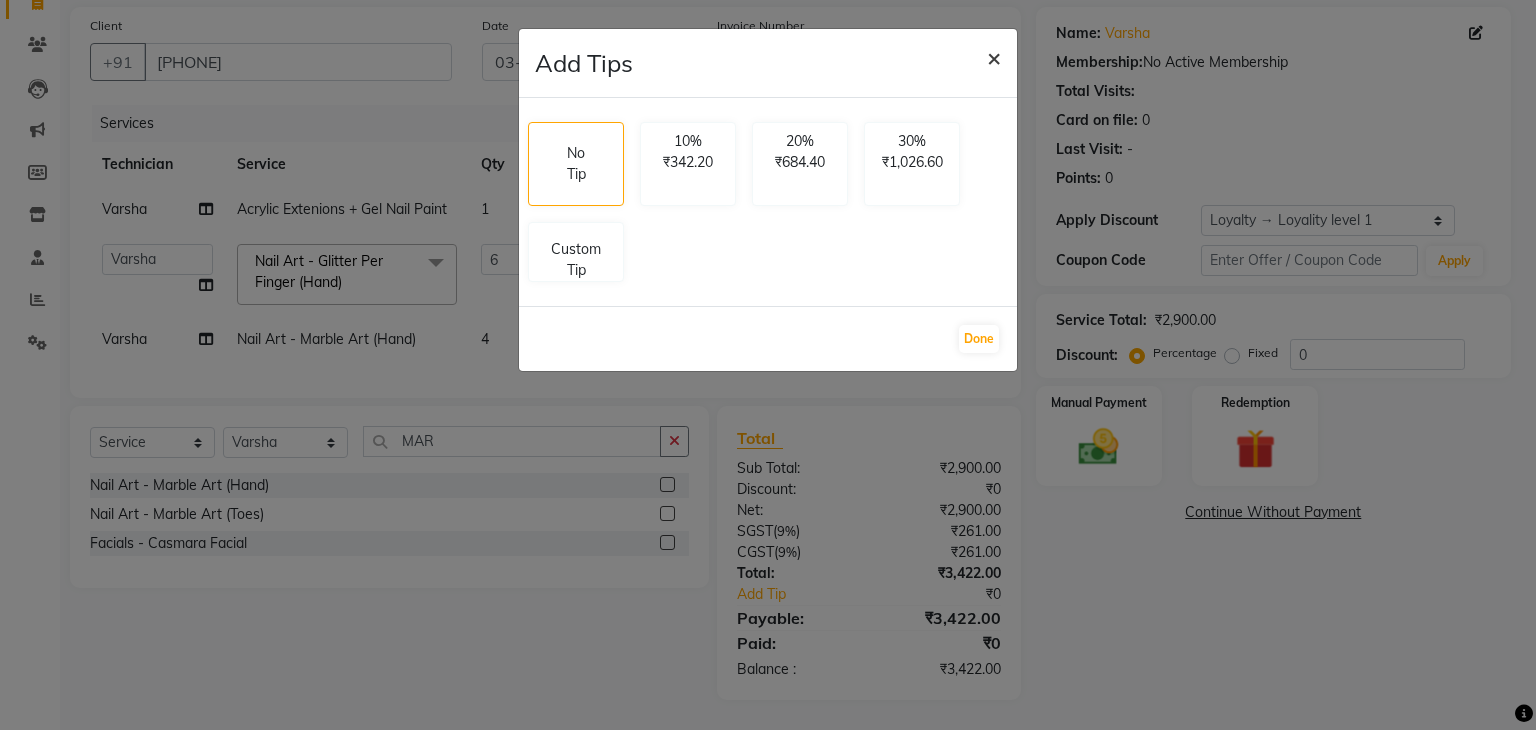 click on "×" 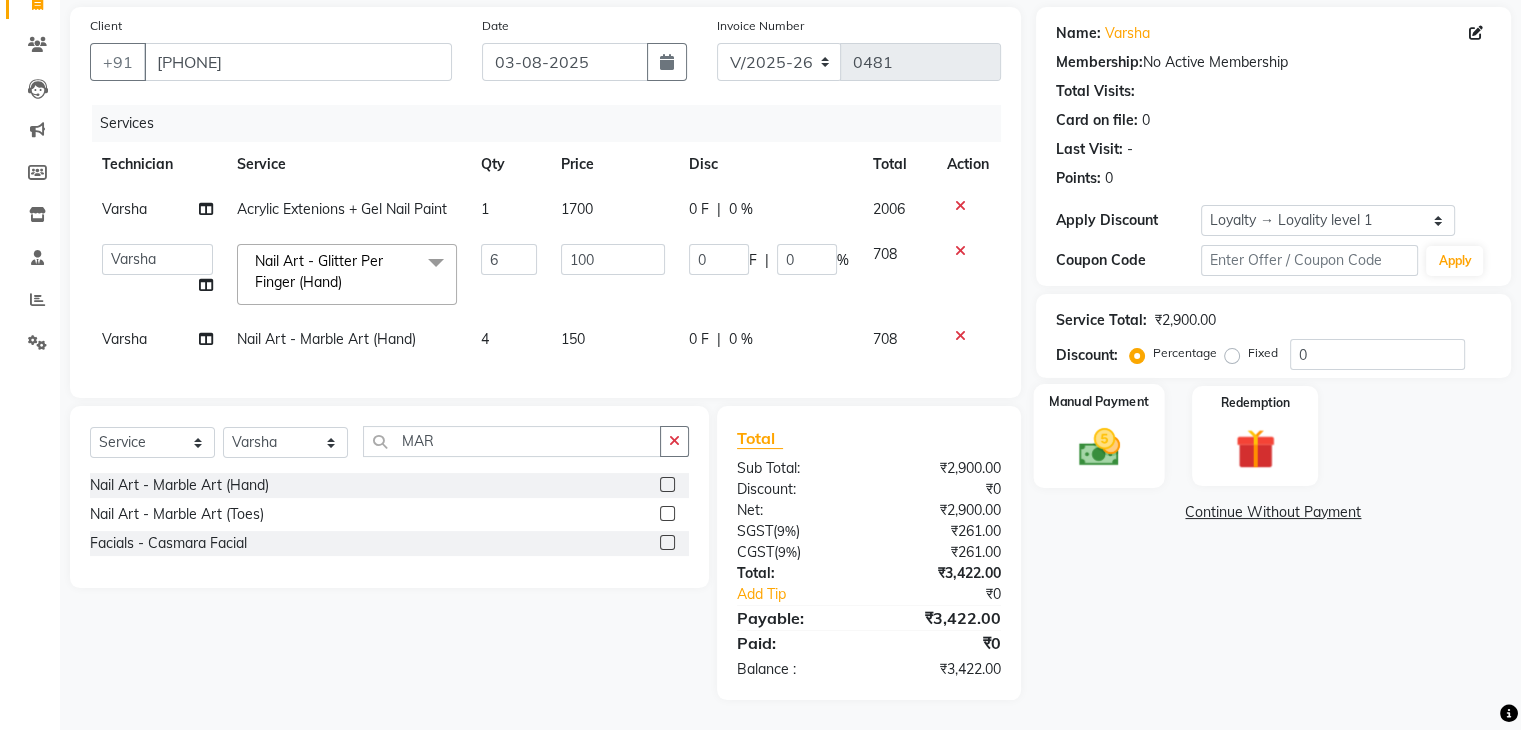 click on "Manual Payment" 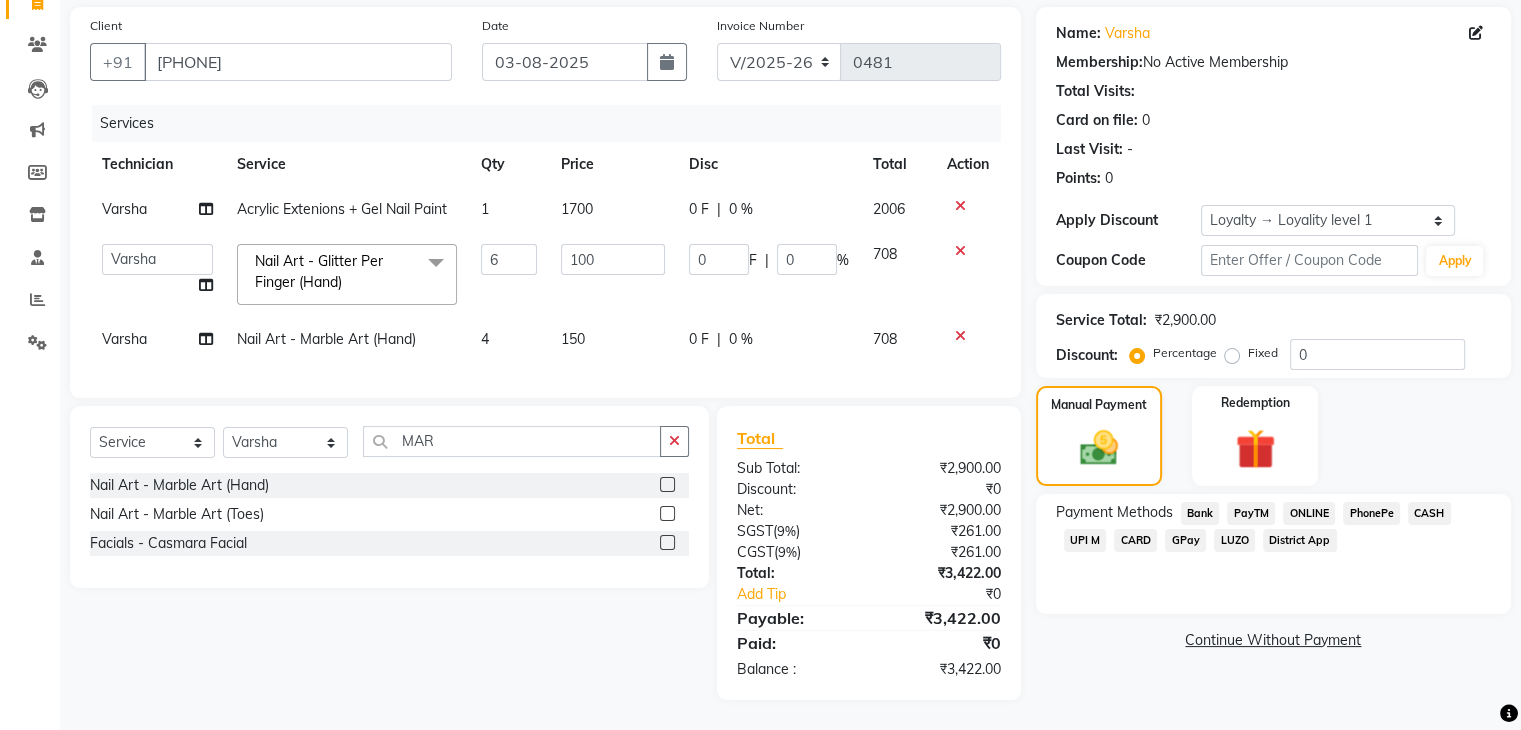 click on "CASH" 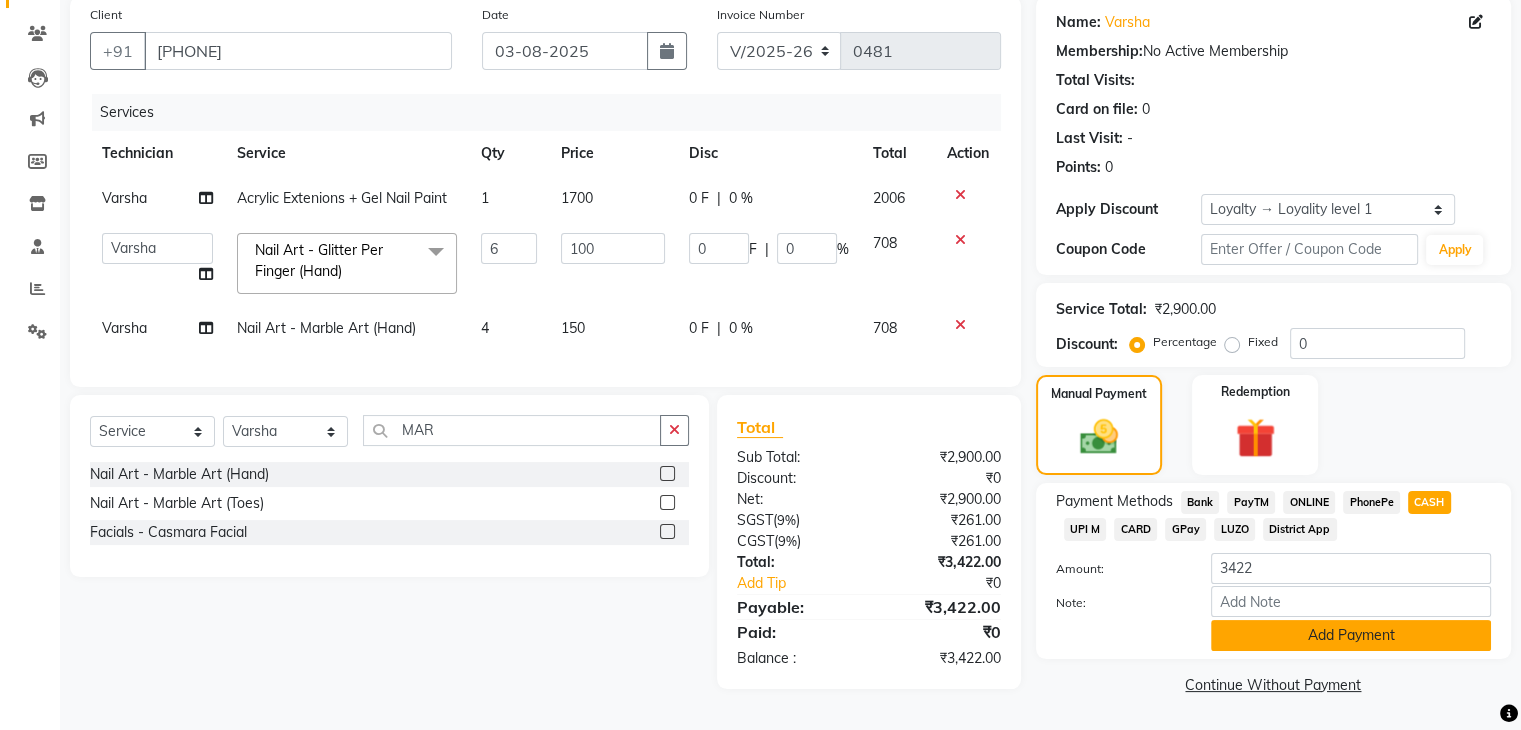 click on "Add Payment" 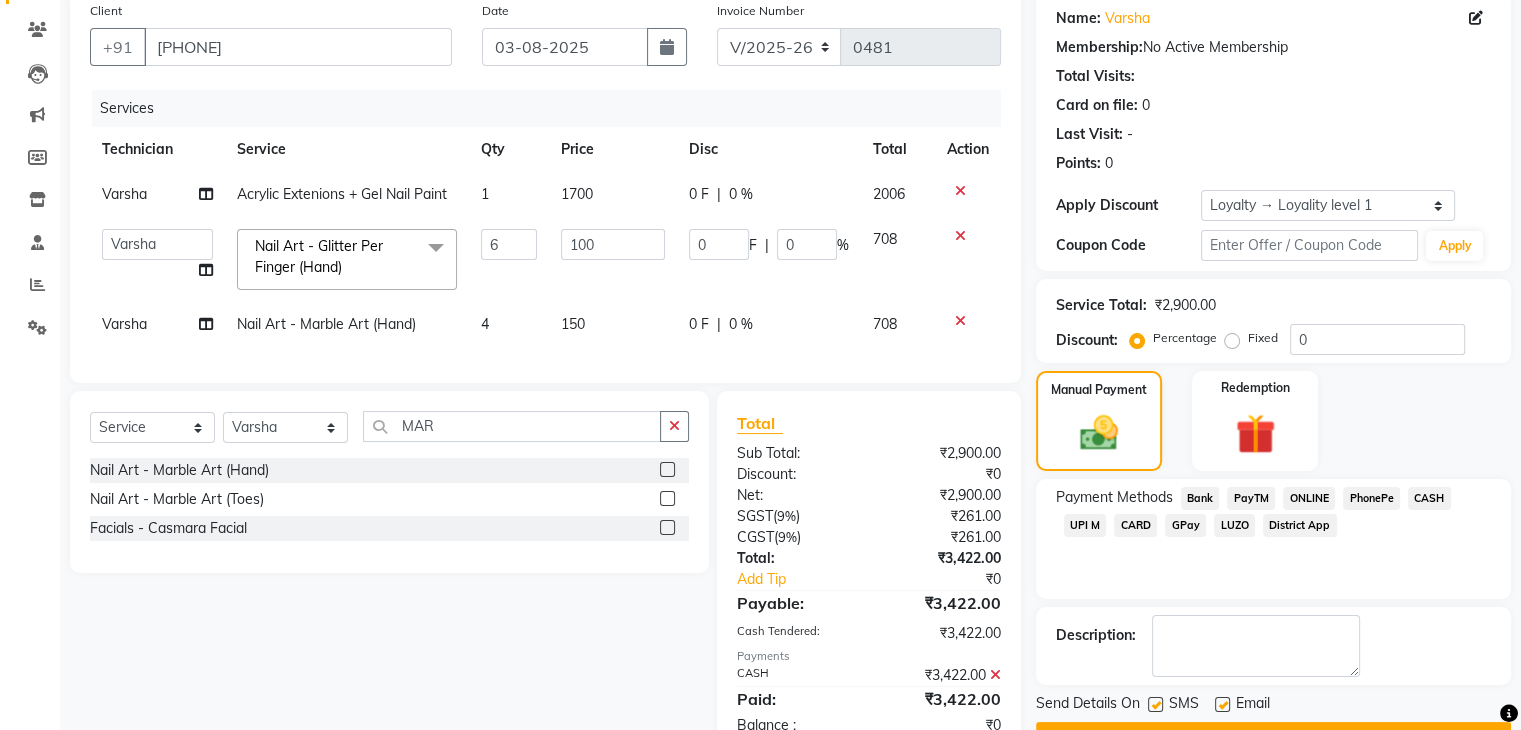 scroll, scrollTop: 329, scrollLeft: 0, axis: vertical 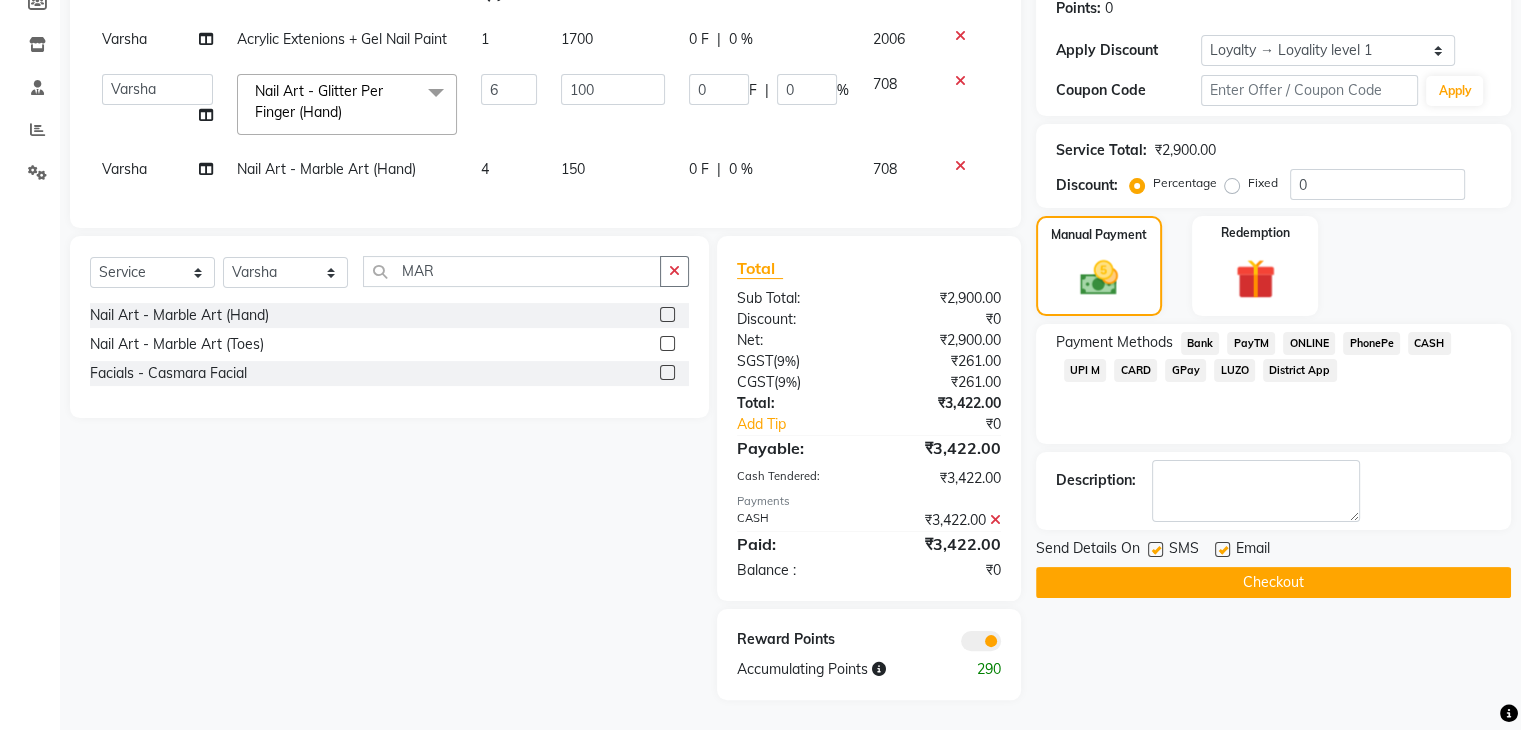 click on "Checkout" 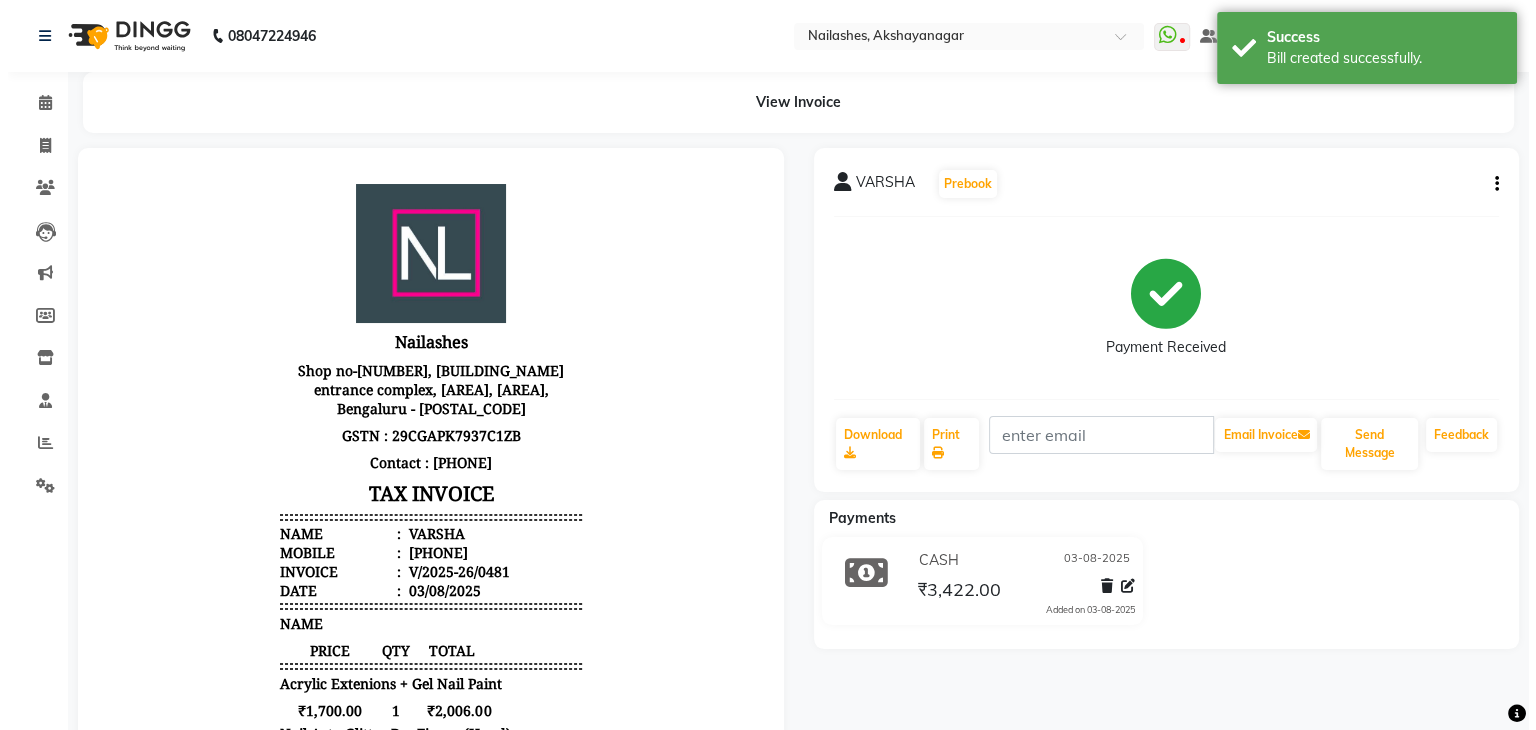 scroll, scrollTop: 0, scrollLeft: 0, axis: both 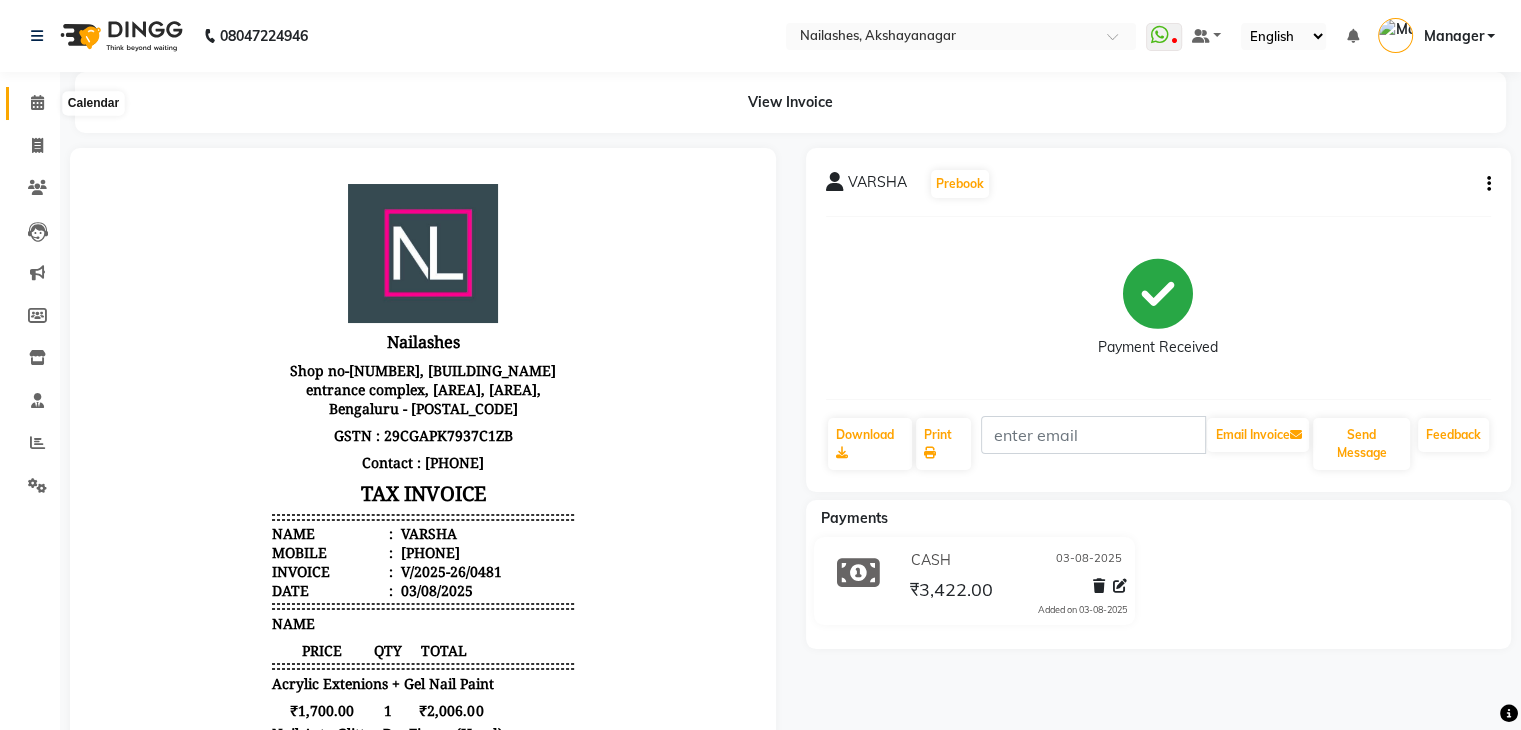 click 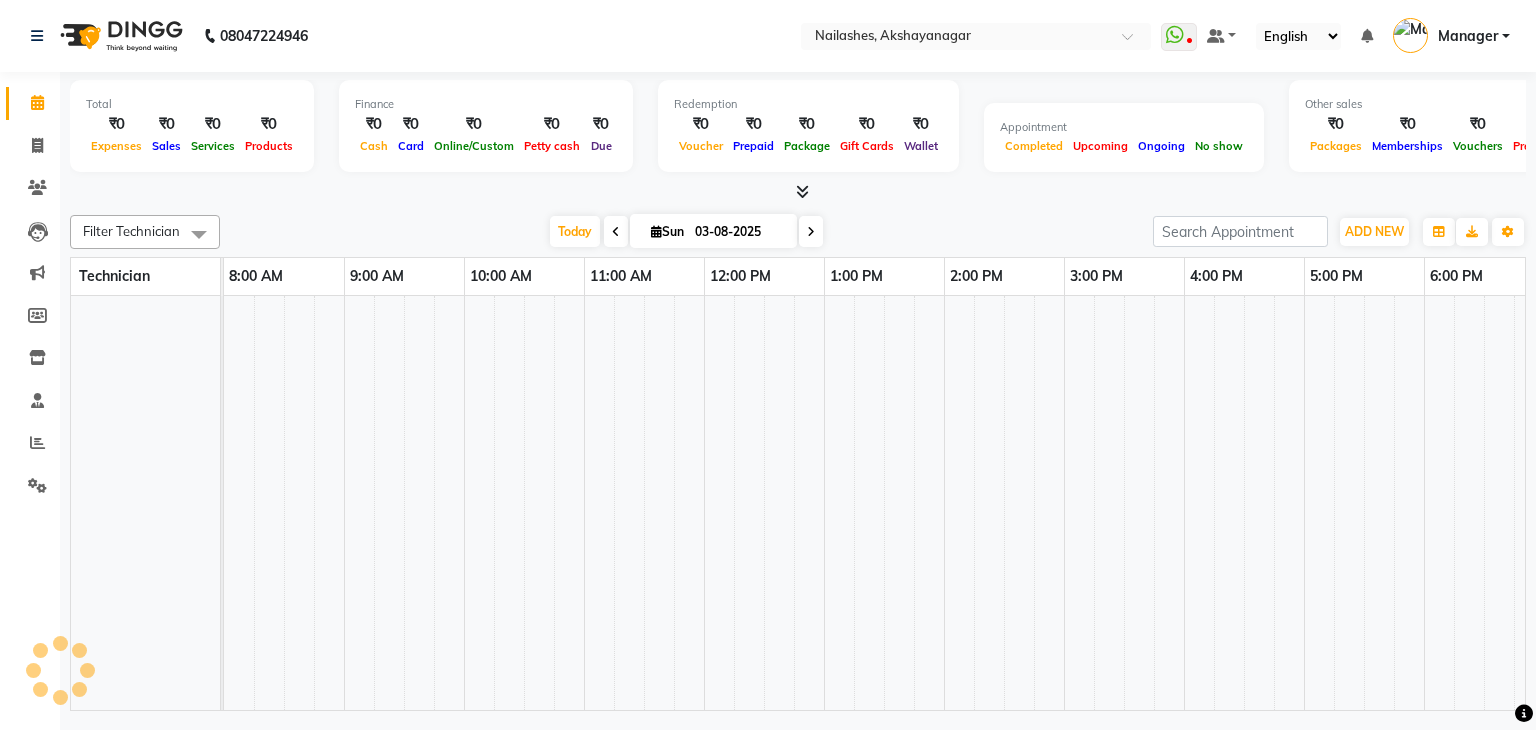 scroll, scrollTop: 0, scrollLeft: 0, axis: both 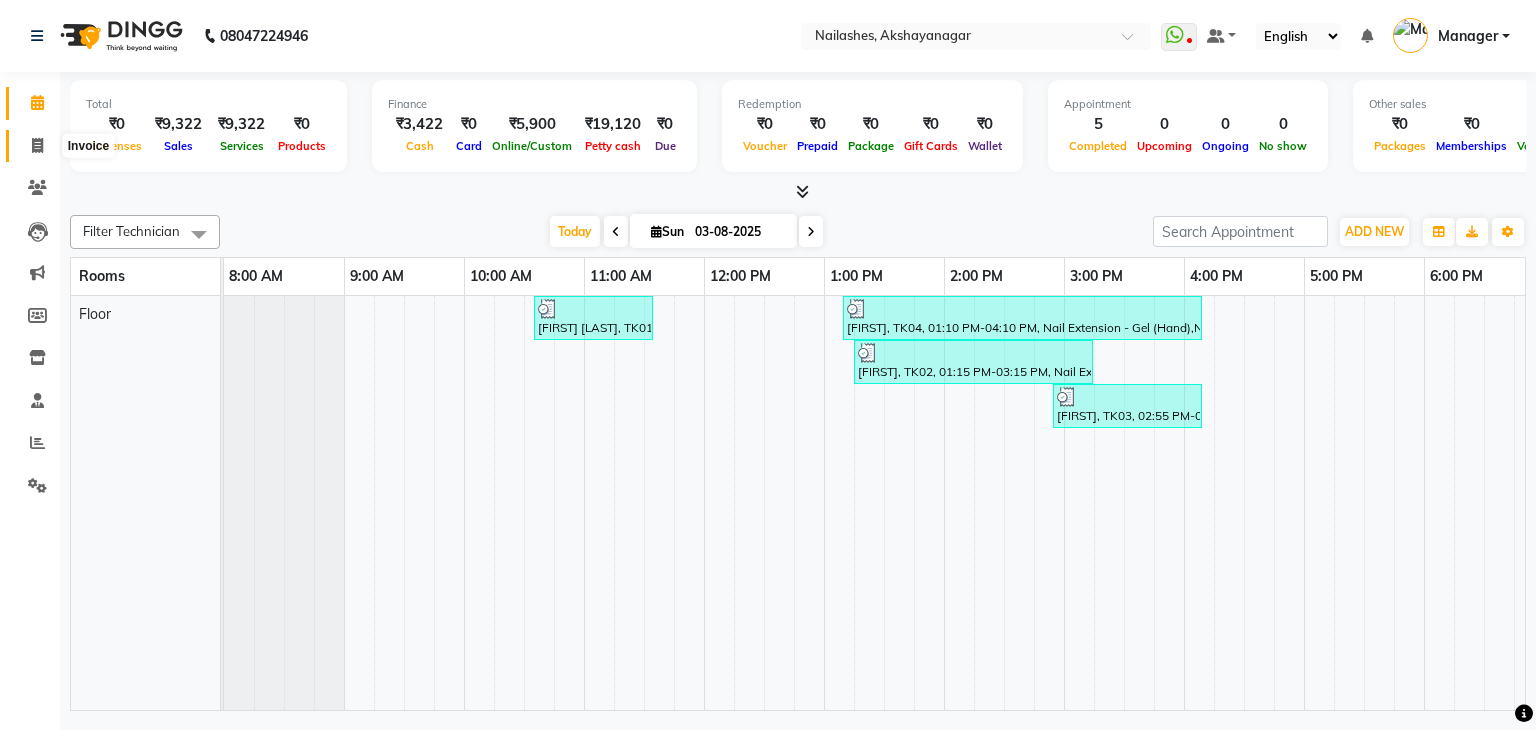 click 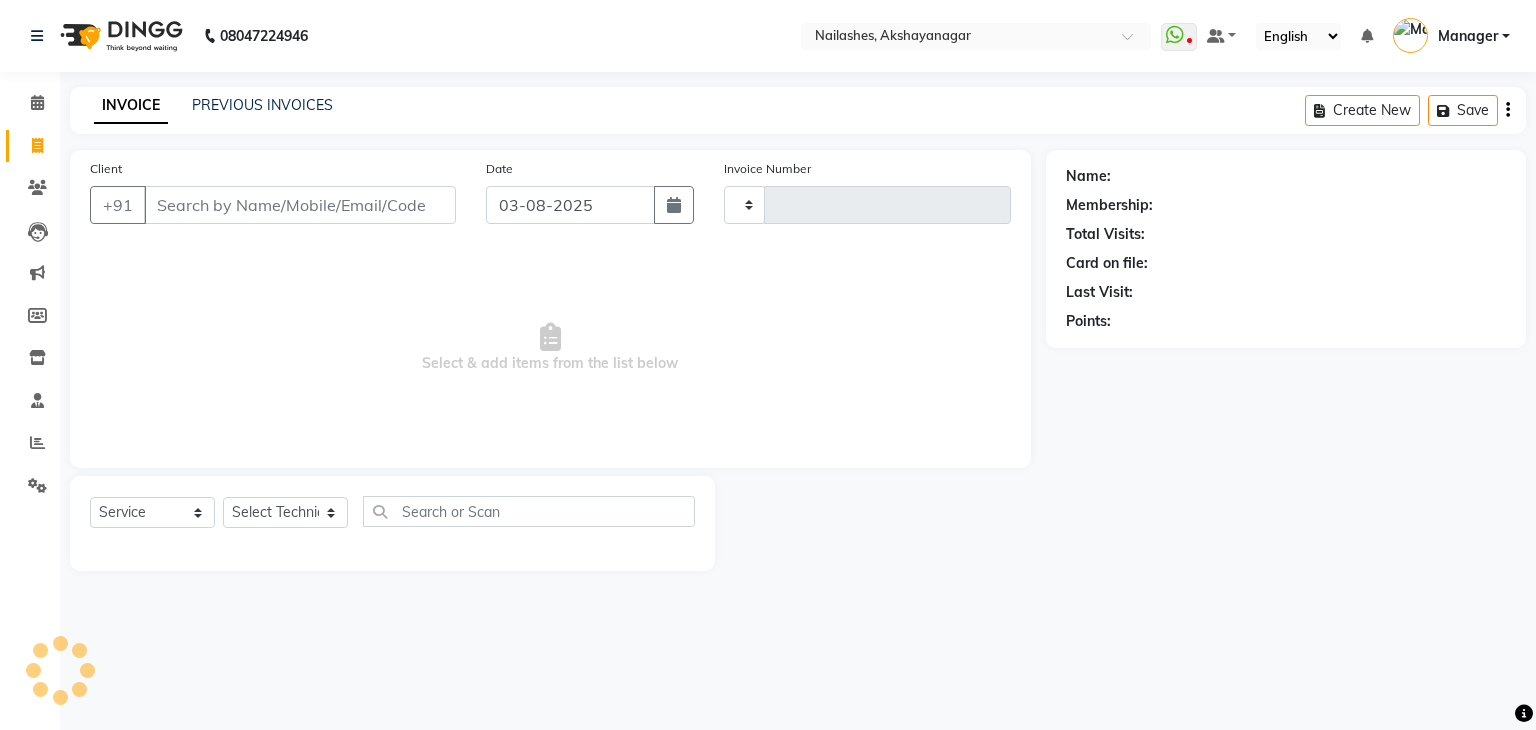 click on "Client" at bounding box center [300, 205] 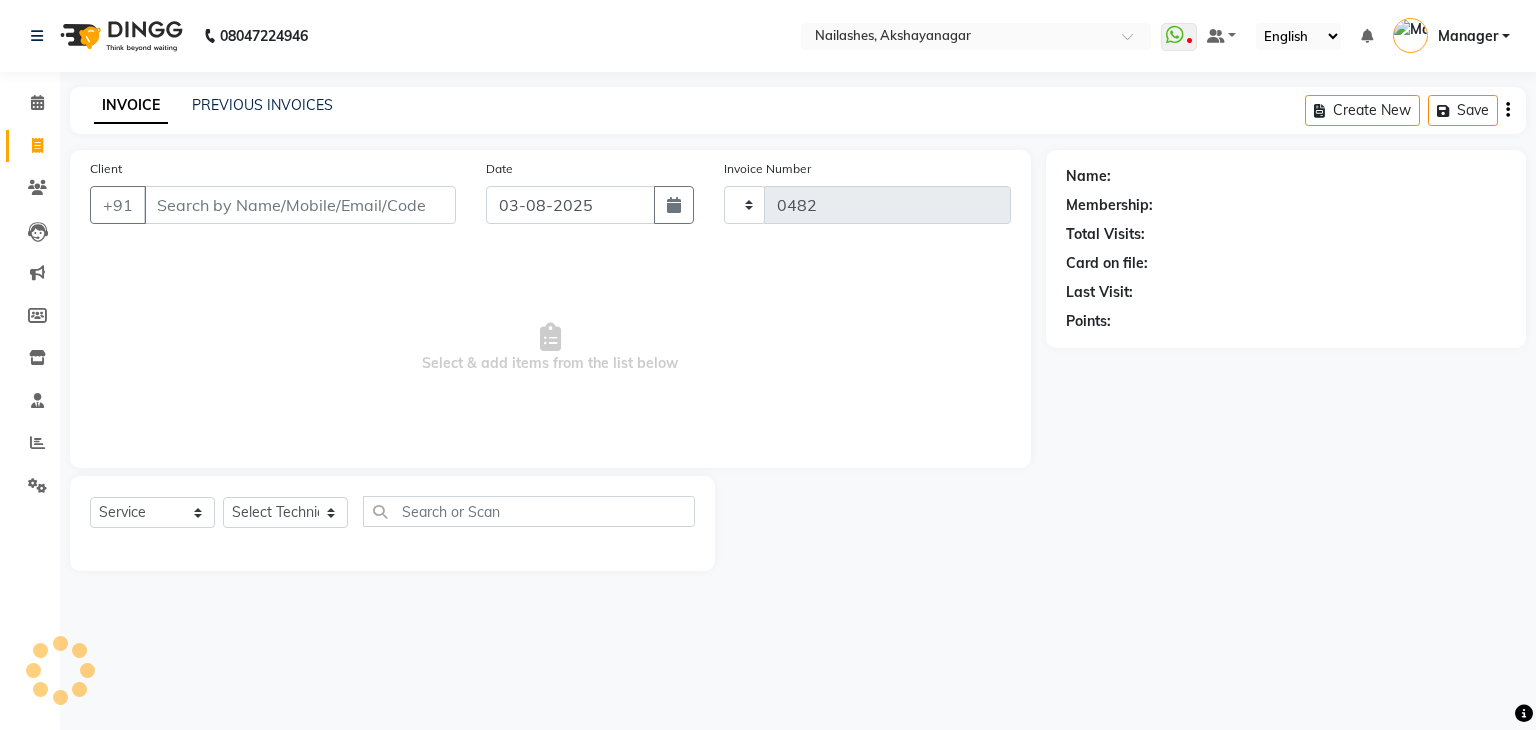 select on "7395" 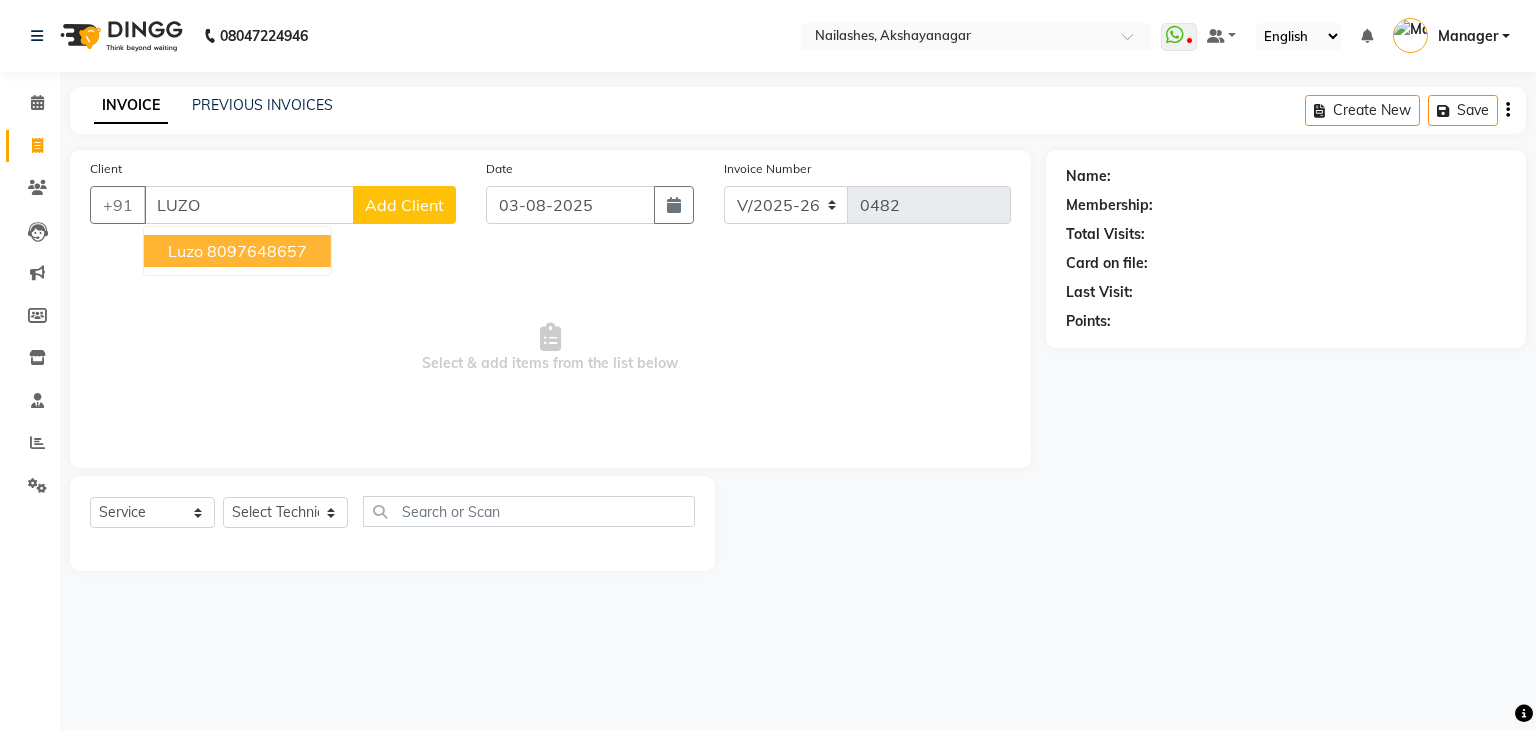 click on "8097648657" at bounding box center [257, 251] 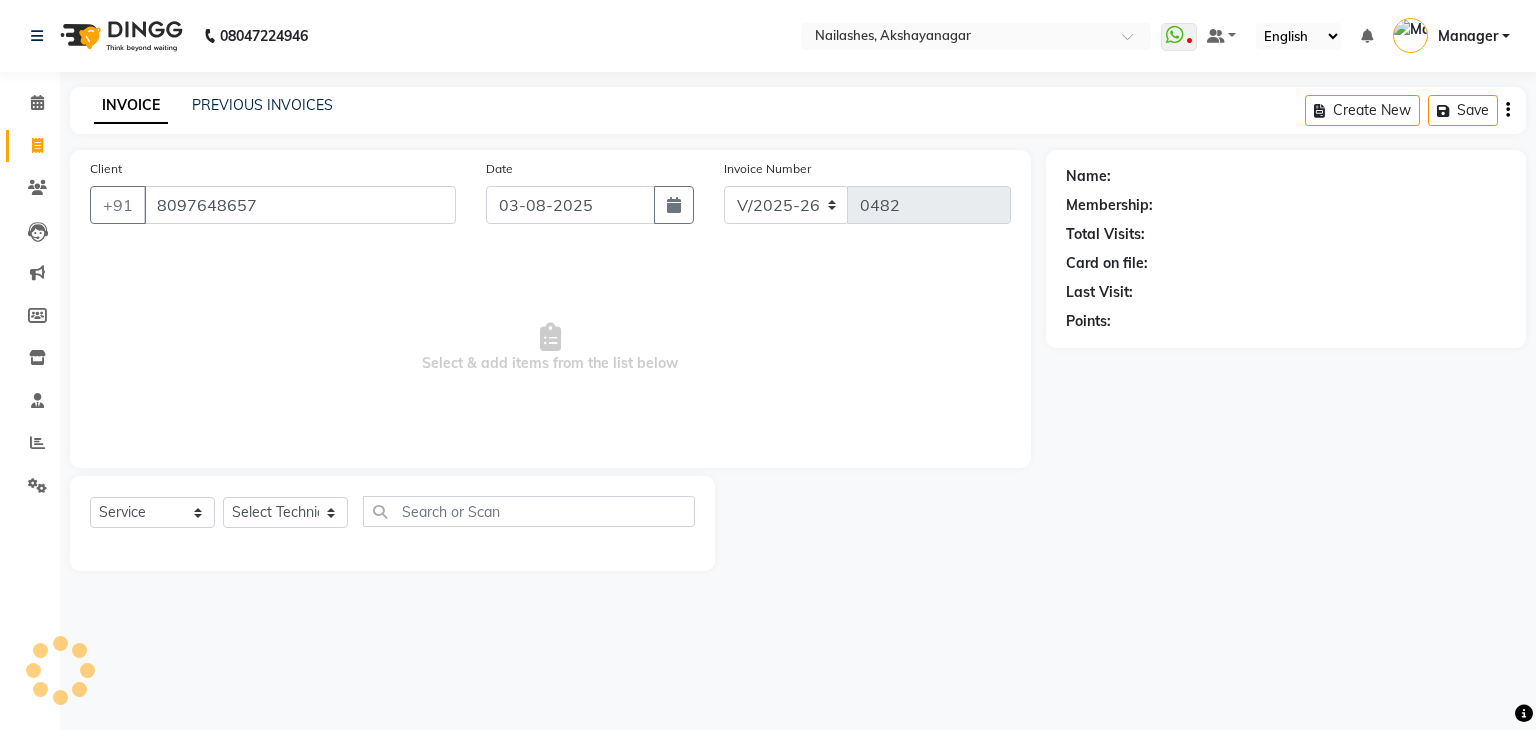 type on "8097648657" 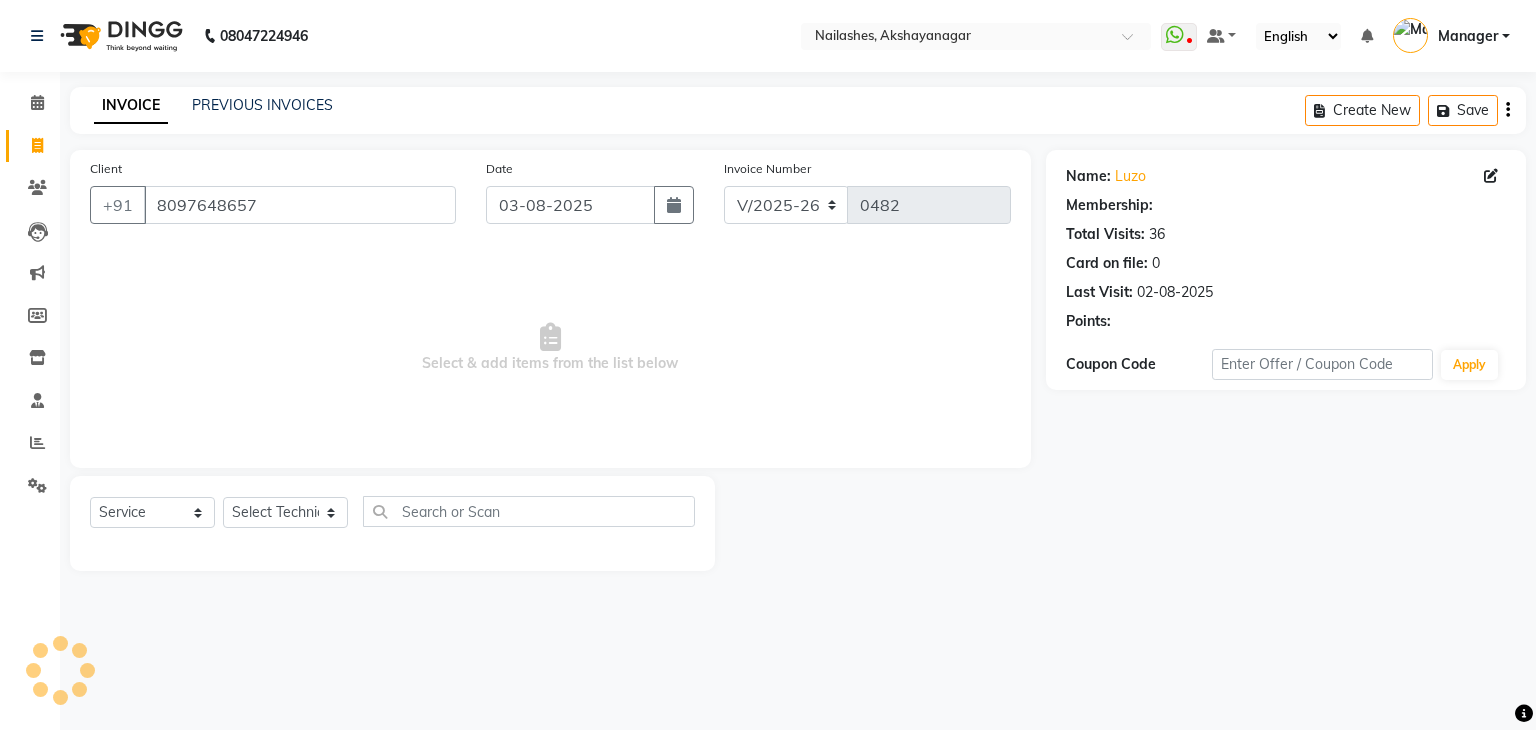 select on "1: Object" 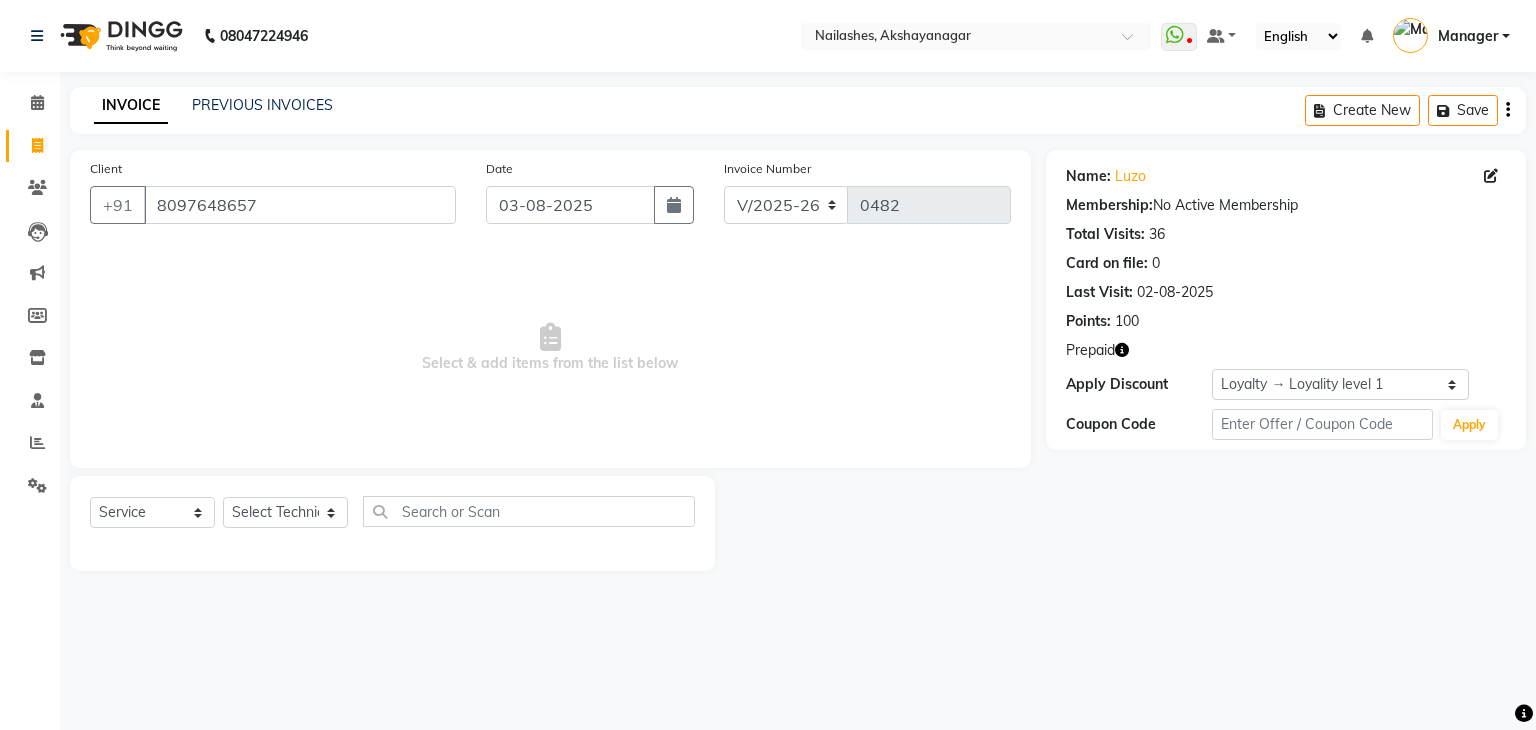 click 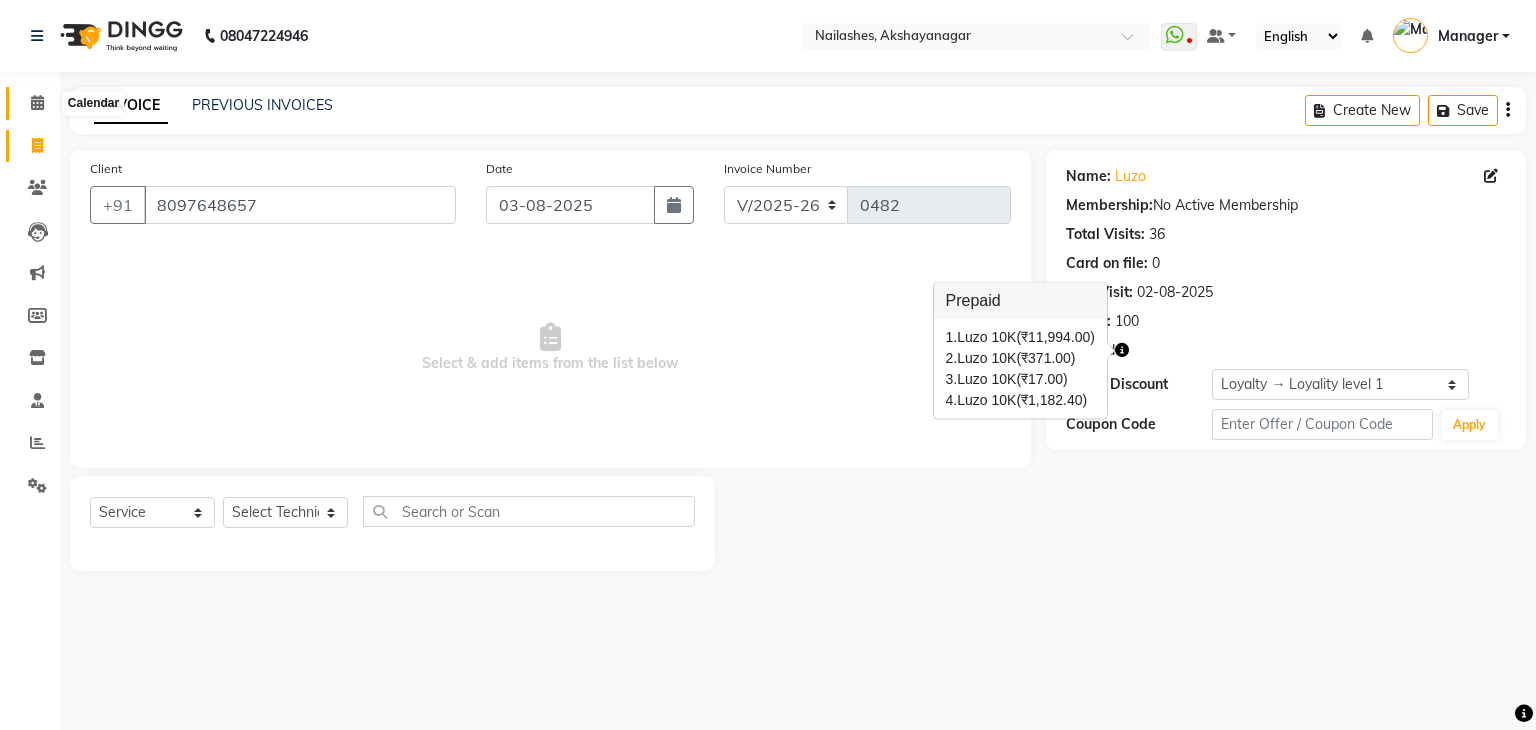 click 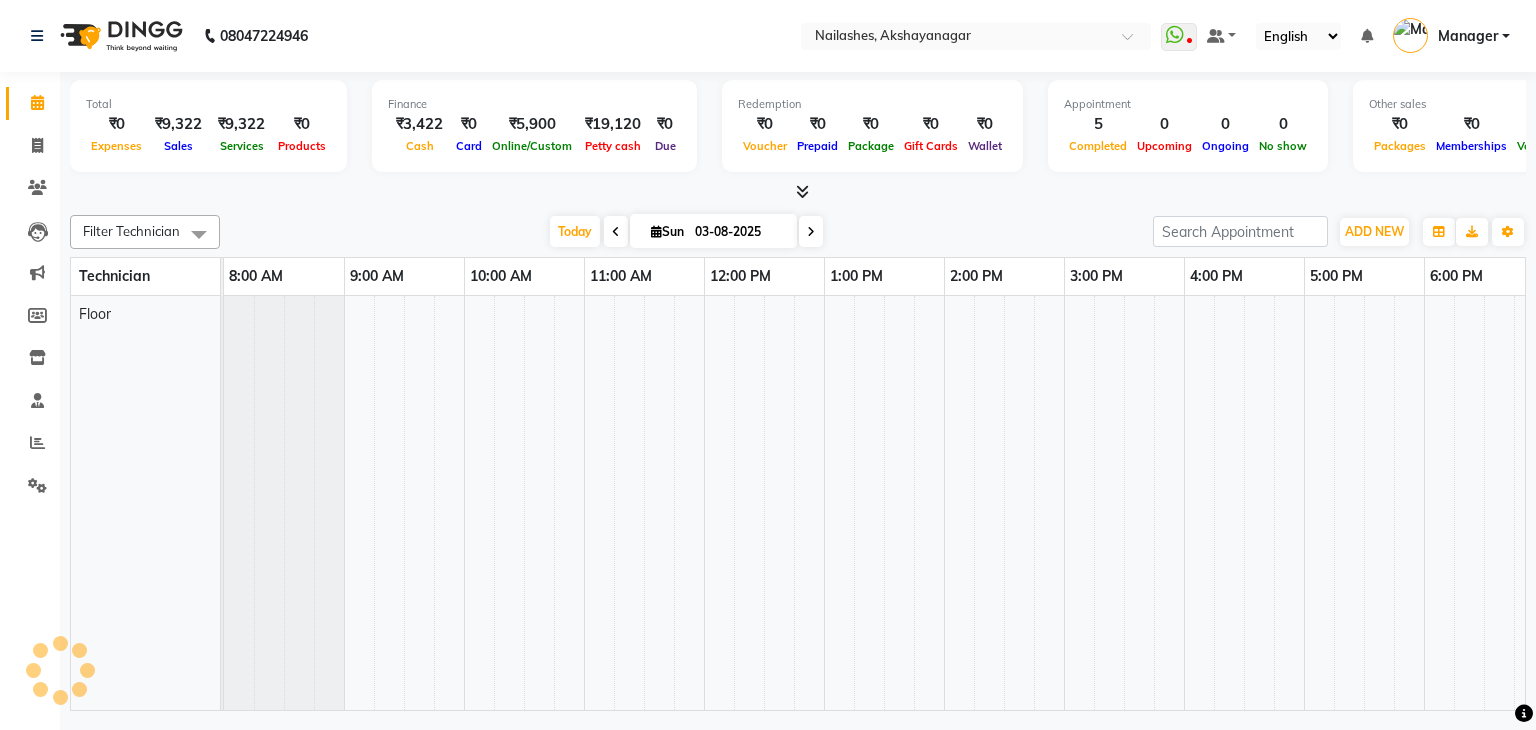 scroll, scrollTop: 0, scrollLeft: 0, axis: both 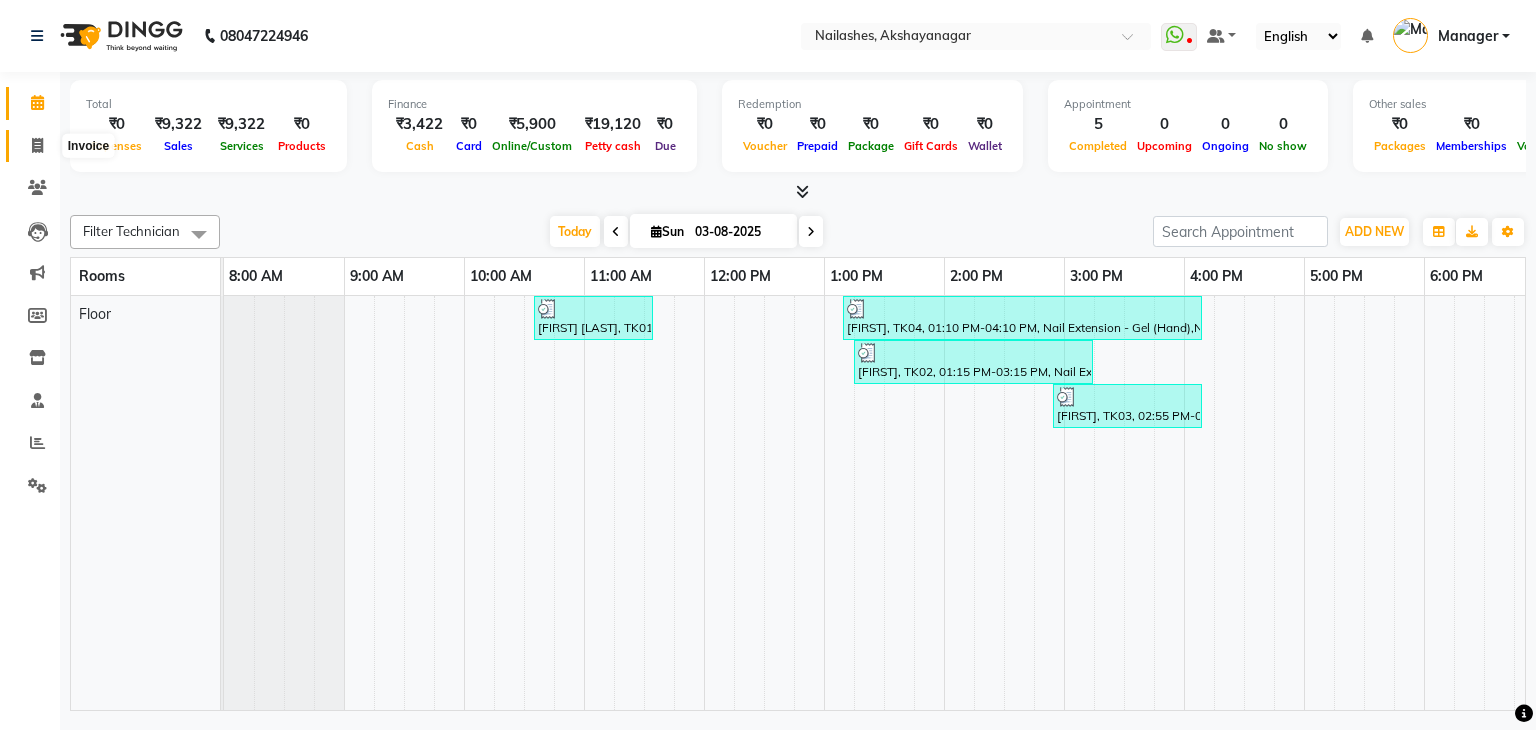 click 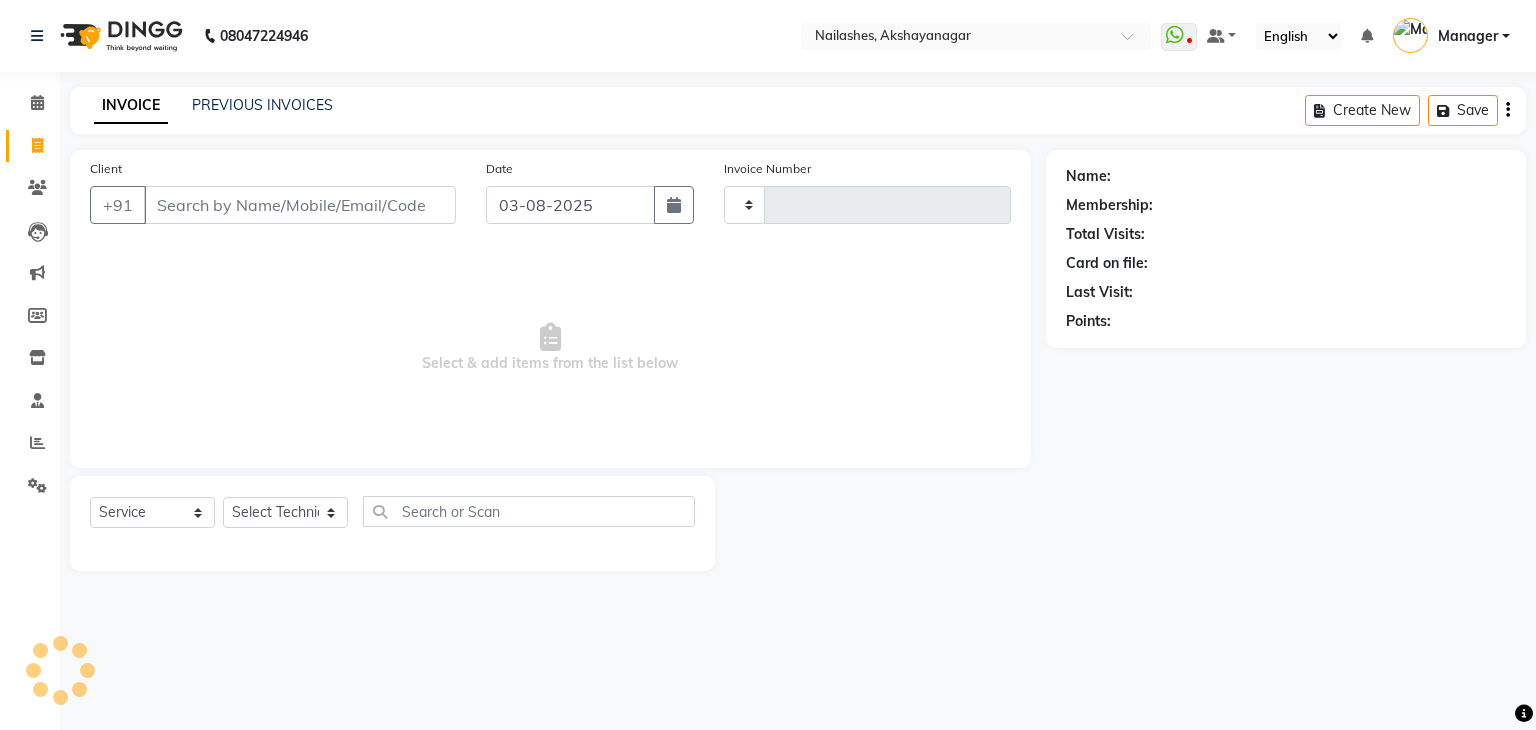 type on "0482" 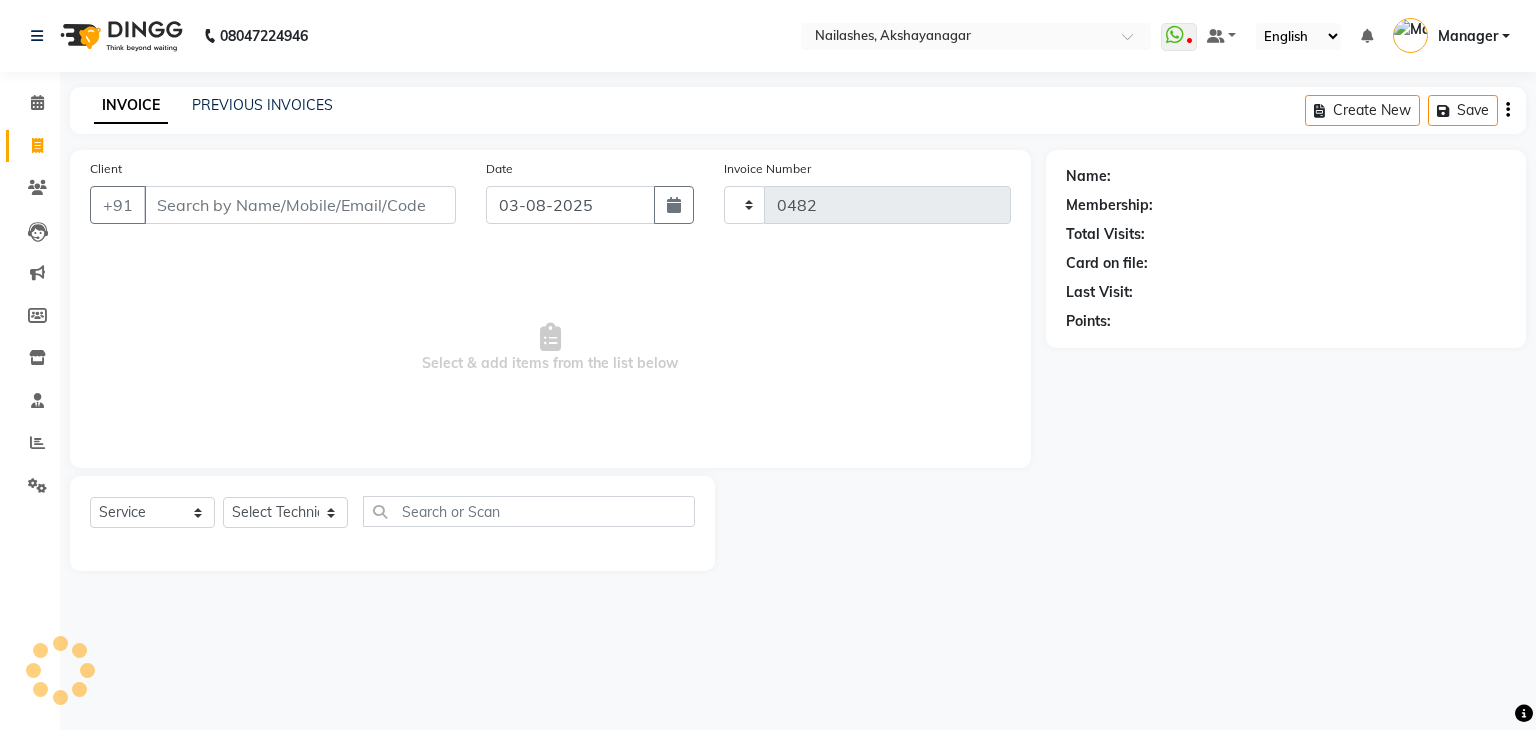 select on "7395" 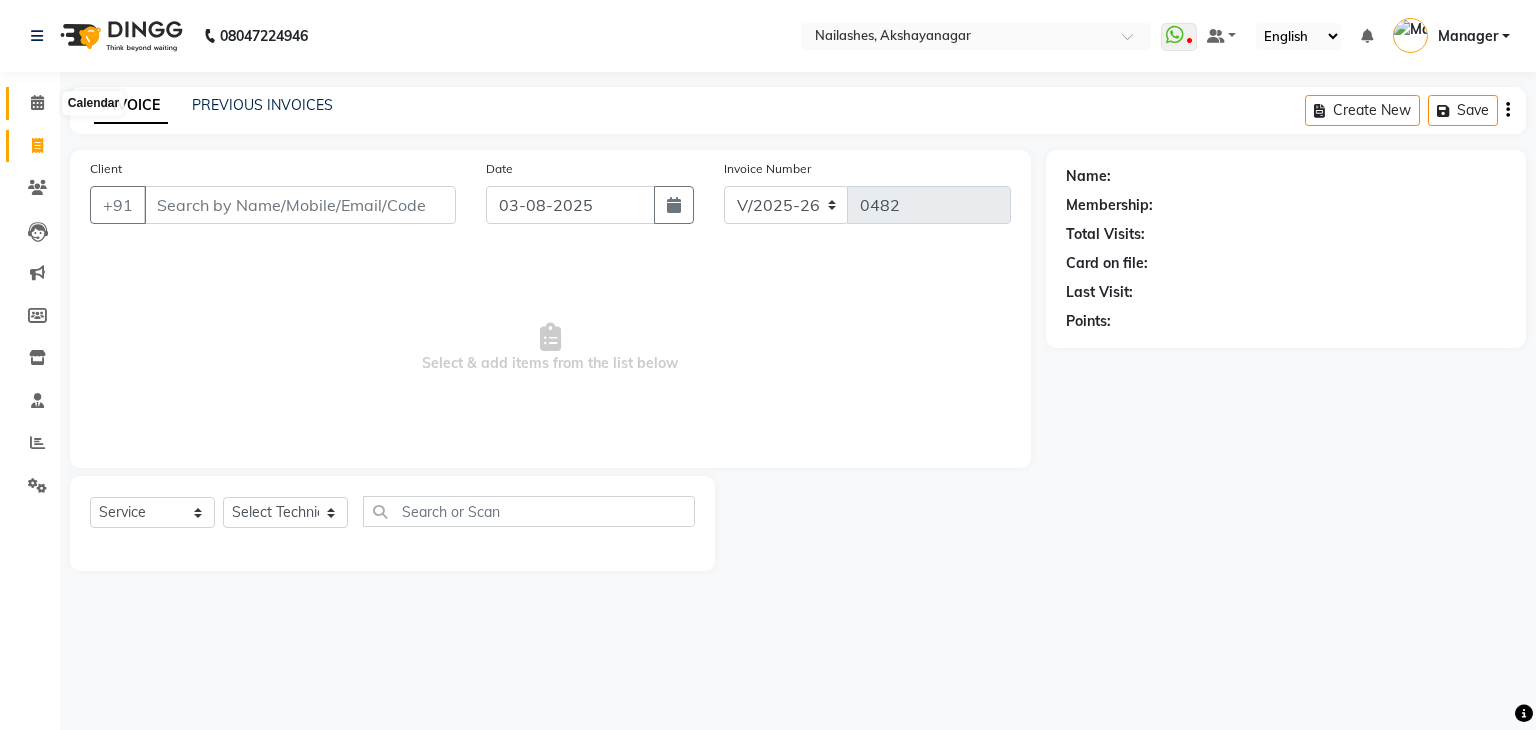 click 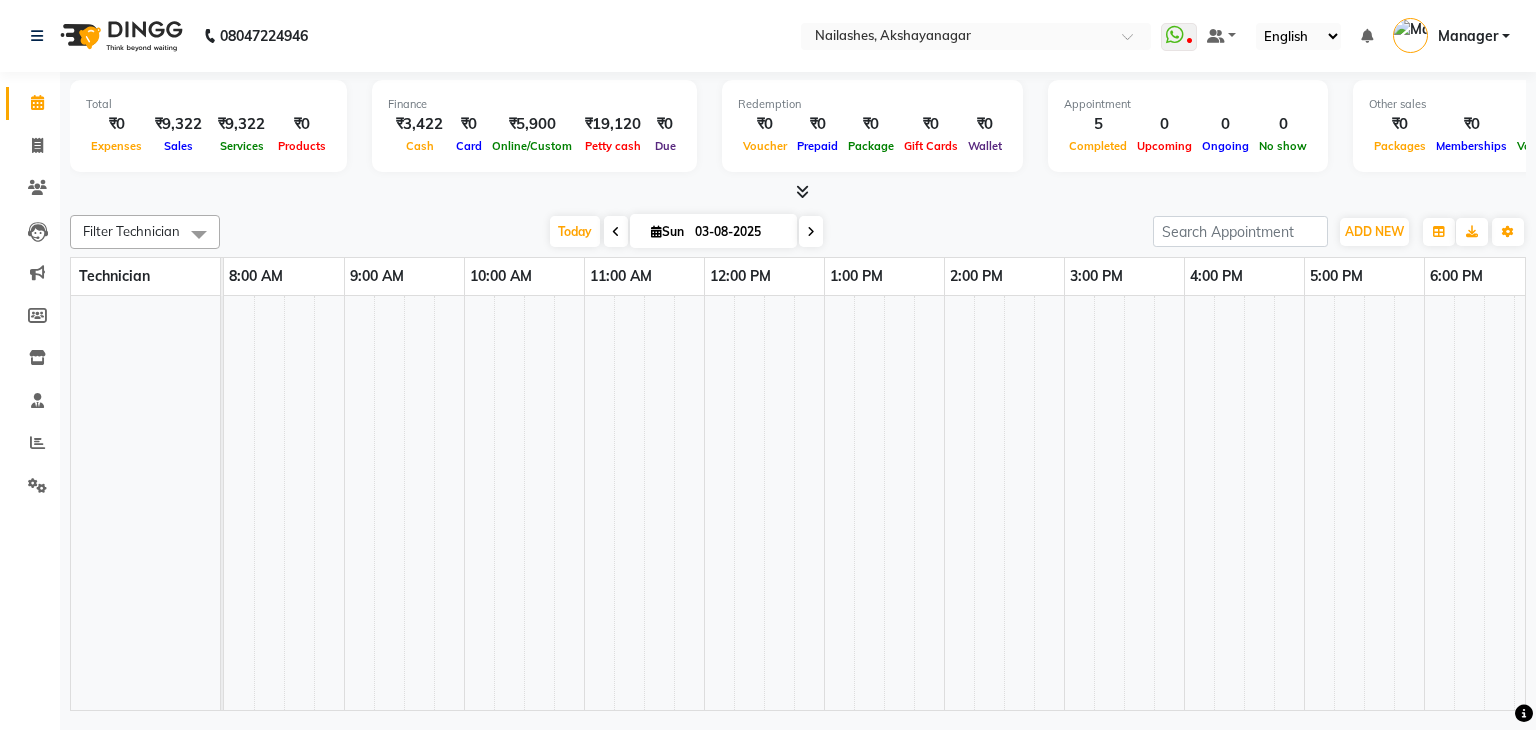 scroll, scrollTop: 0, scrollLeft: 0, axis: both 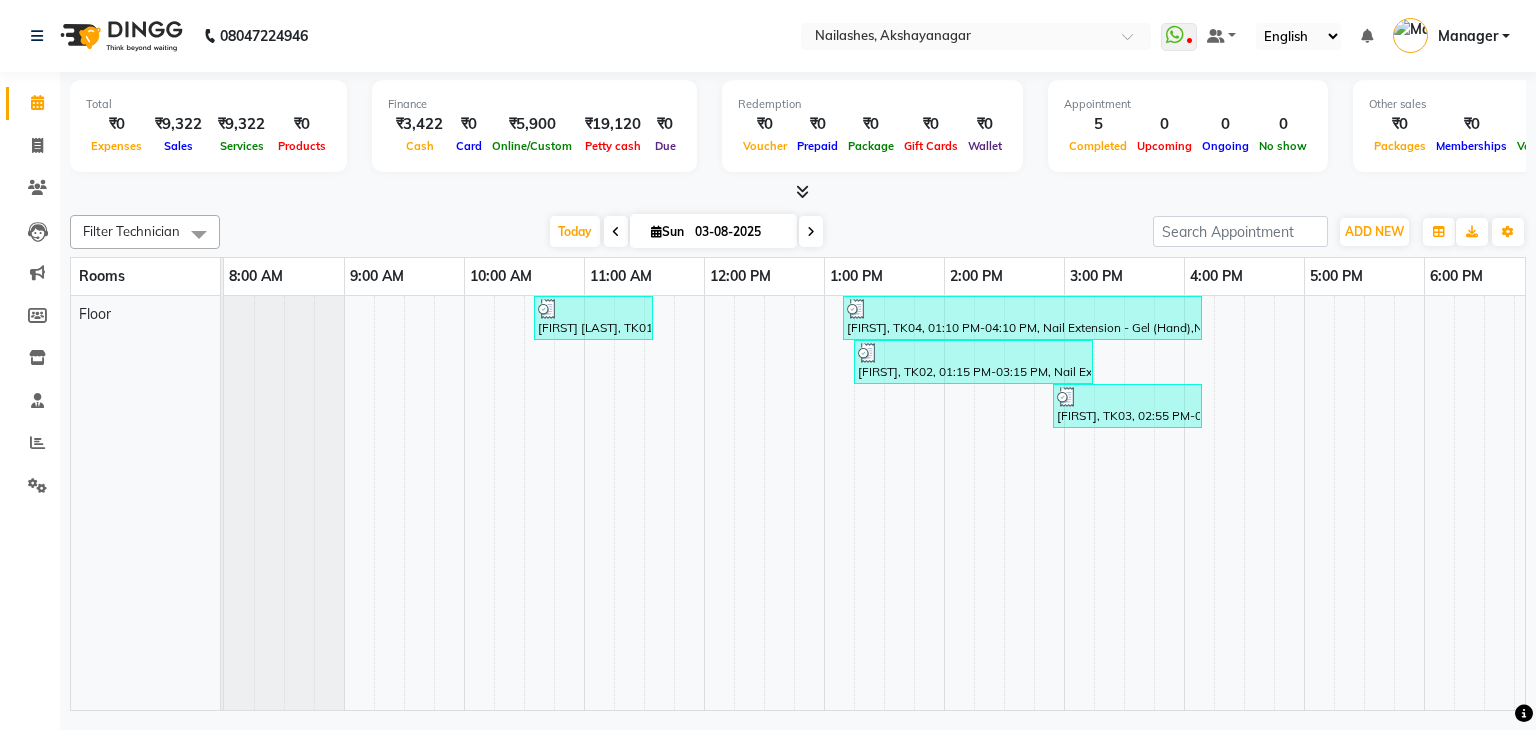 click at bounding box center [802, 191] 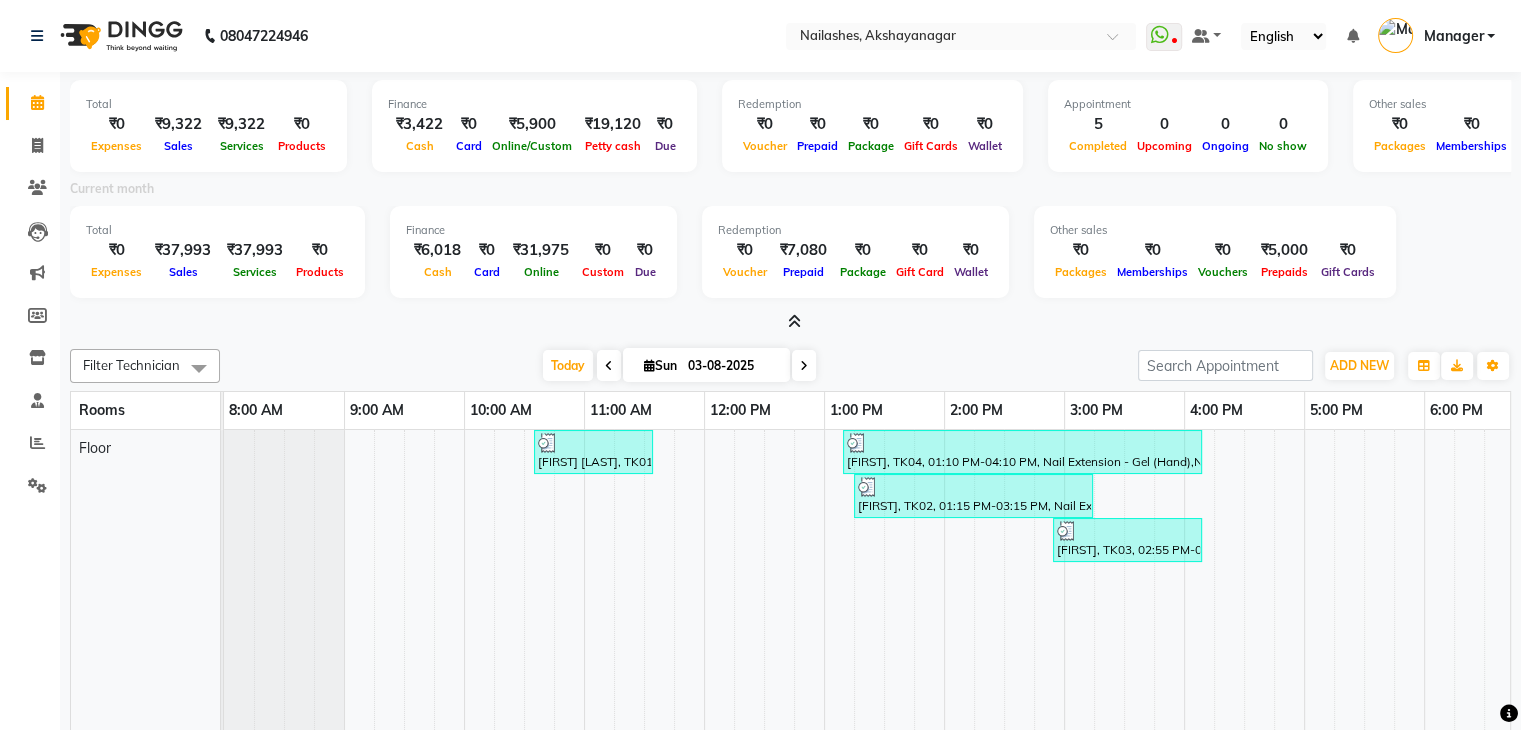click at bounding box center (593, 443) 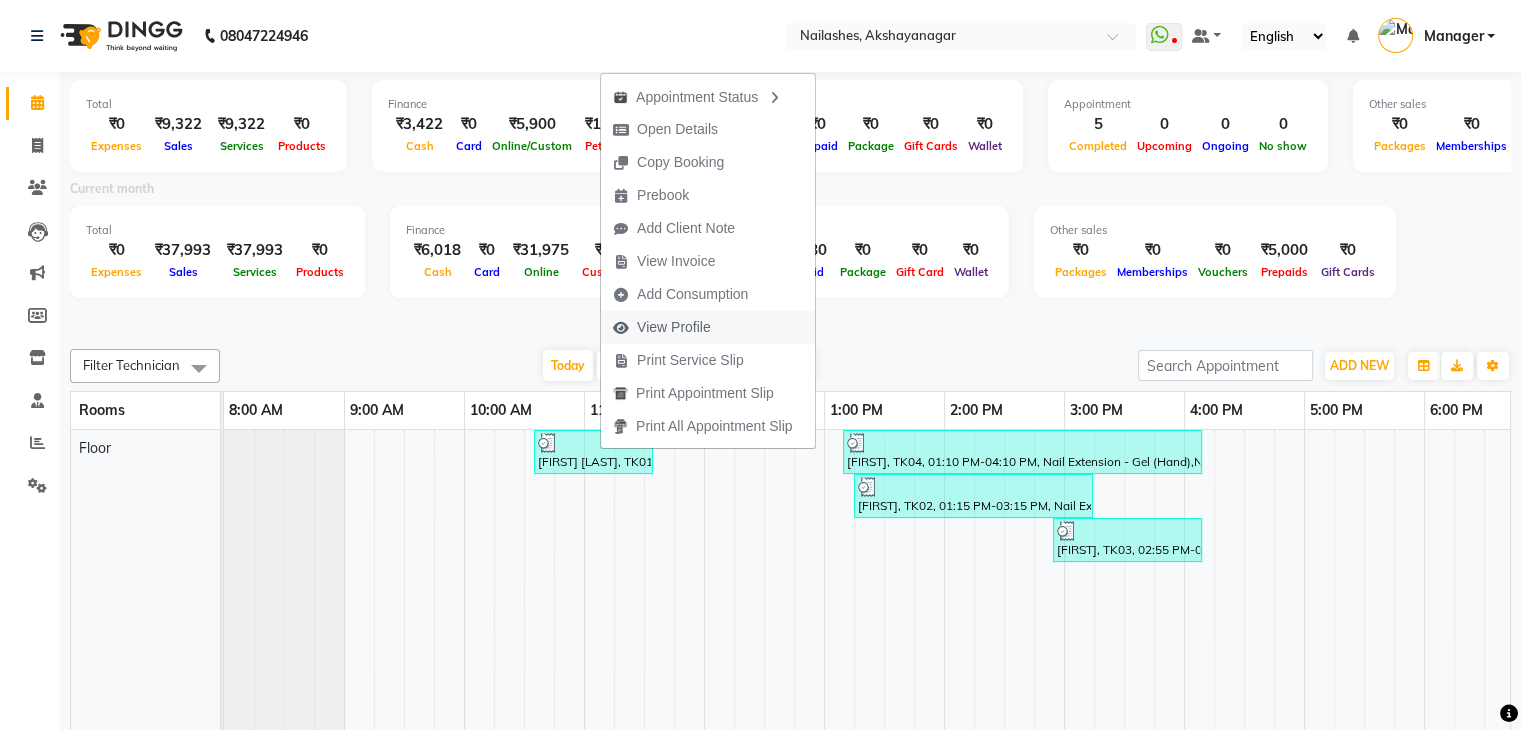 click on "View Profile" at bounding box center (674, 327) 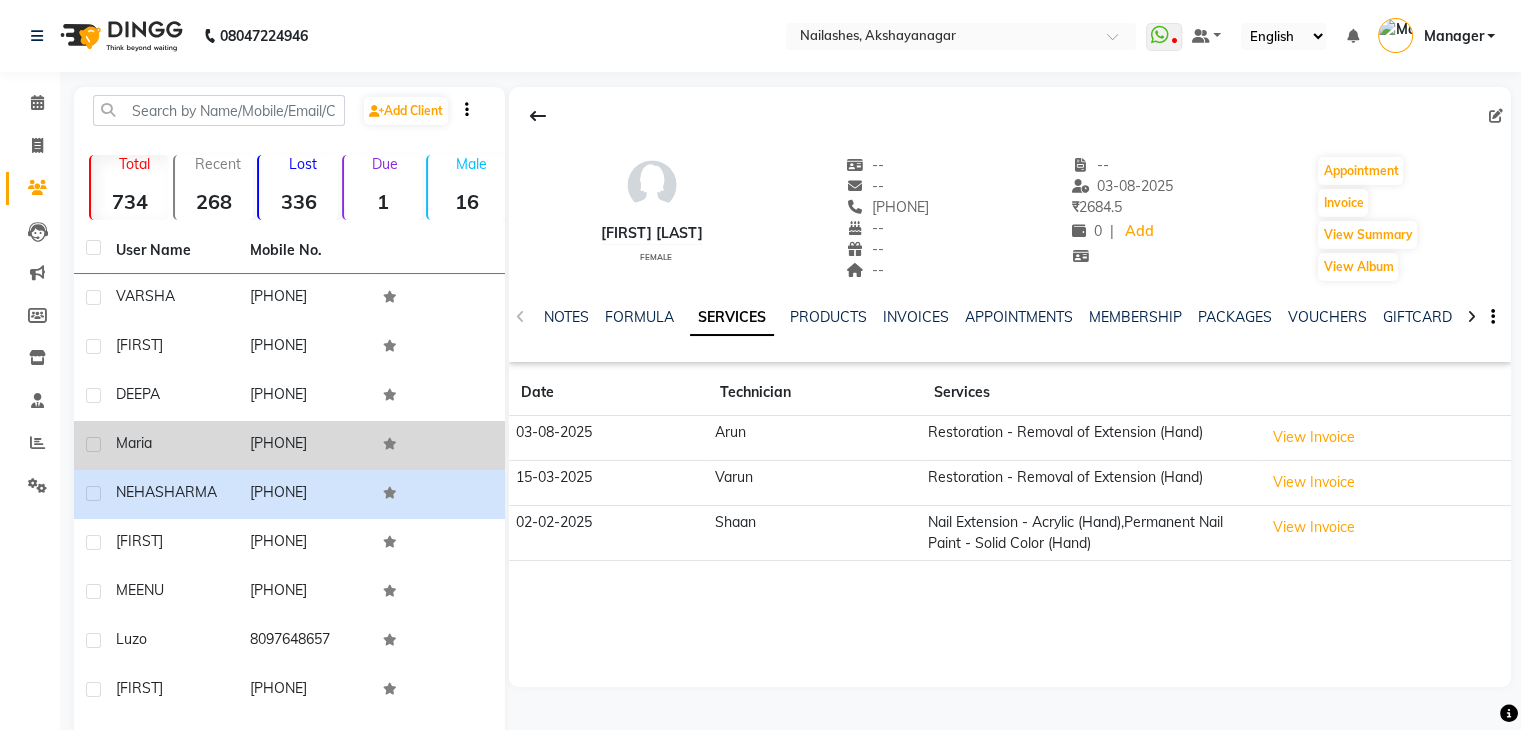 click on "[PHONE]" 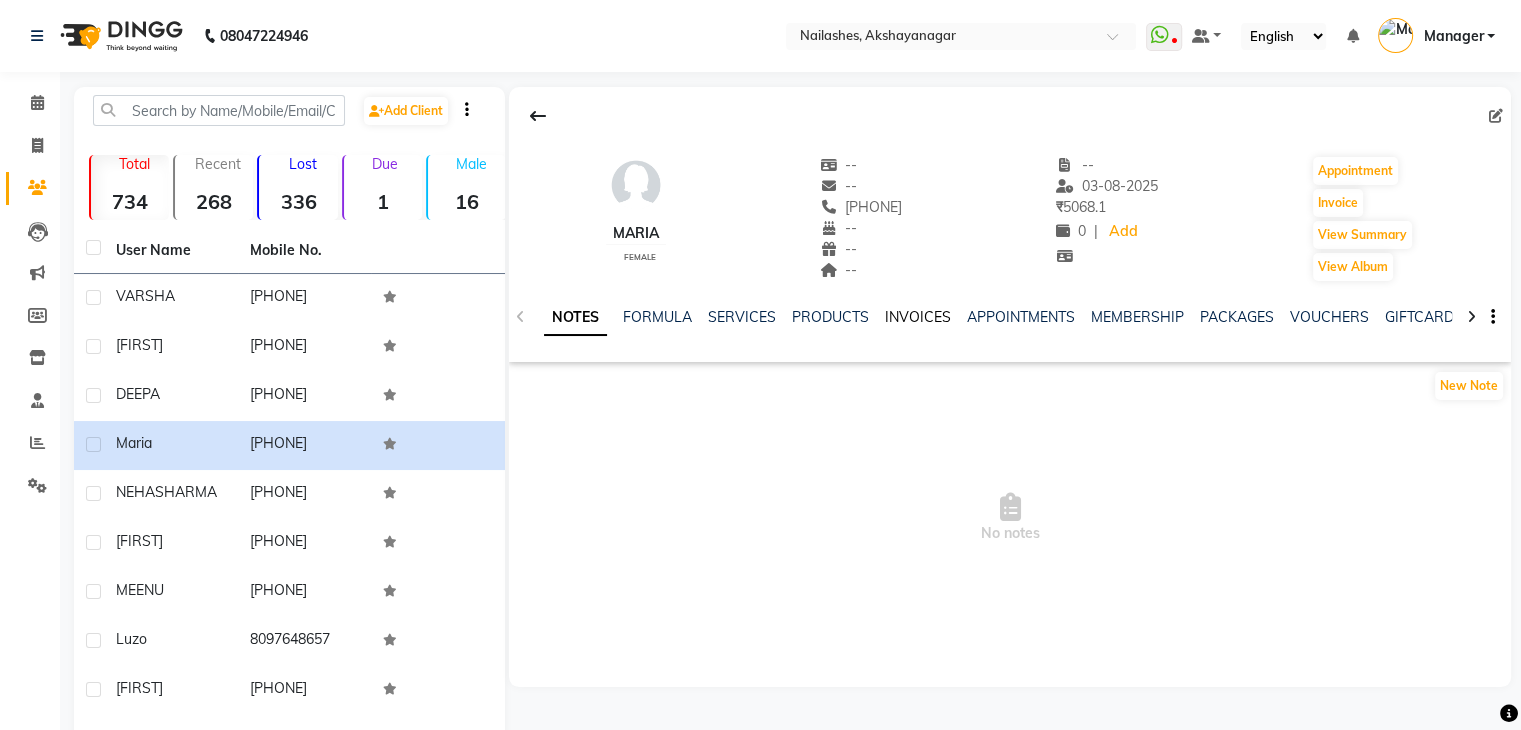 click on "INVOICES" 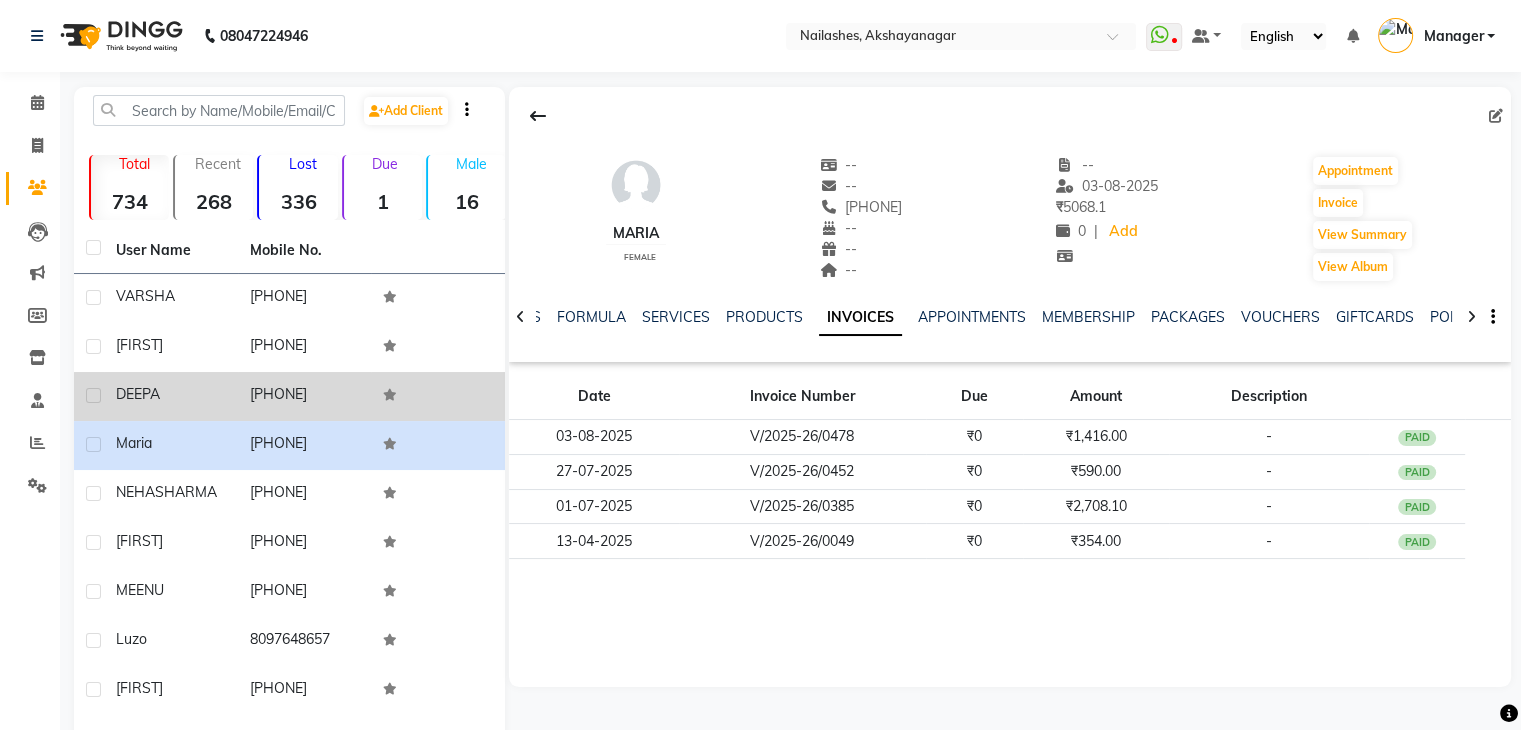 click on "[PHONE]" 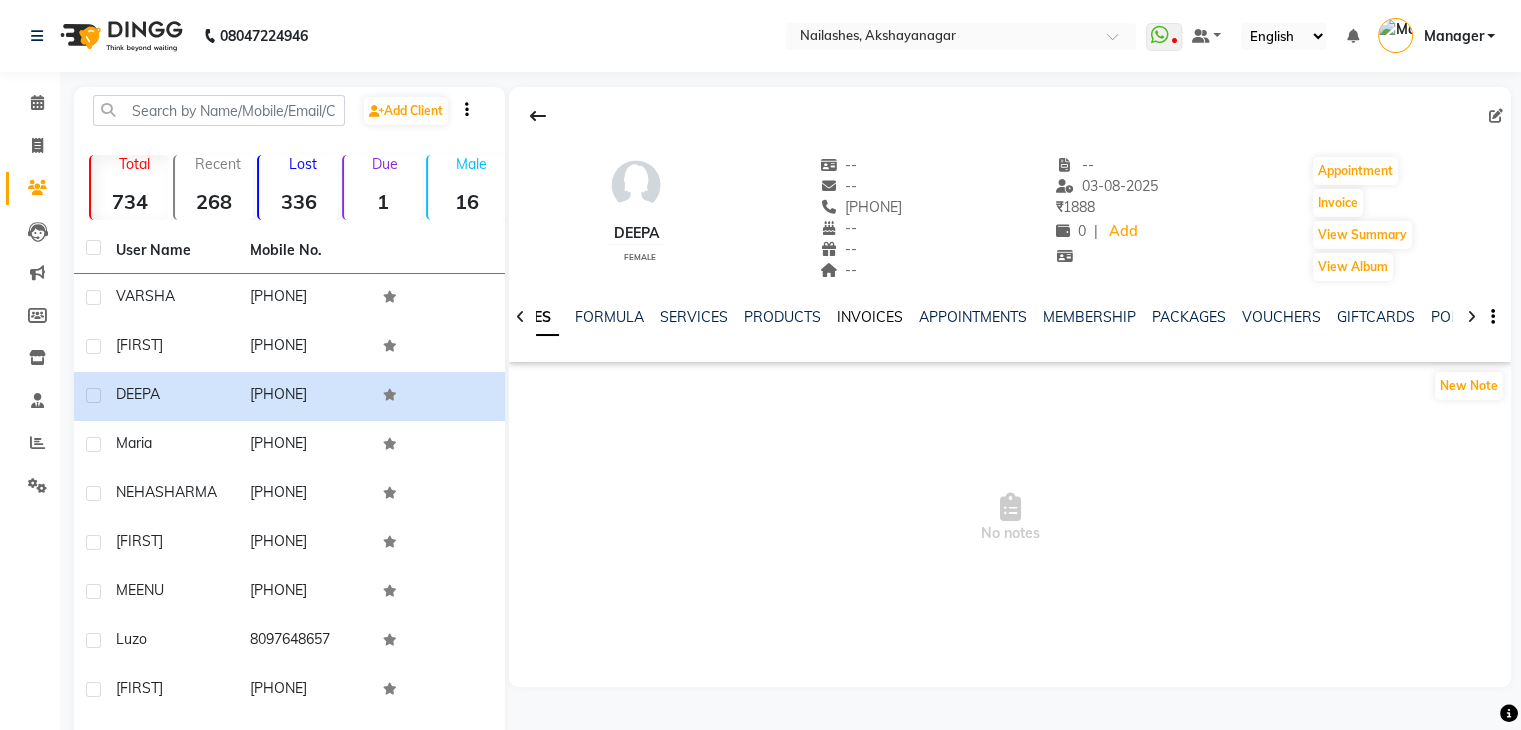 click on "INVOICES" 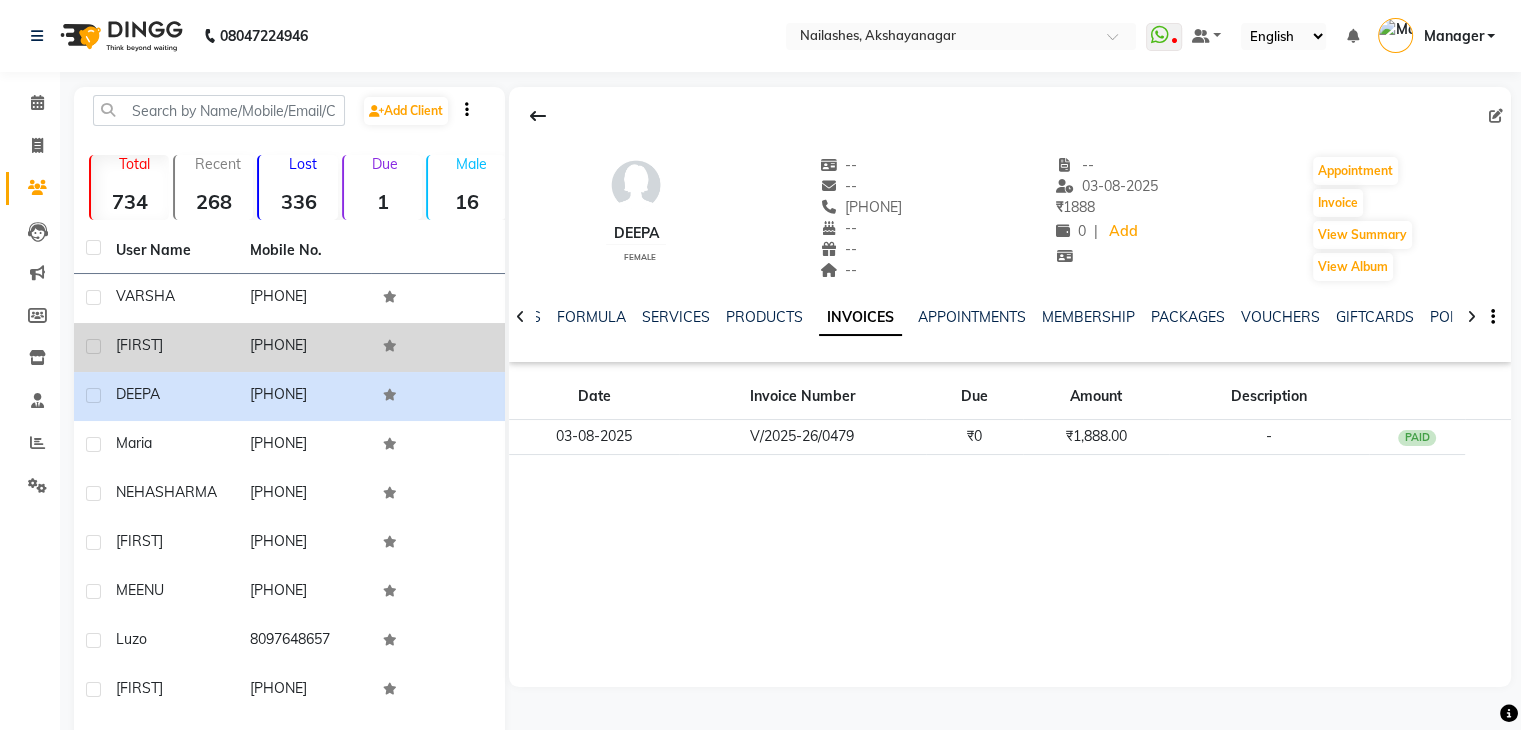 click on "[PHONE]" 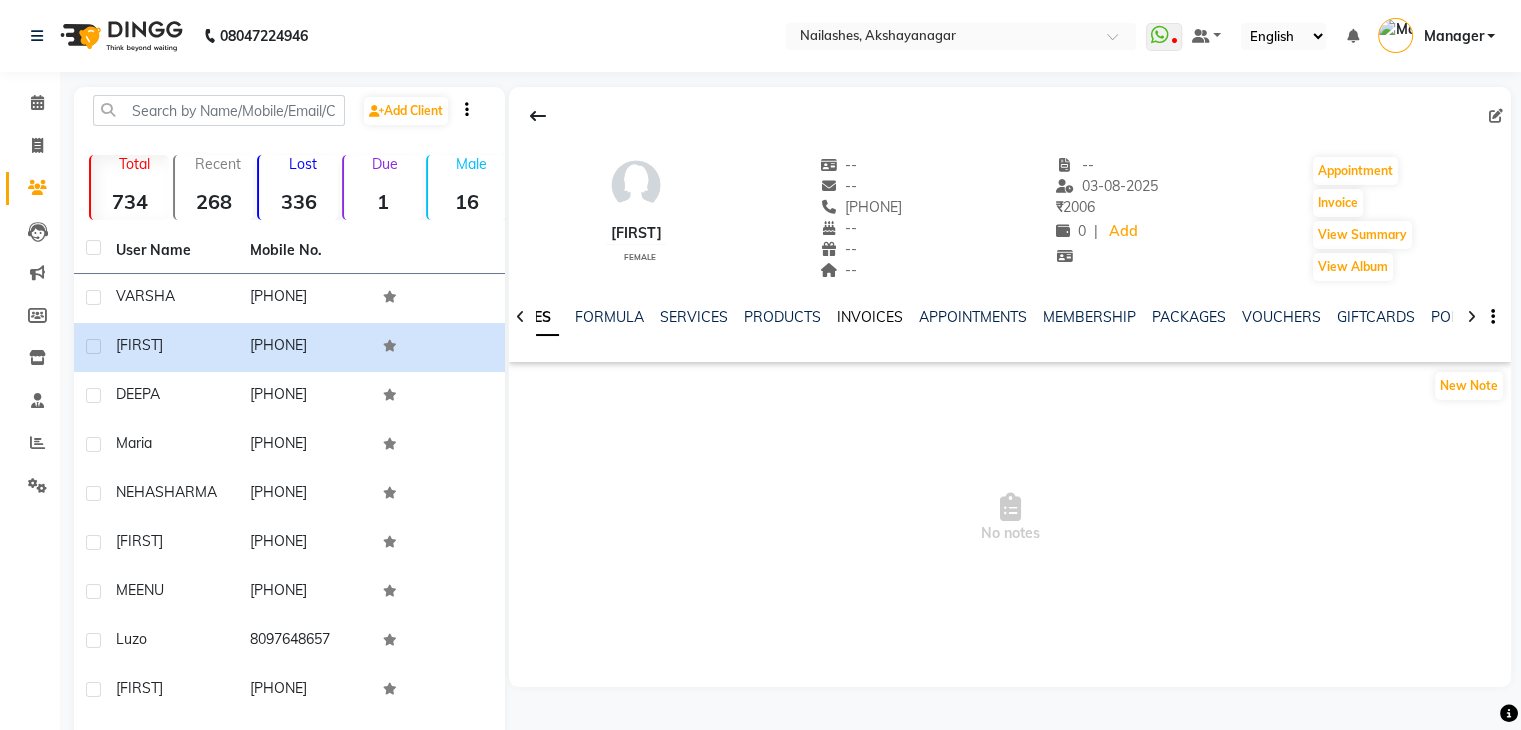 click on "INVOICES" 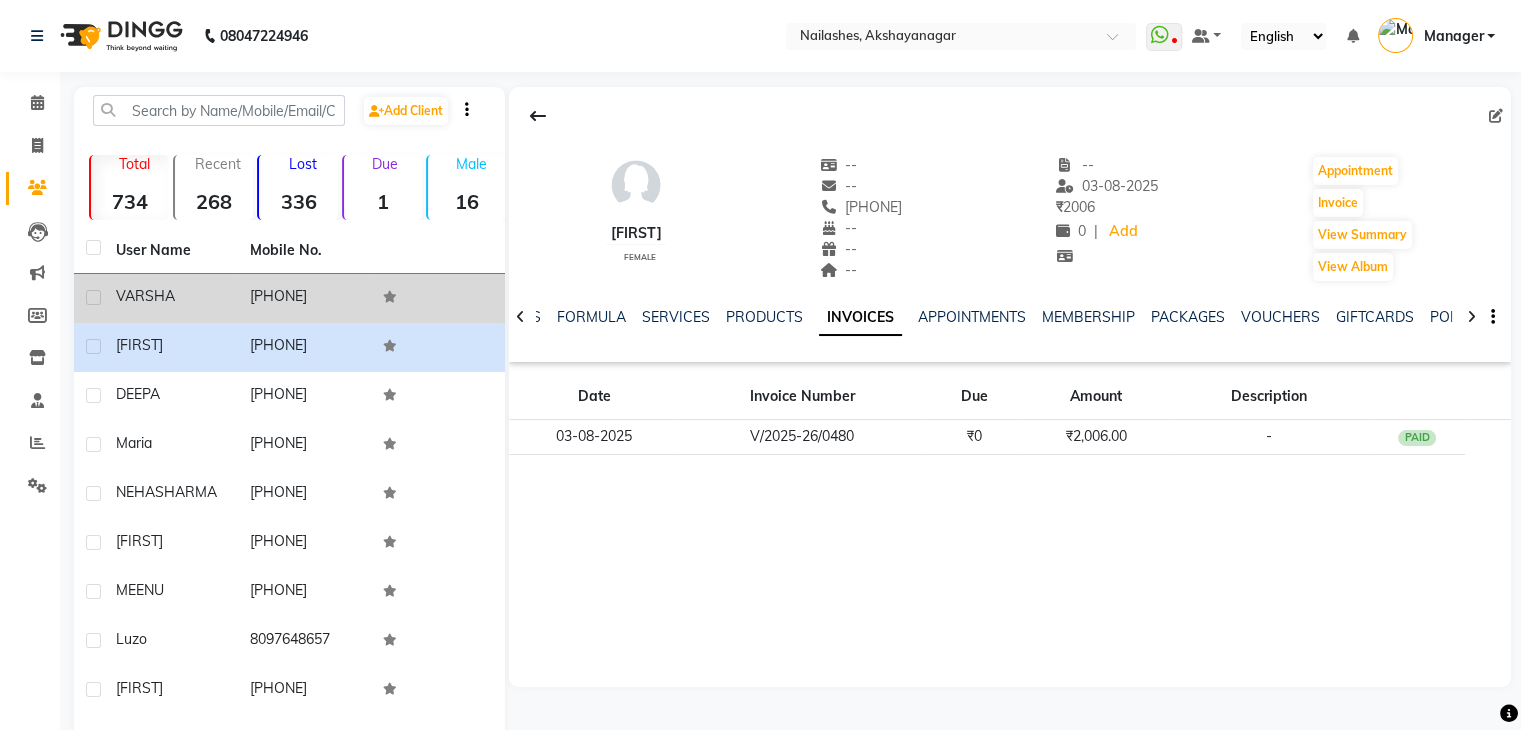 click on "[PHONE]" 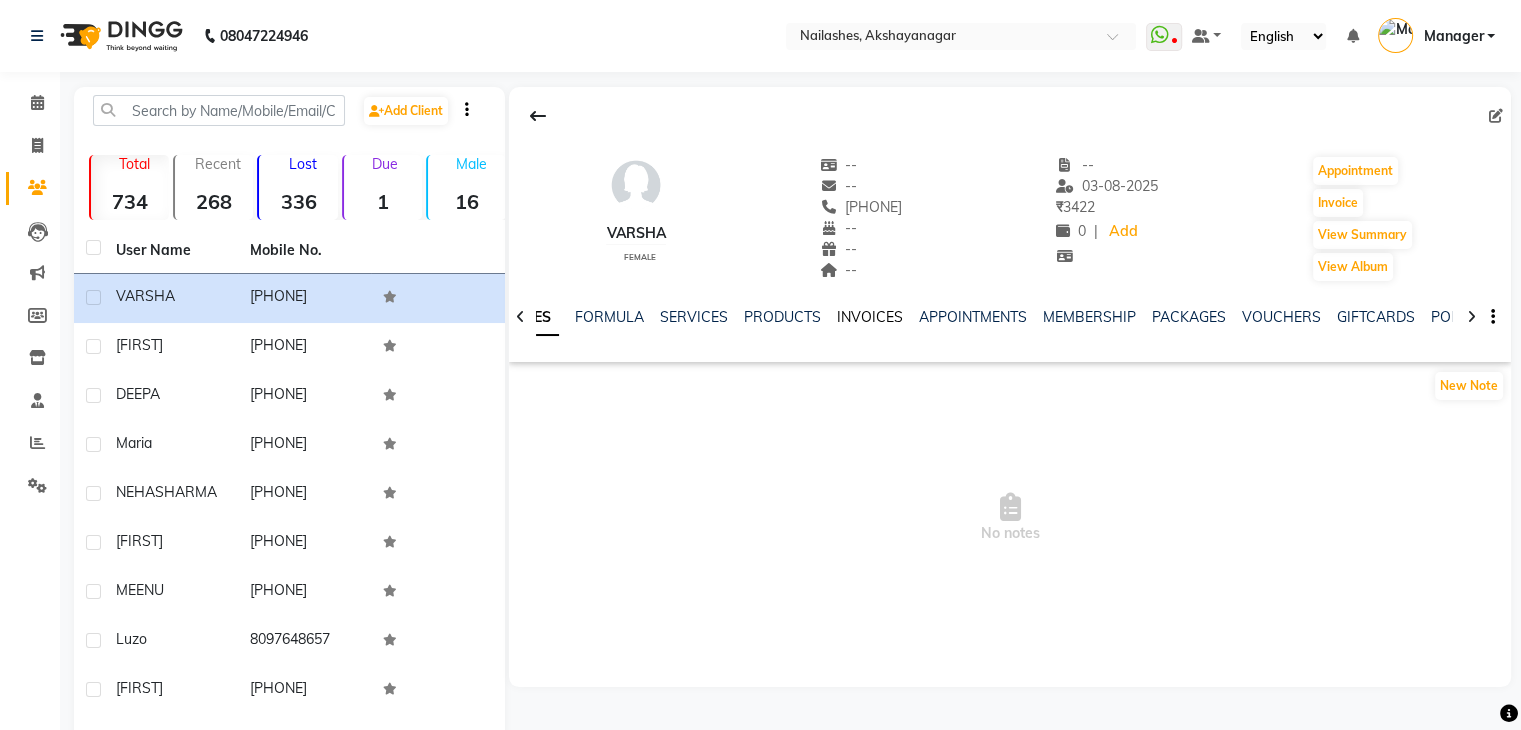 click on "INVOICES" 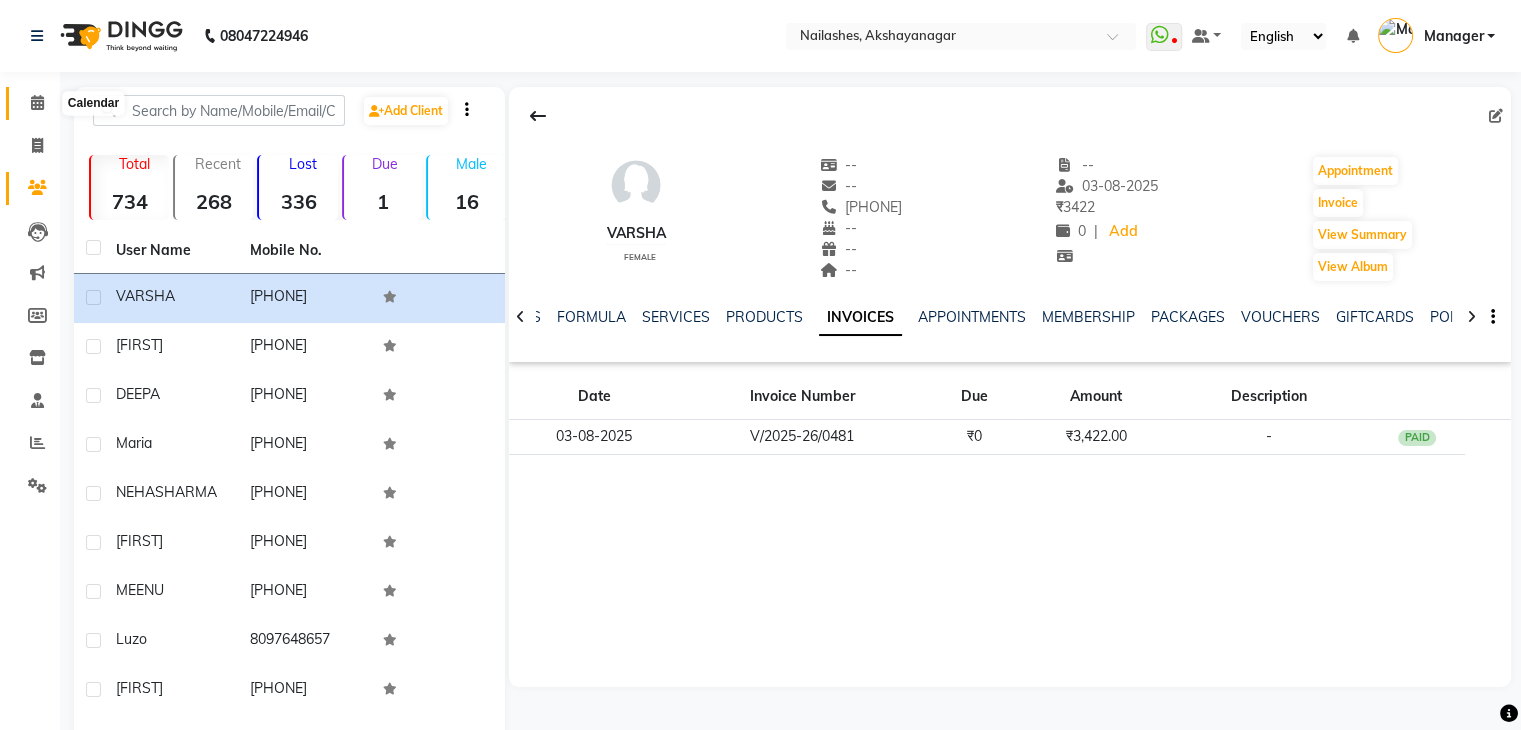 click 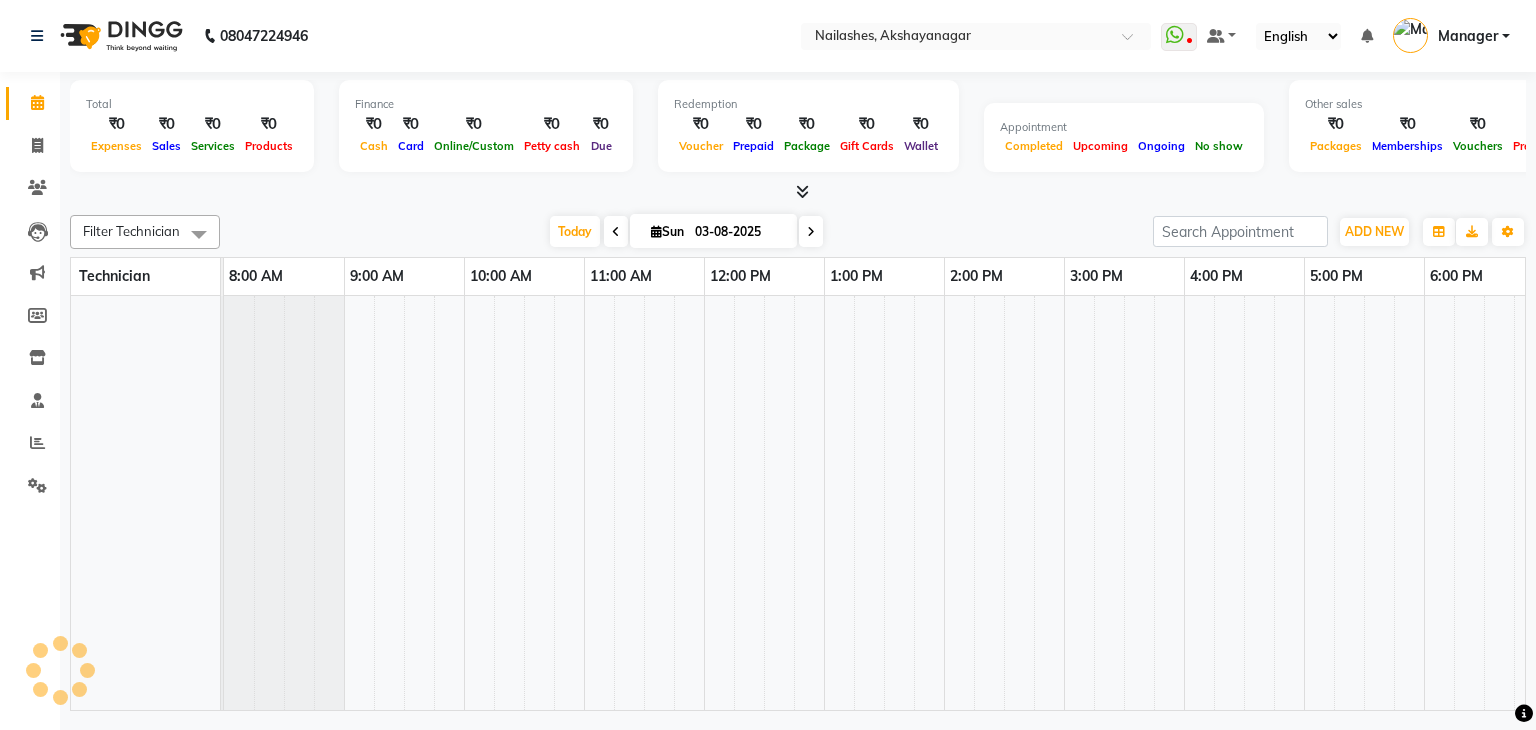scroll, scrollTop: 0, scrollLeft: 0, axis: both 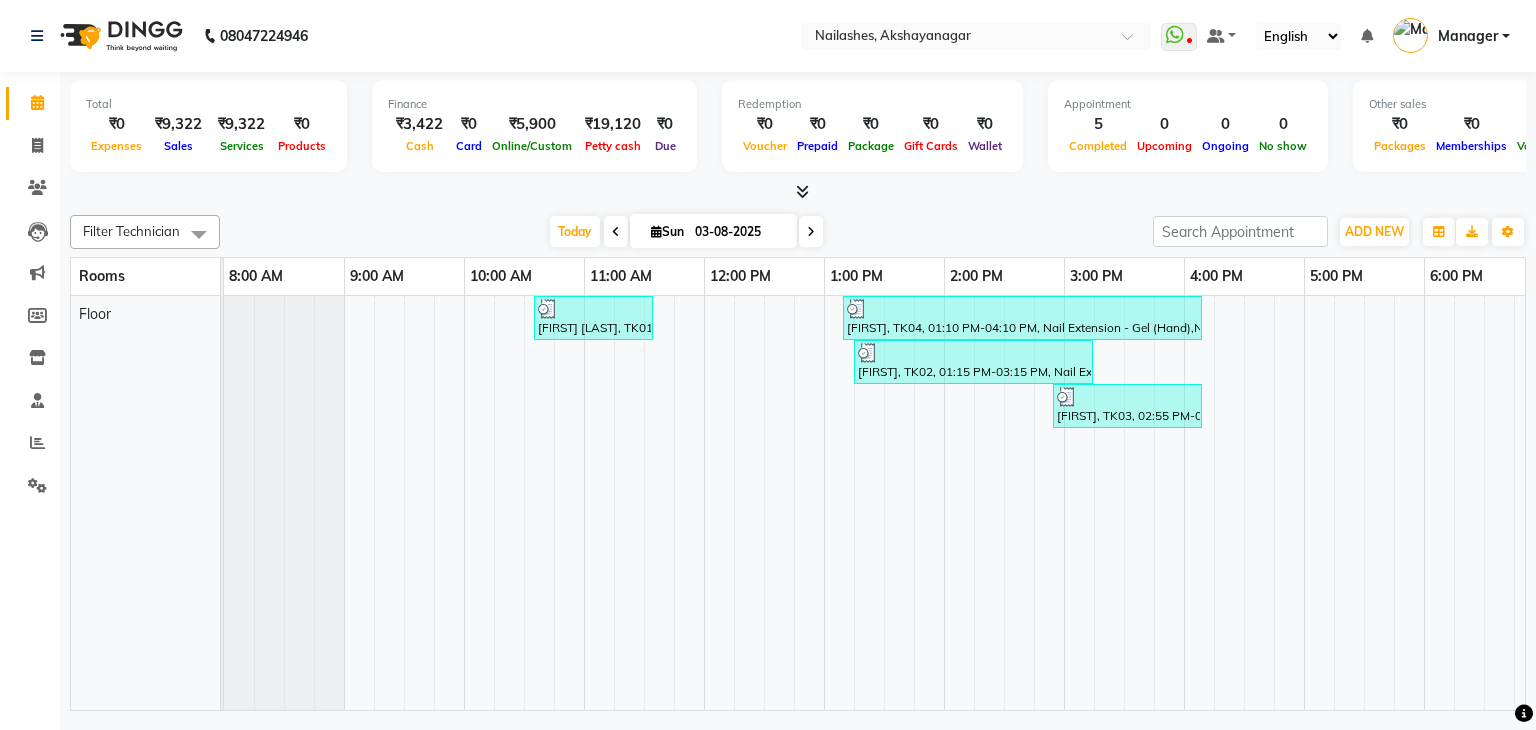 click at bounding box center (1022, 309) 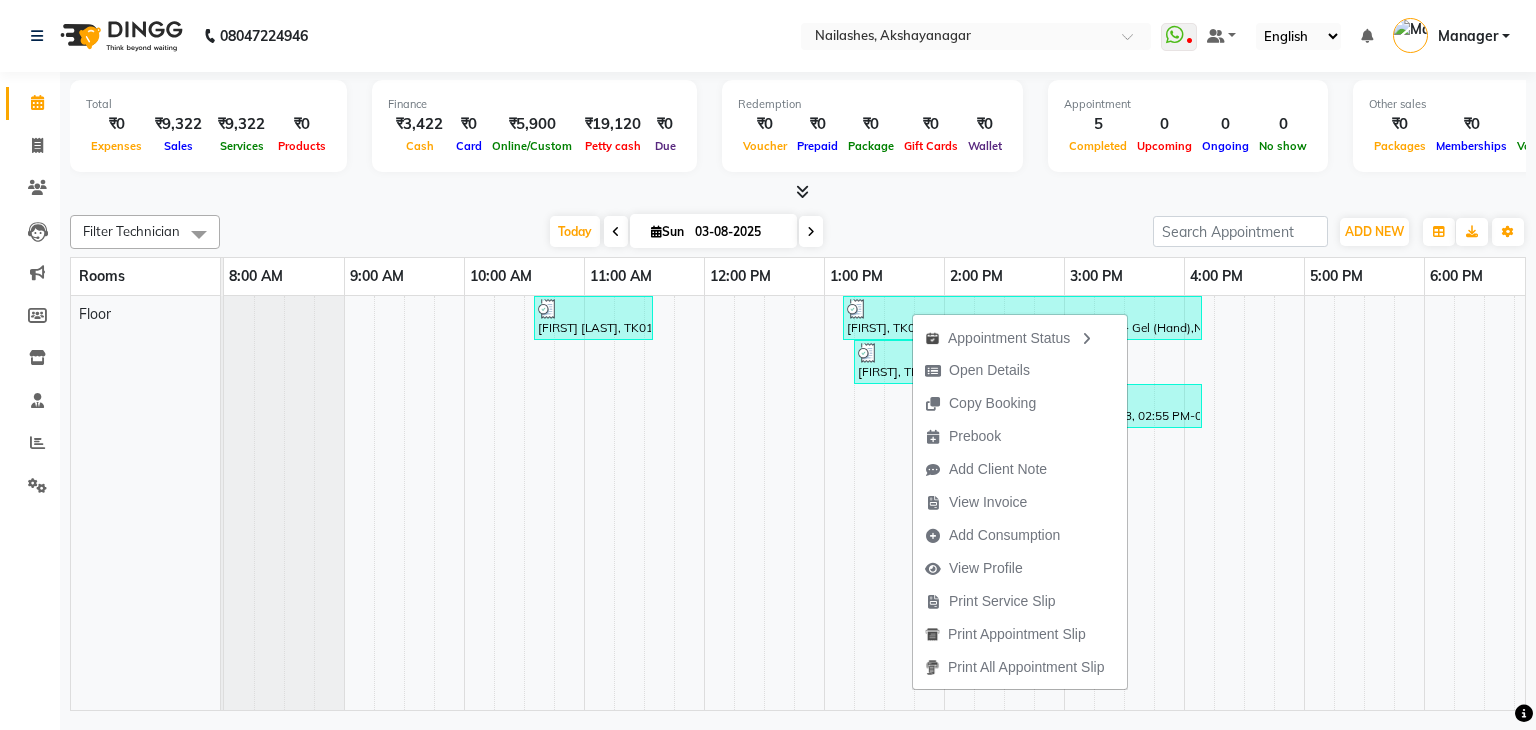 click at bounding box center (779, 503) 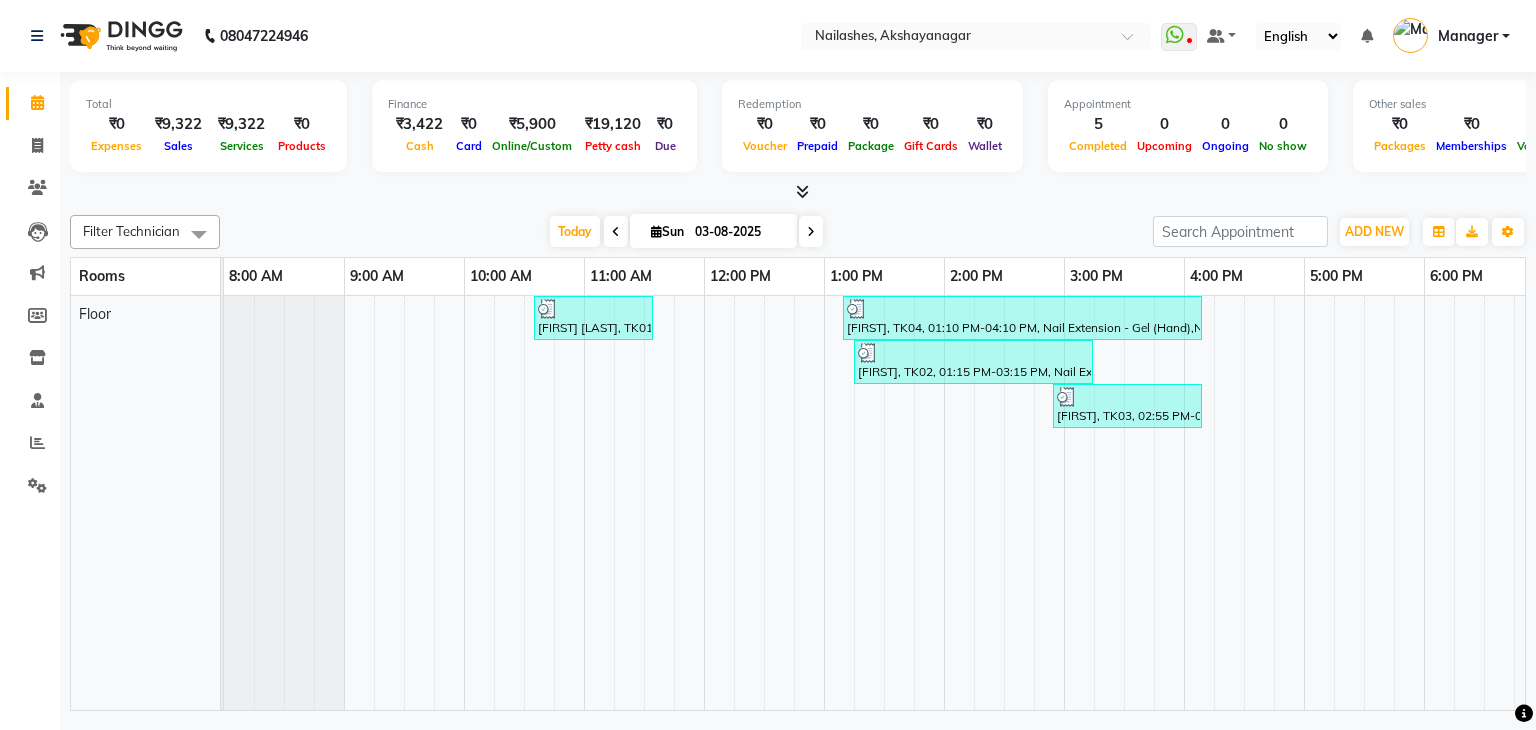 click on "[FIRST], TK04, 01:10 PM-04:10 PM, Nail Extension - Gel (Hand),Nail Art - Cat Eye (Hand),Nail Art - Photo Art (Hand)" at bounding box center (1022, 318) 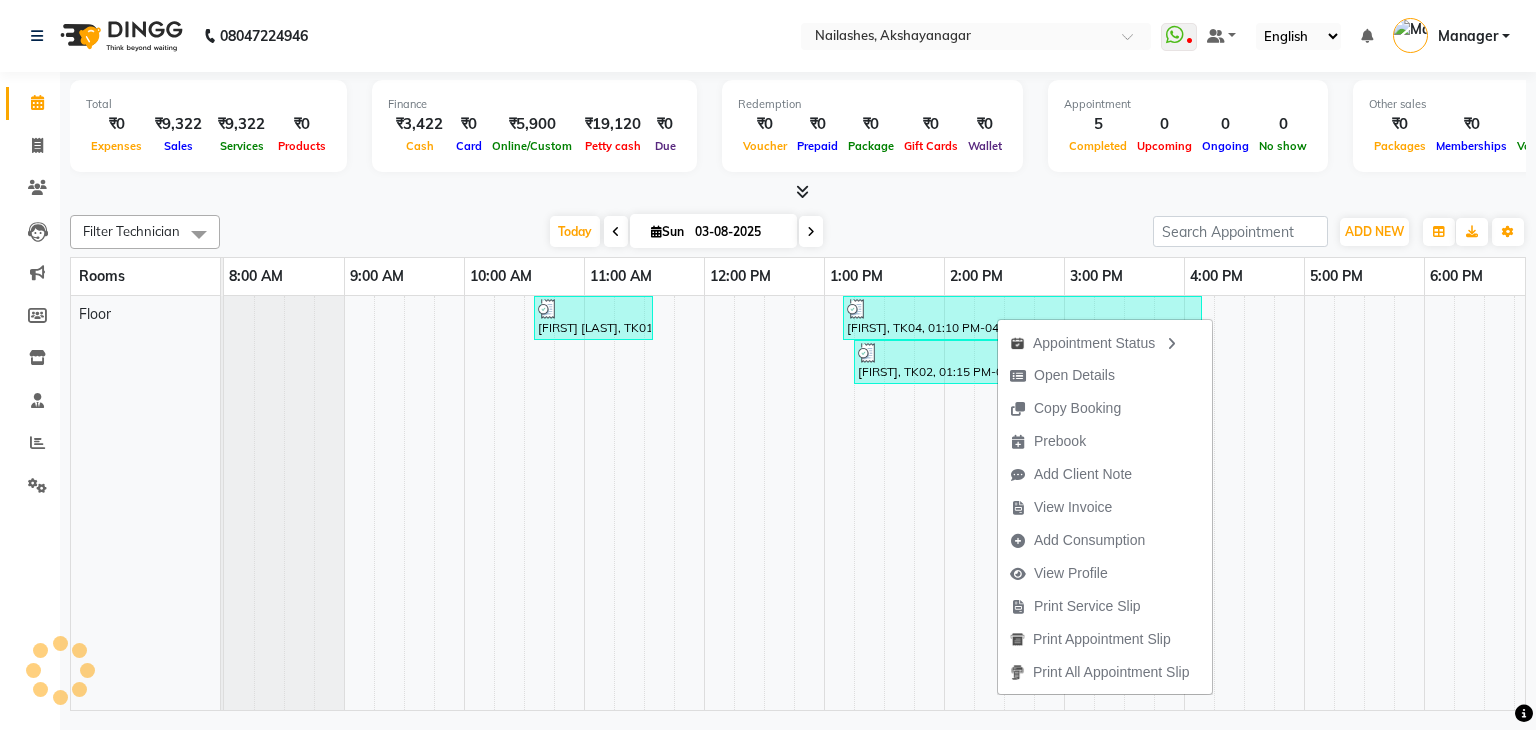 click on "Appointment Status
Open Details
Copy Booking
Prebook
Add Client Note
View Invoice
Add Consumption
View Profile
Print Service Slip
Print Appointment Slip
Print All Appointment Slip" at bounding box center [1105, 506] 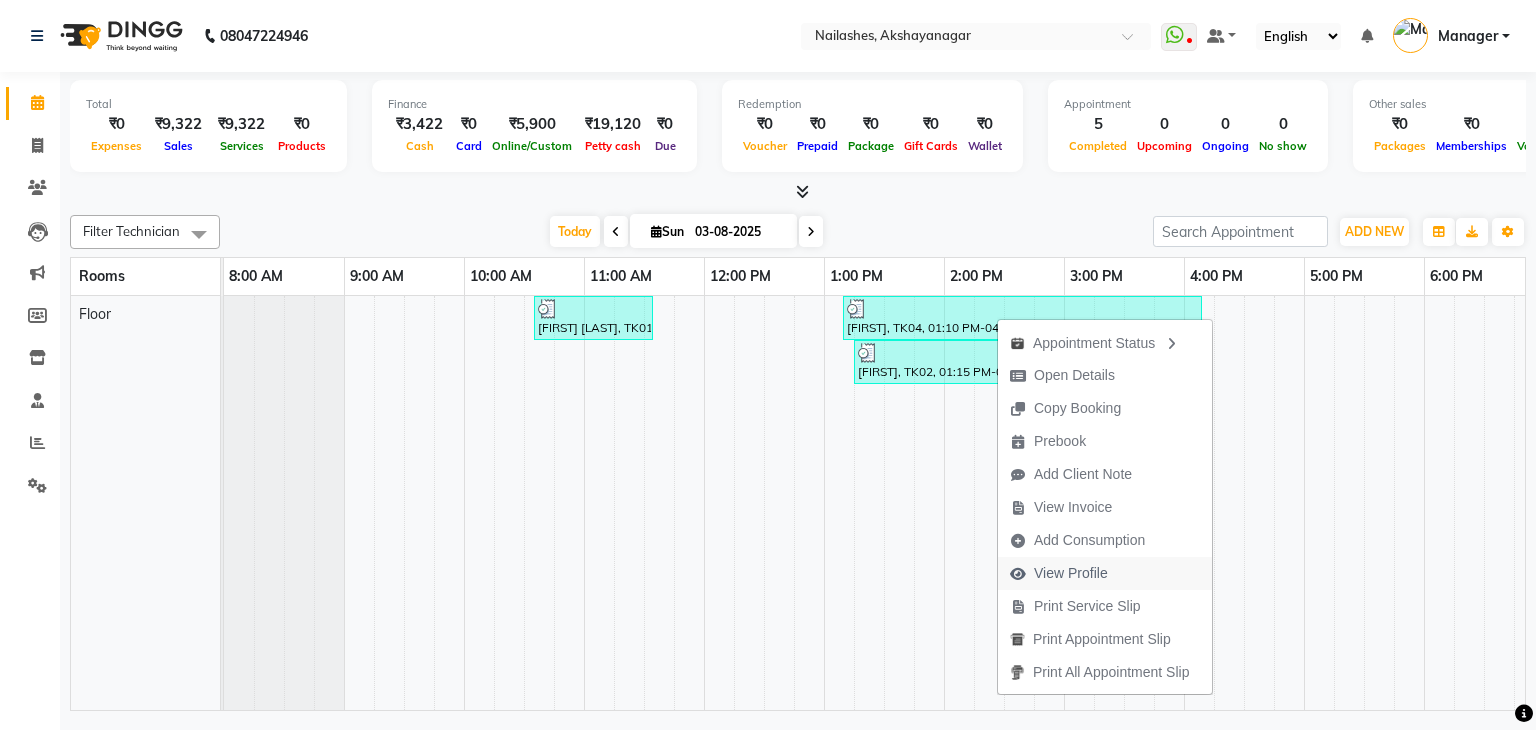 click on "View Profile" at bounding box center (1071, 573) 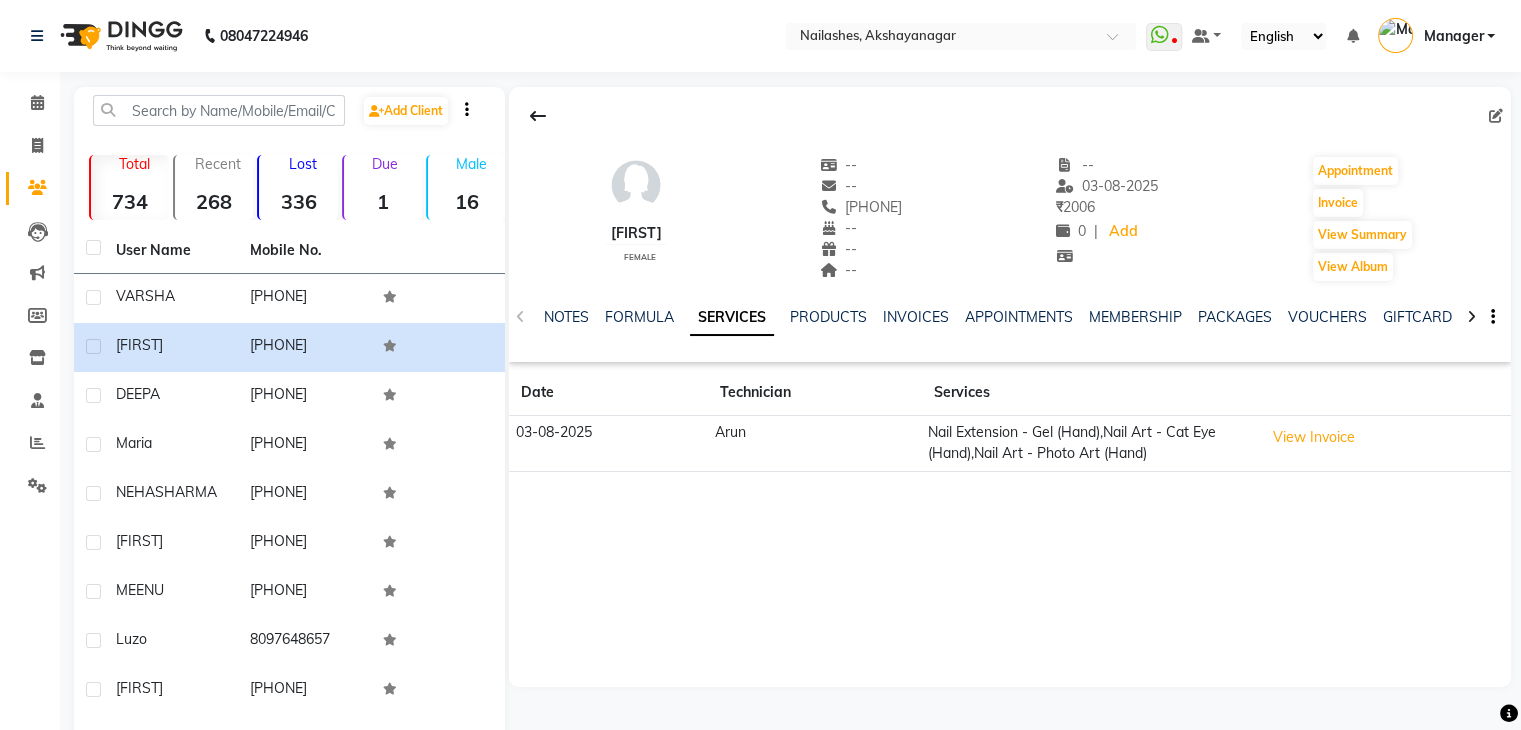 click on "DAYA    female  --   --   9767780345  --  --  --  -- 03-08-2025 ₹    2006 0 |  Add   Appointment   Invoice  View Summary  View Album  NOTES FORMULA SERVICES PRODUCTS INVOICES APPOINTMENTS MEMBERSHIP PACKAGES VOUCHERS GIFTCARDS POINTS FORMS FAMILY CARDS WALLET Date Technician Services 03-08-2025 Arun Nail Extension - Gel (Hand),Nail Art - Cat Eye (Hand),Nail Art - Photo Art (Hand)  View Invoice" 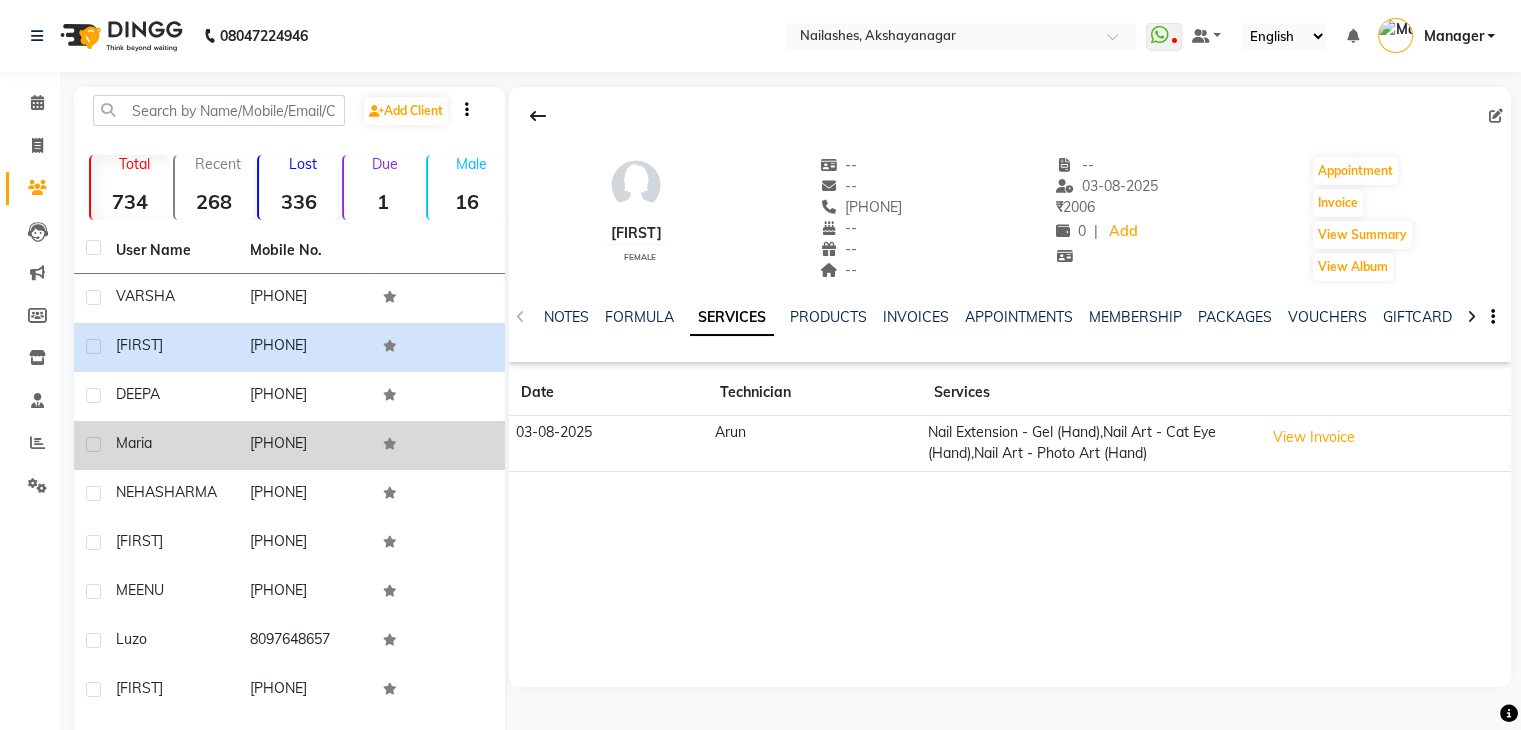click on "[PHONE]" 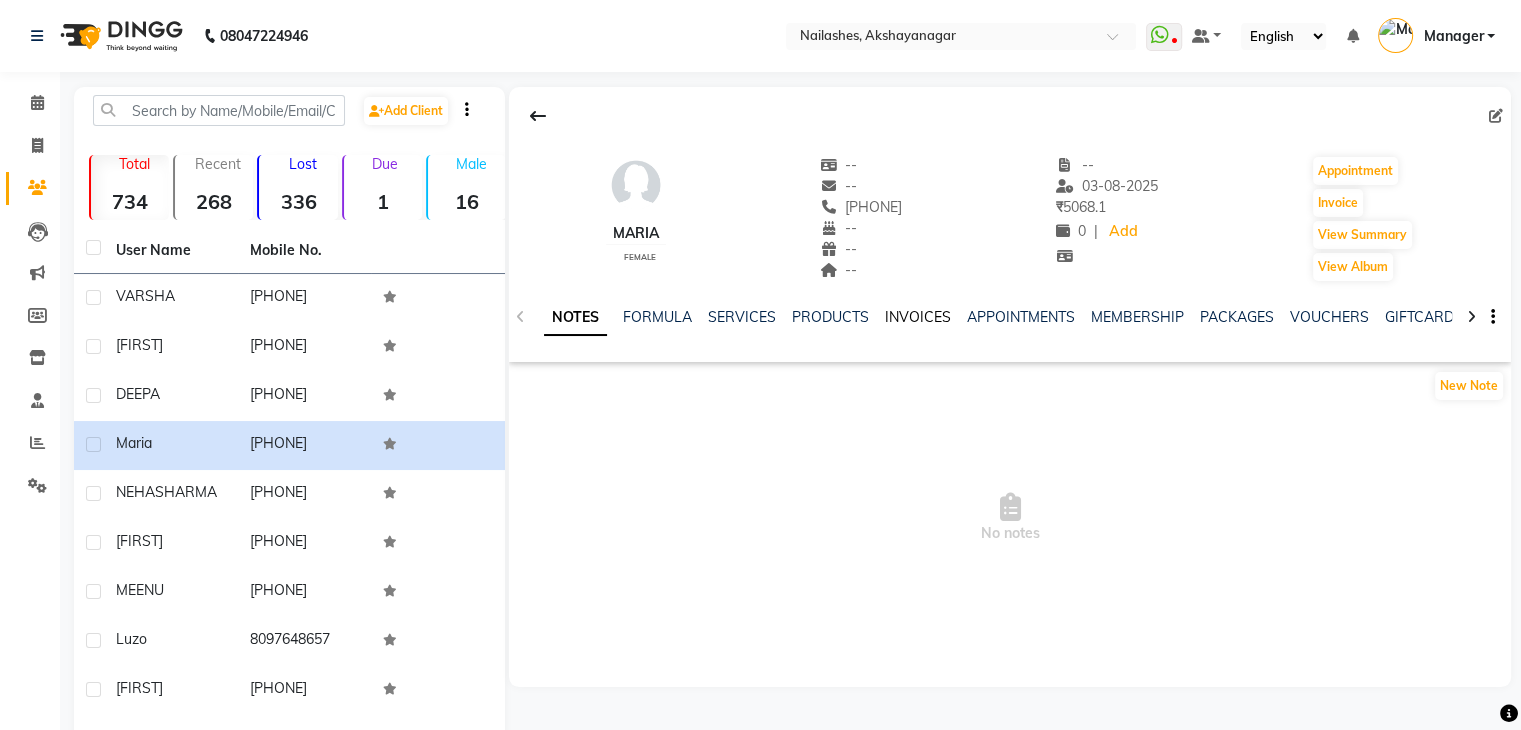 click on "INVOICES" 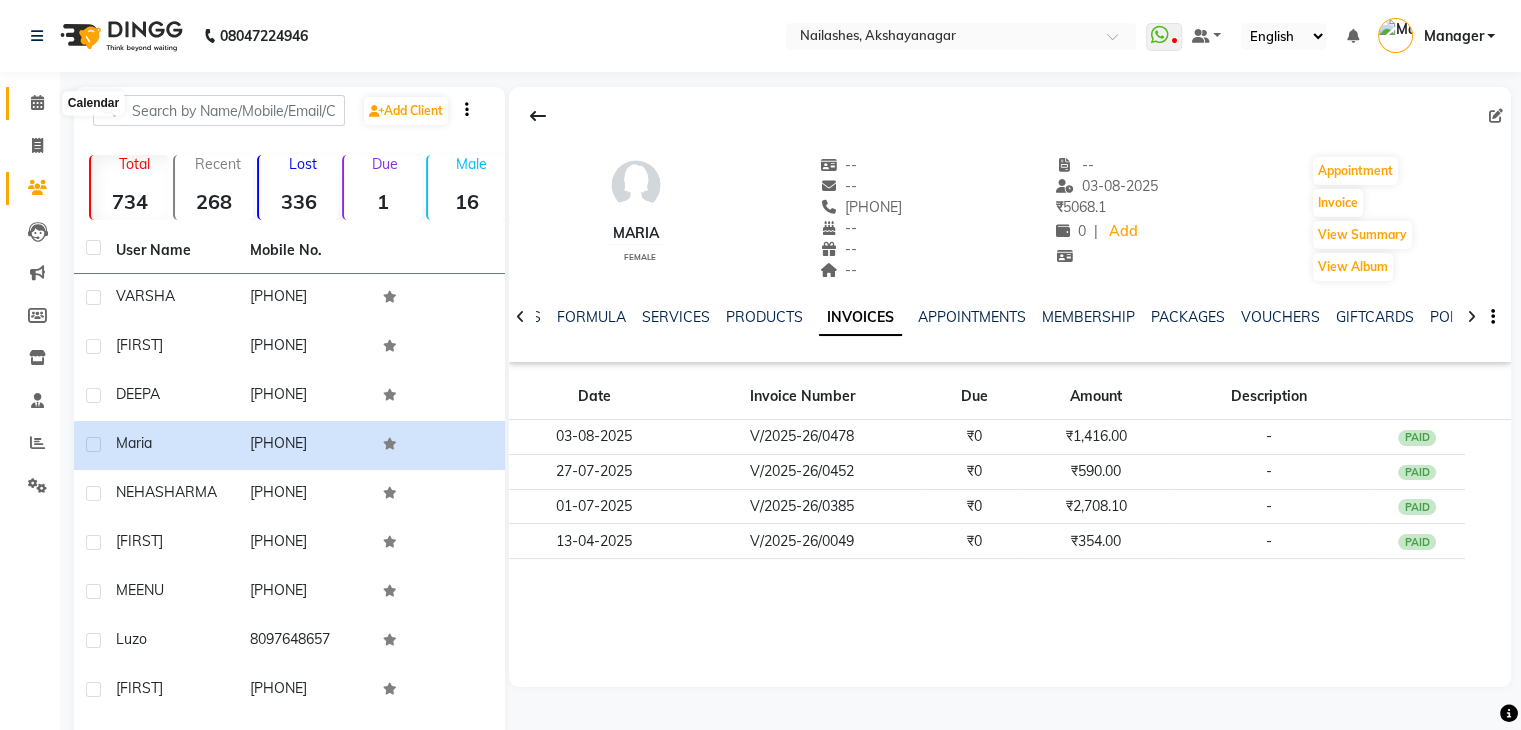 click 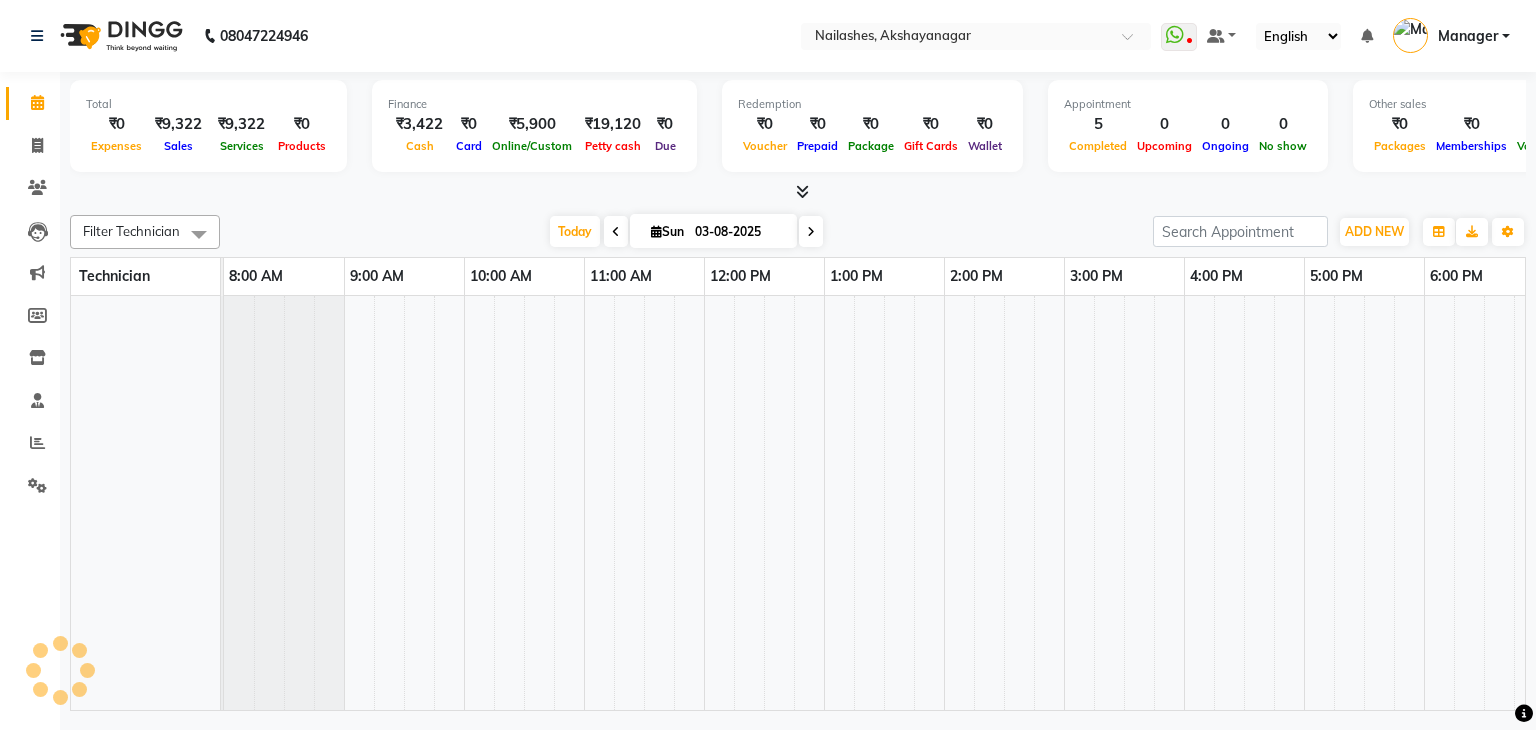 scroll, scrollTop: 0, scrollLeft: 0, axis: both 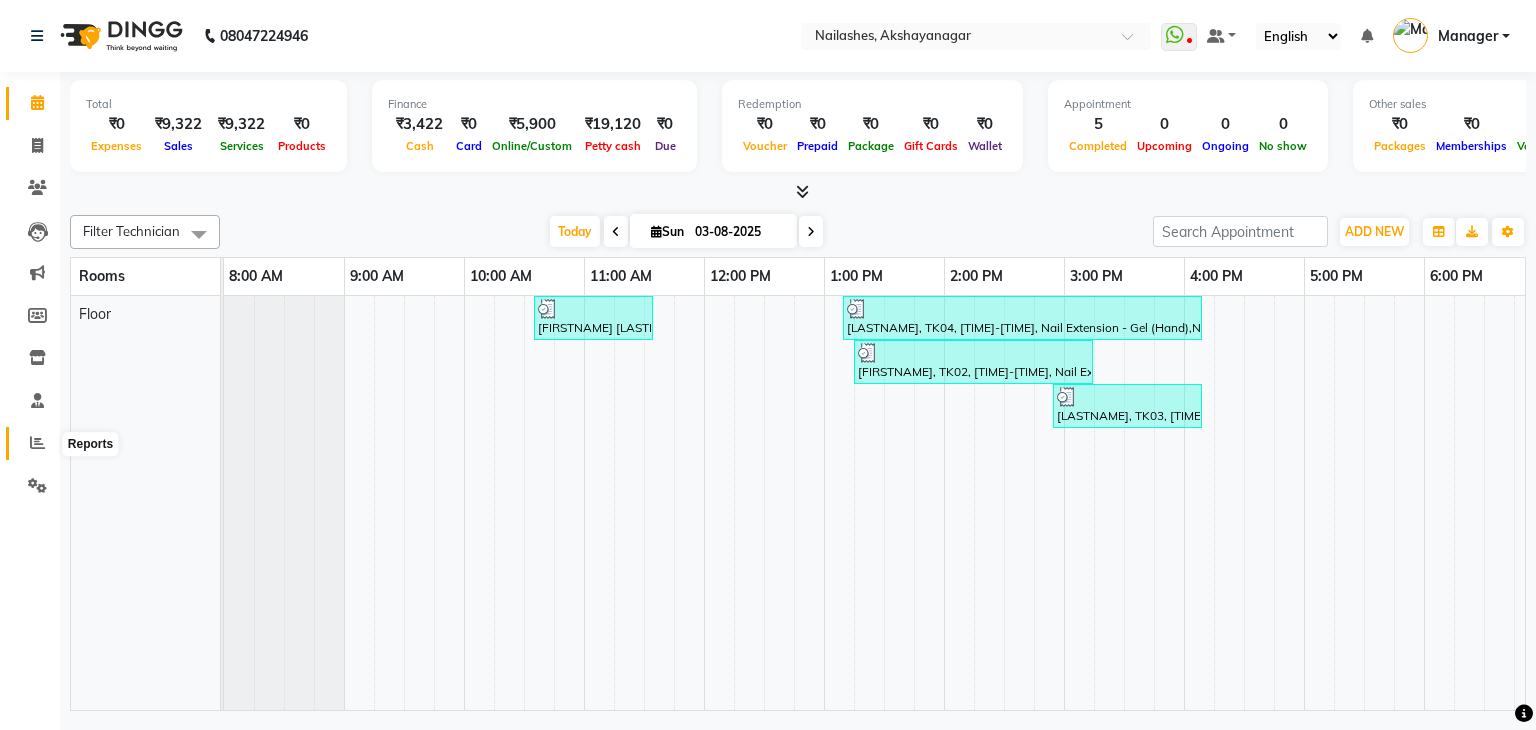 click 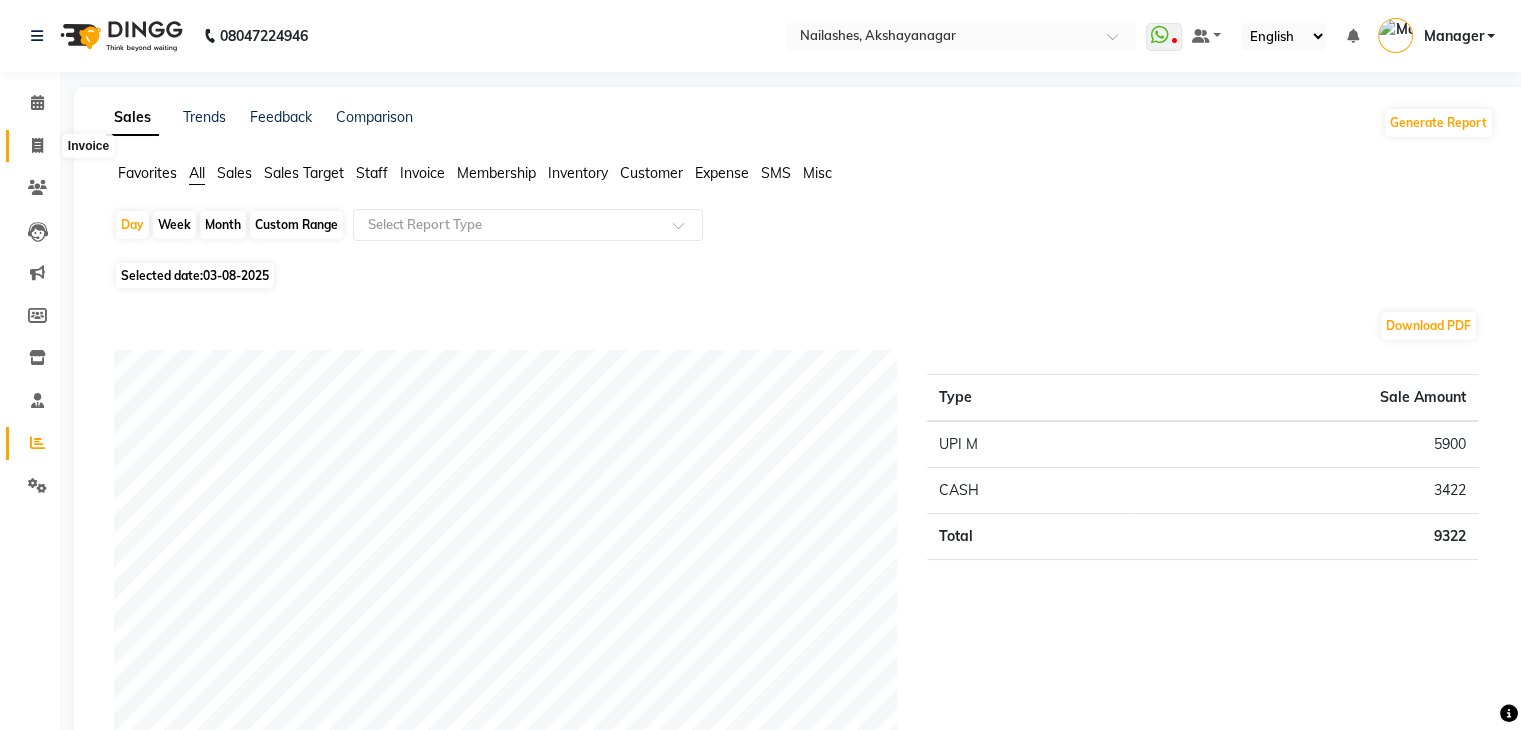 click 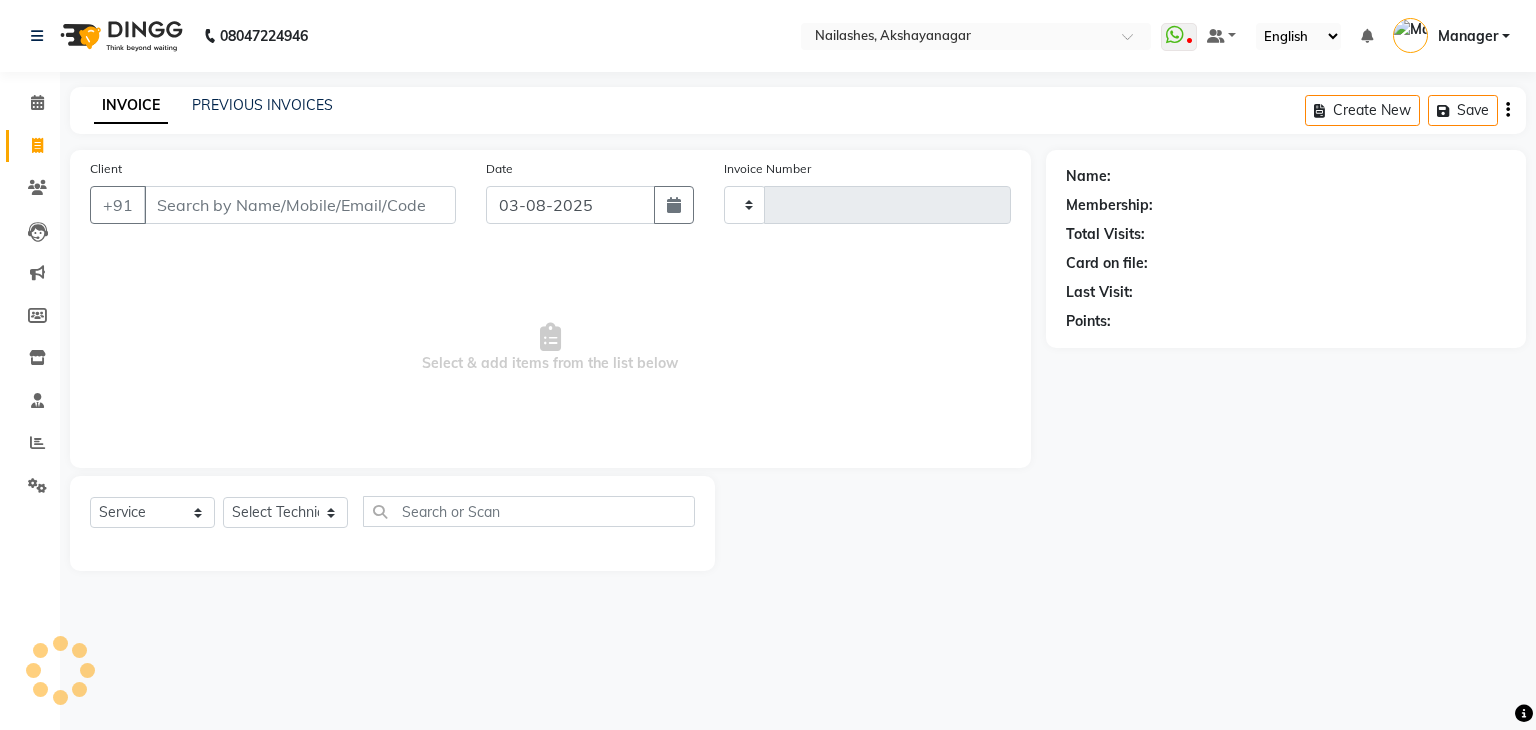 type on "0482" 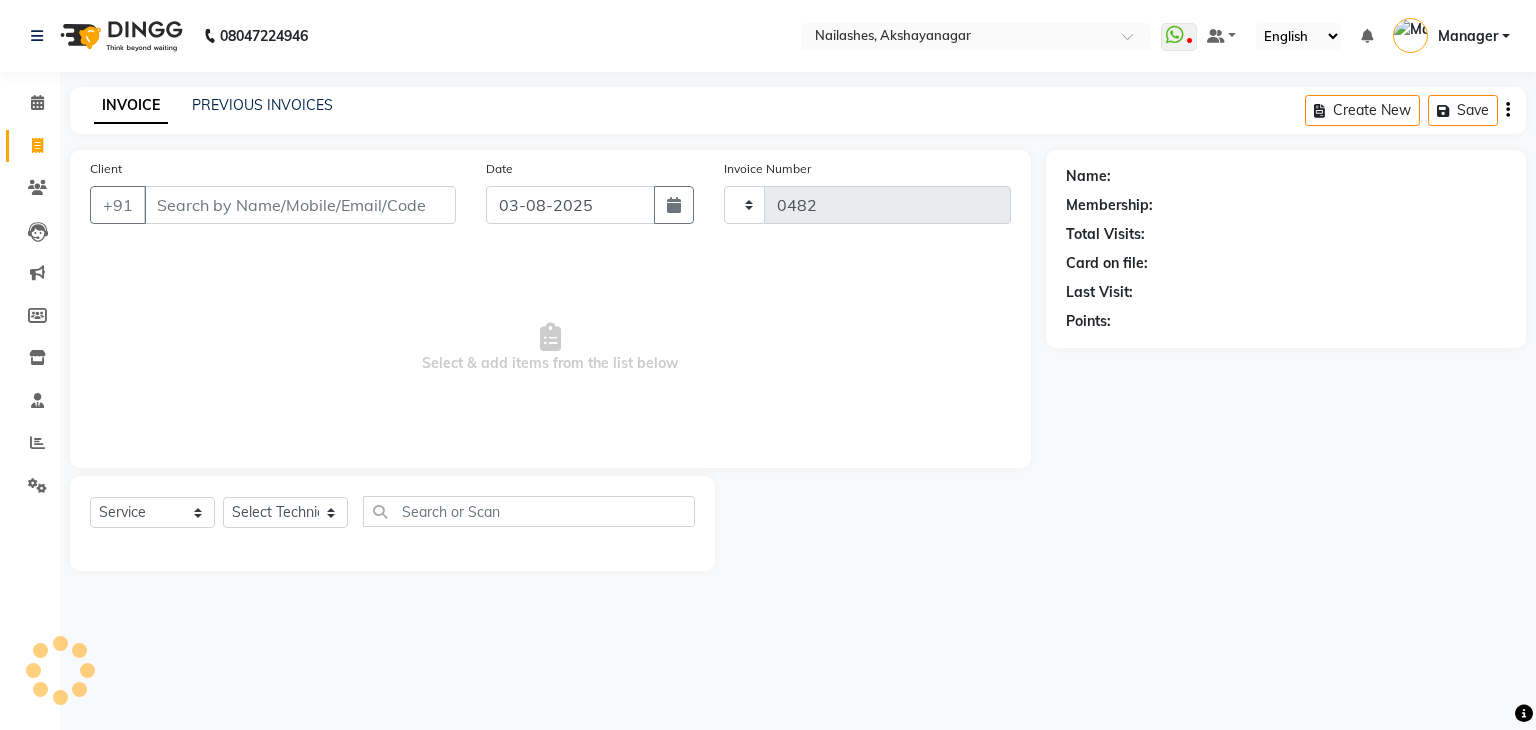 select on "7395" 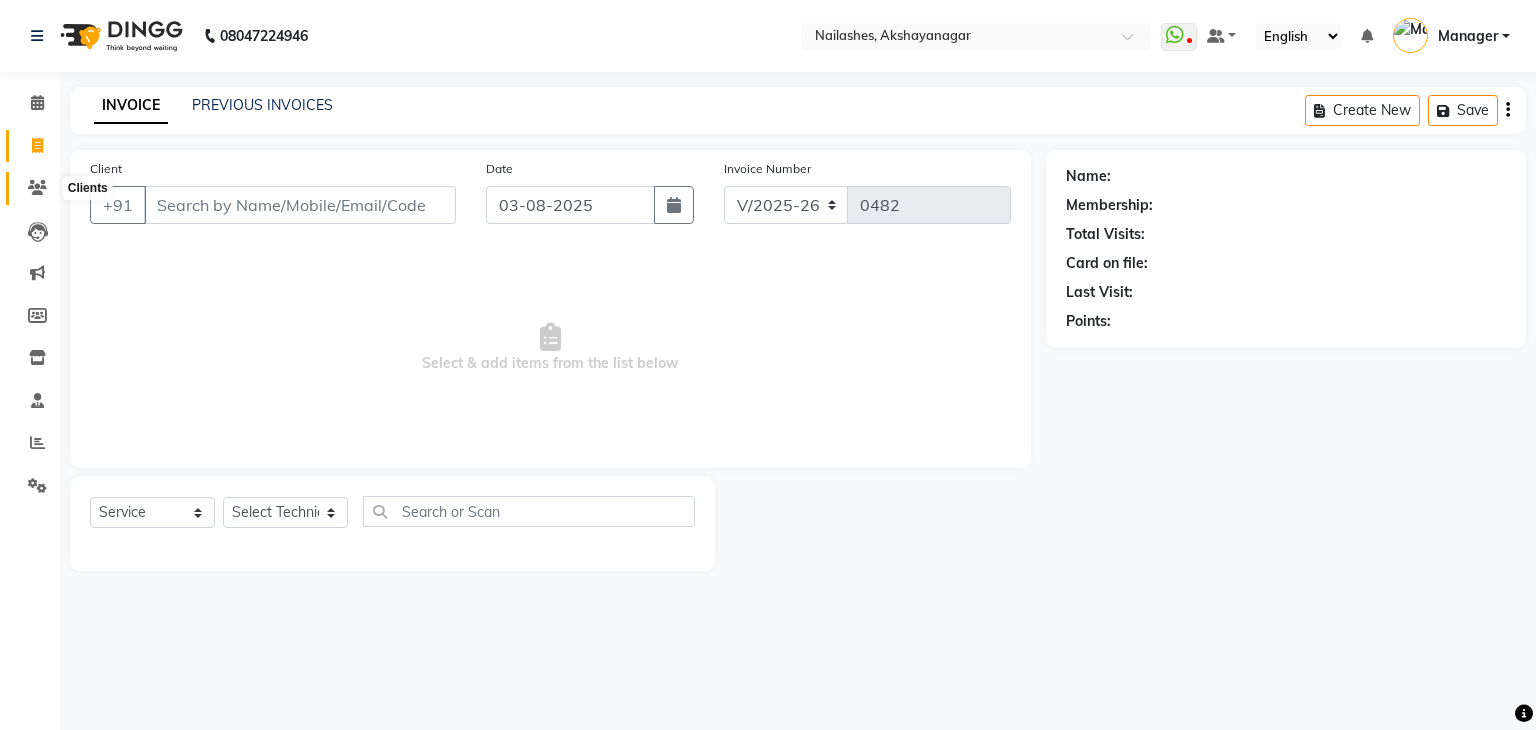 click 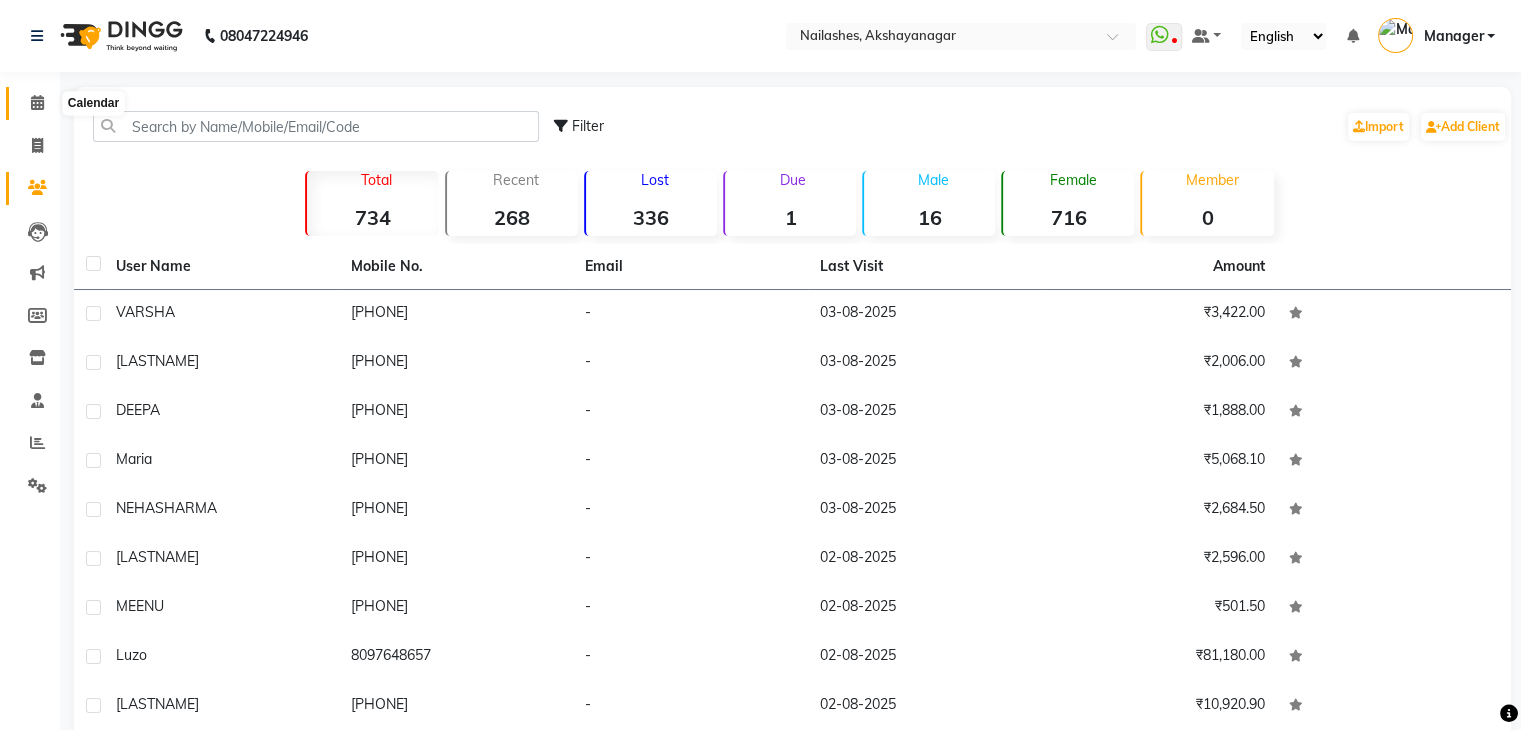 click 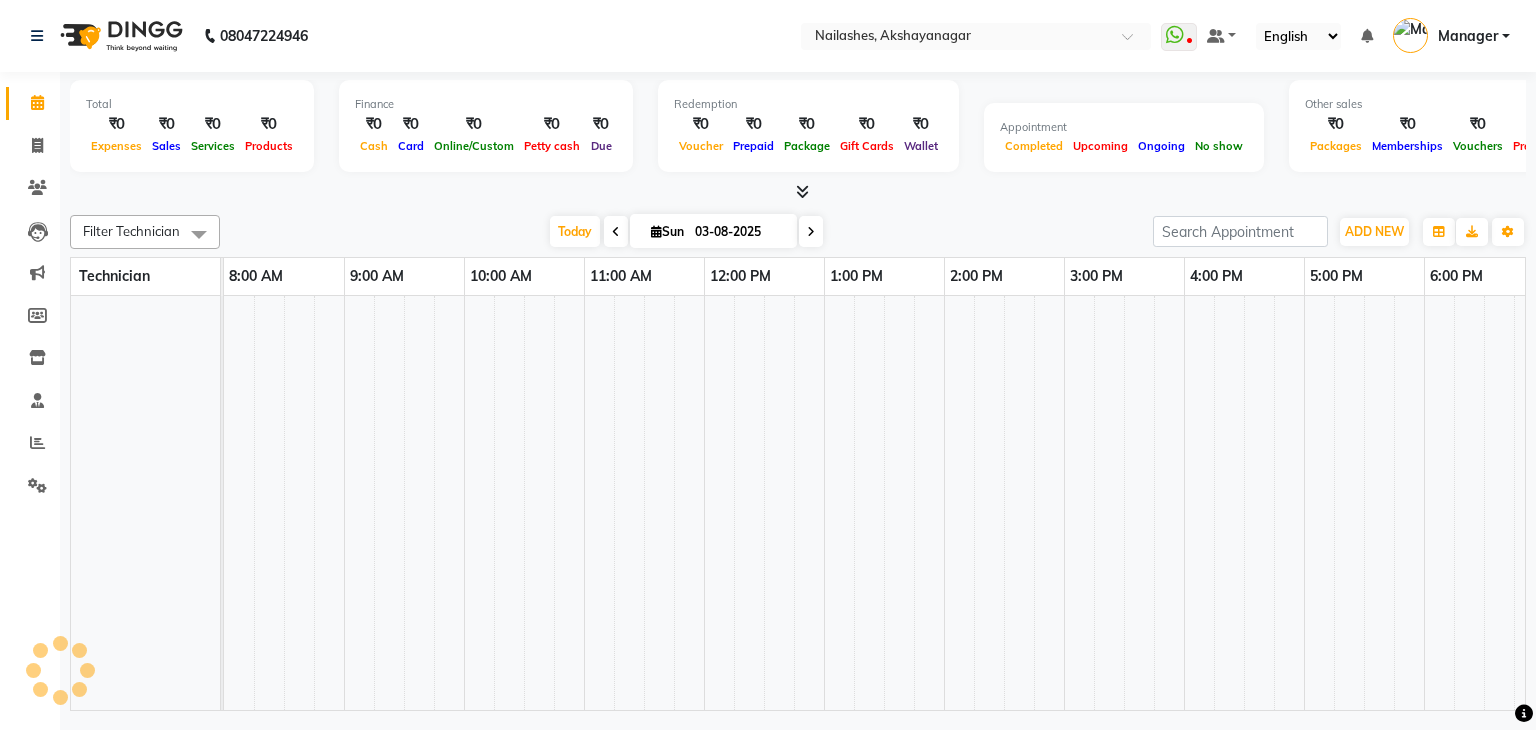 scroll, scrollTop: 0, scrollLeft: 261, axis: horizontal 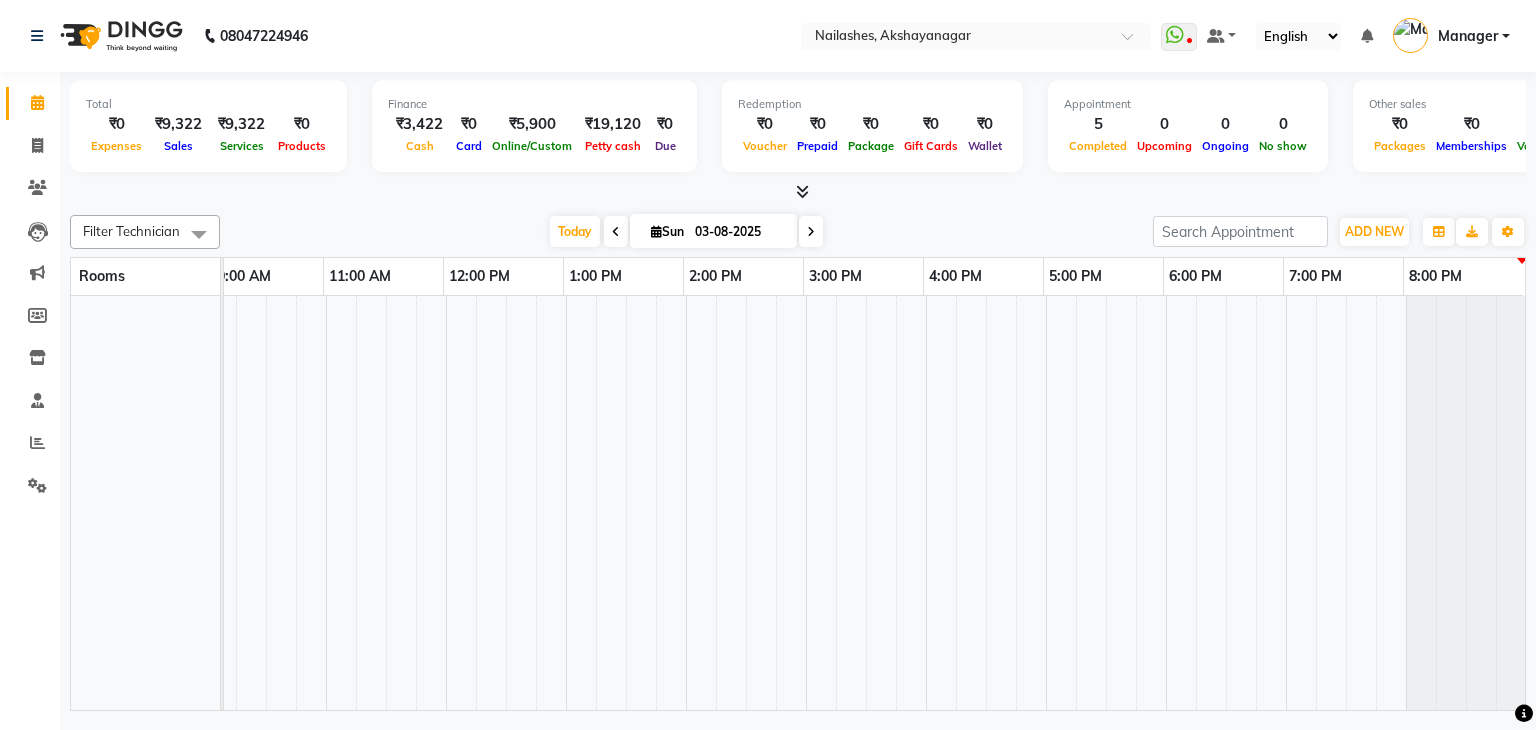 click at bounding box center (551, 503) 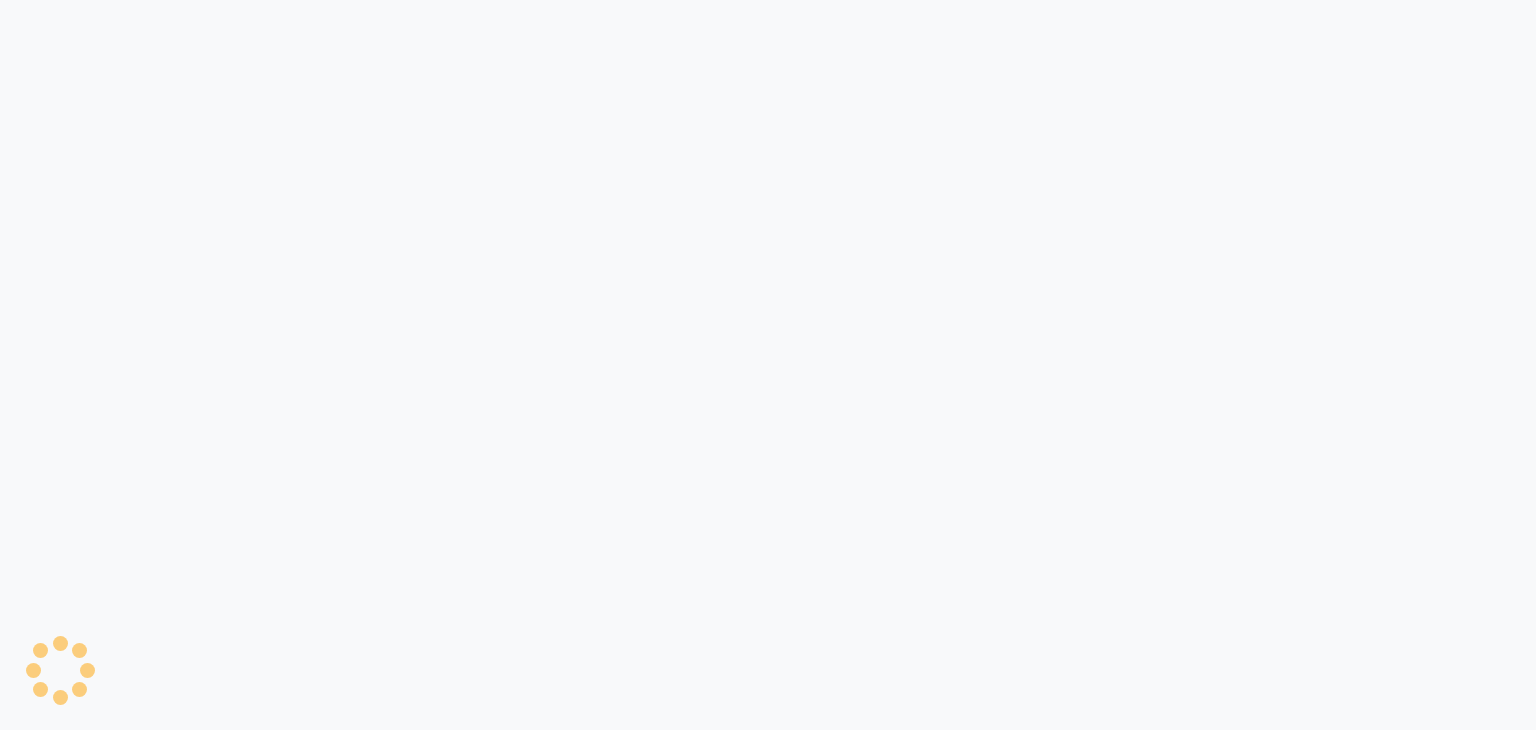 scroll, scrollTop: 0, scrollLeft: 0, axis: both 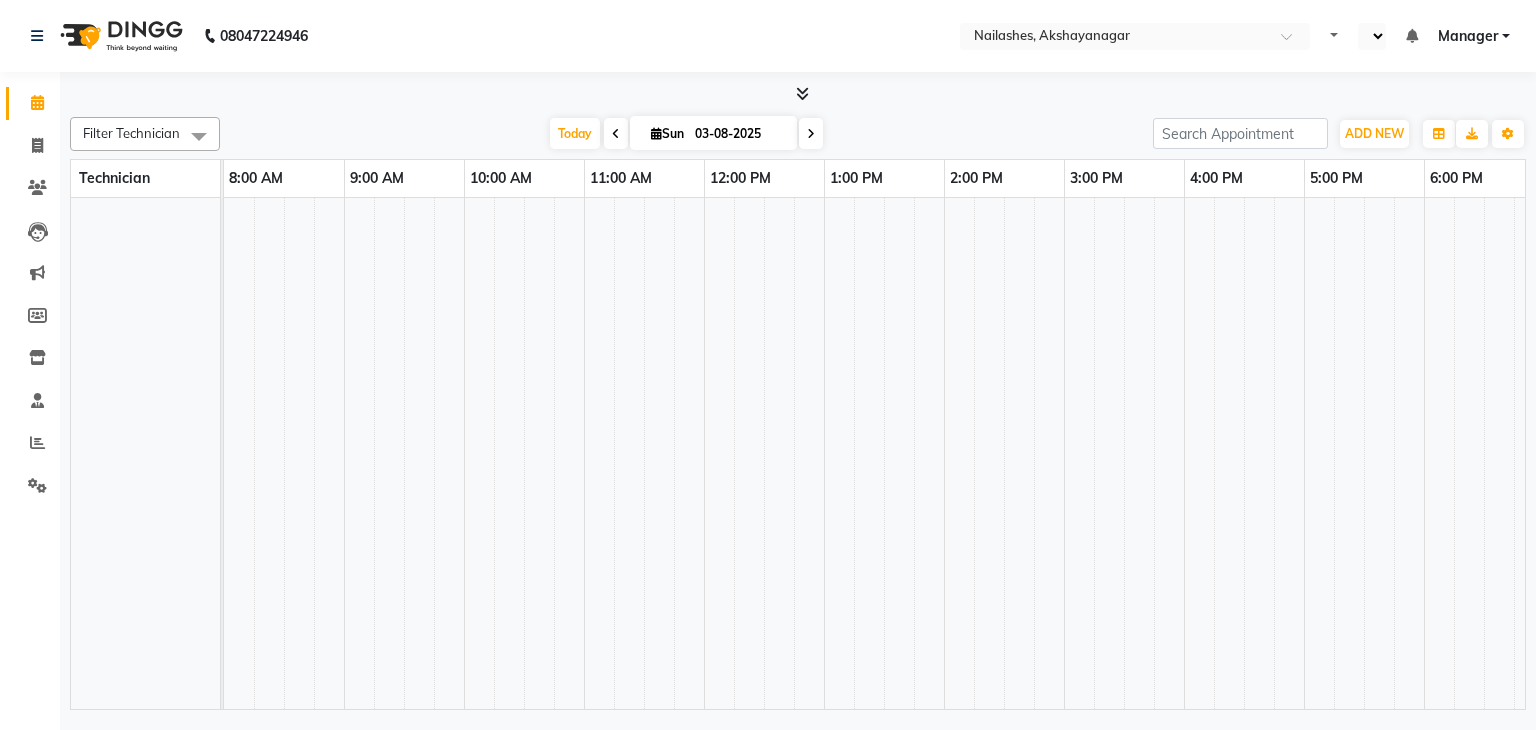 select on "en" 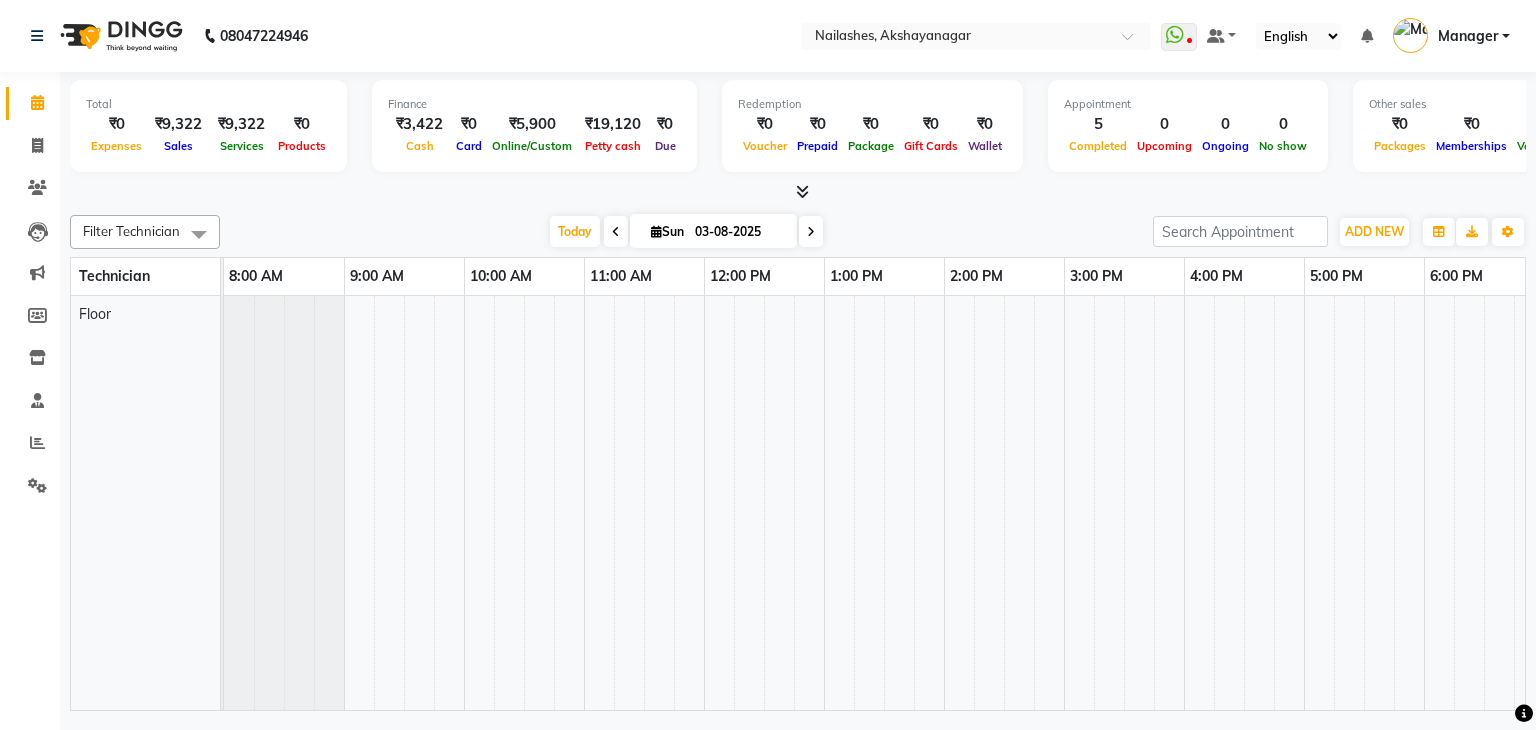scroll, scrollTop: 0, scrollLeft: 0, axis: both 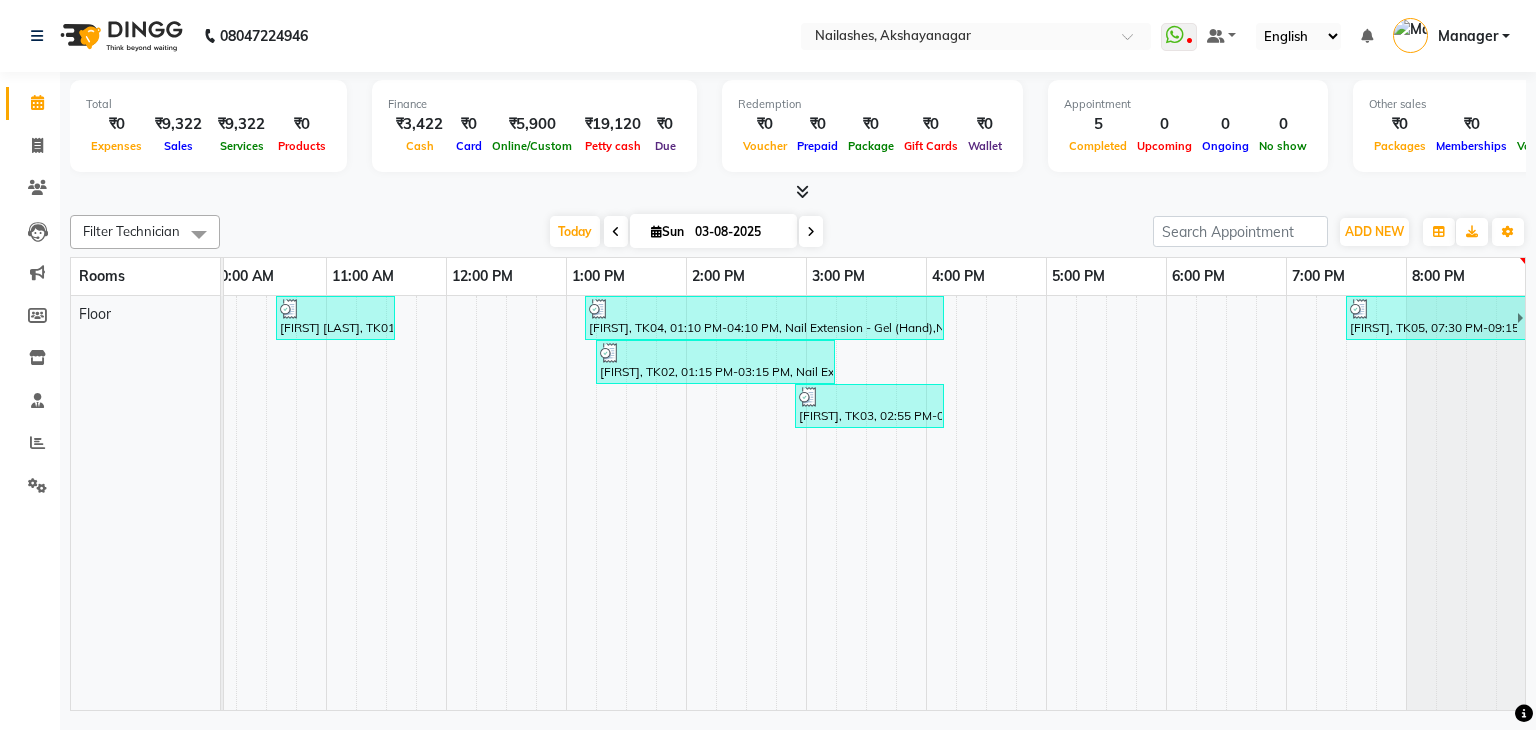 click at bounding box center [1432, 309] 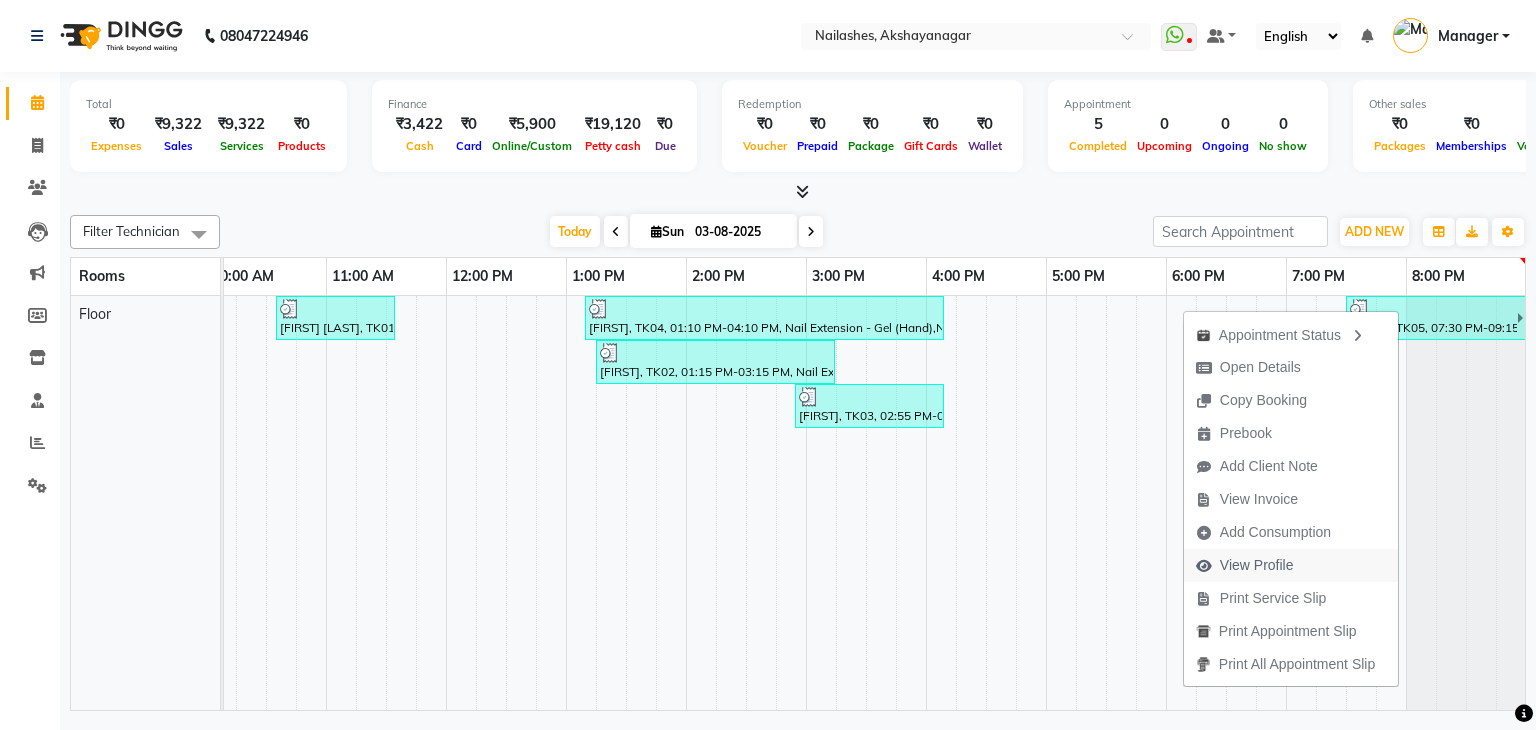 click on "View Profile" at bounding box center (1257, 565) 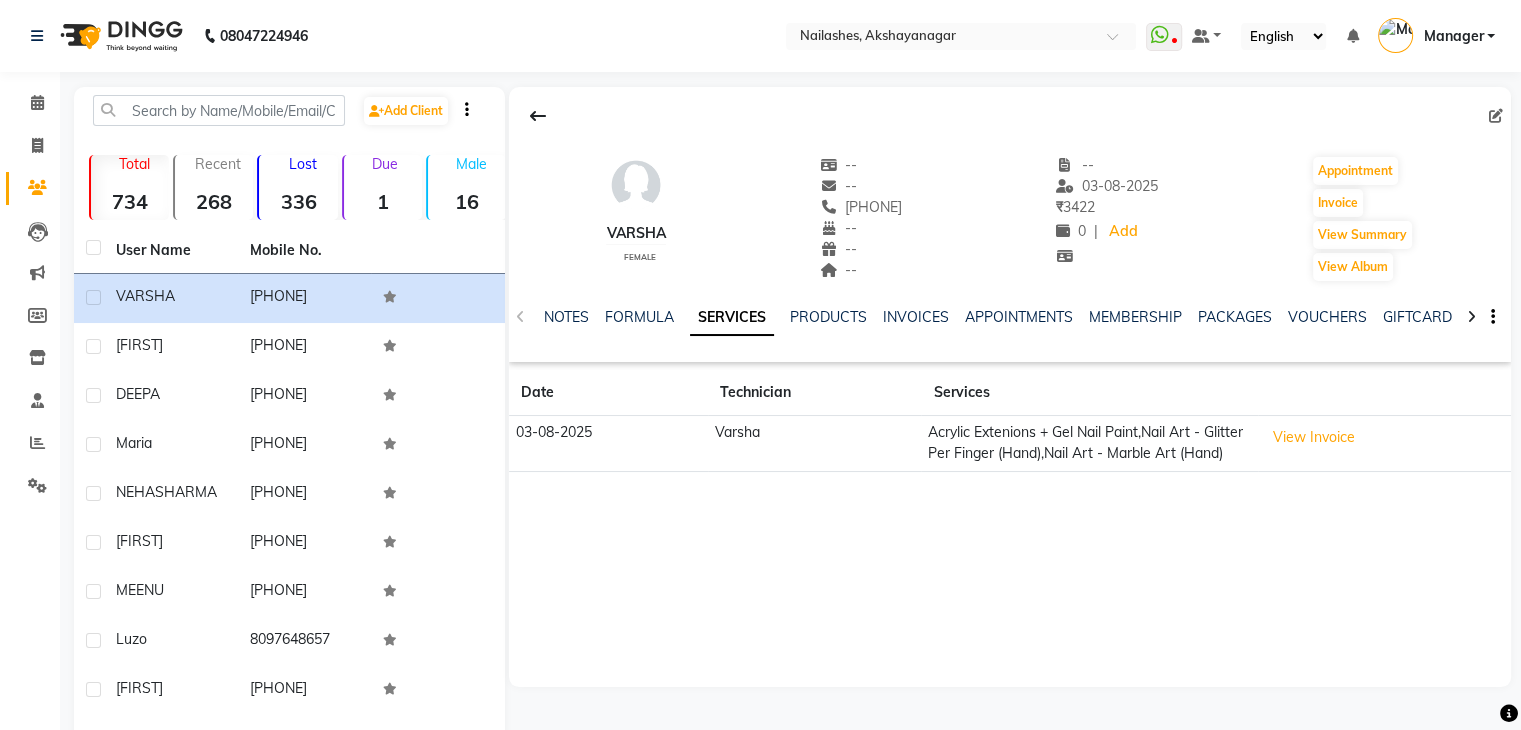 click on "[FIRST] female -- -- [PHONE] -- -- -- -- 03-08-2025 ₹ 3422 0 | Add Appointment Invoice View Summary View Album NOTES FORMULA SERVICES PRODUCTS INVOICES APPOINTMENTS MEMBERSHIP PACKAGES VOUCHERS GIFTCARDS POINTS FORMS FAMILY CARDS WALLET Date Technician Services 03-08-2025 [FIRST] Acrylic Extenions + Gel Nail Paint,Nail Art - Glitter Per Finger (Hand),Nail Art - Marble Art (Hand) View Invoice" 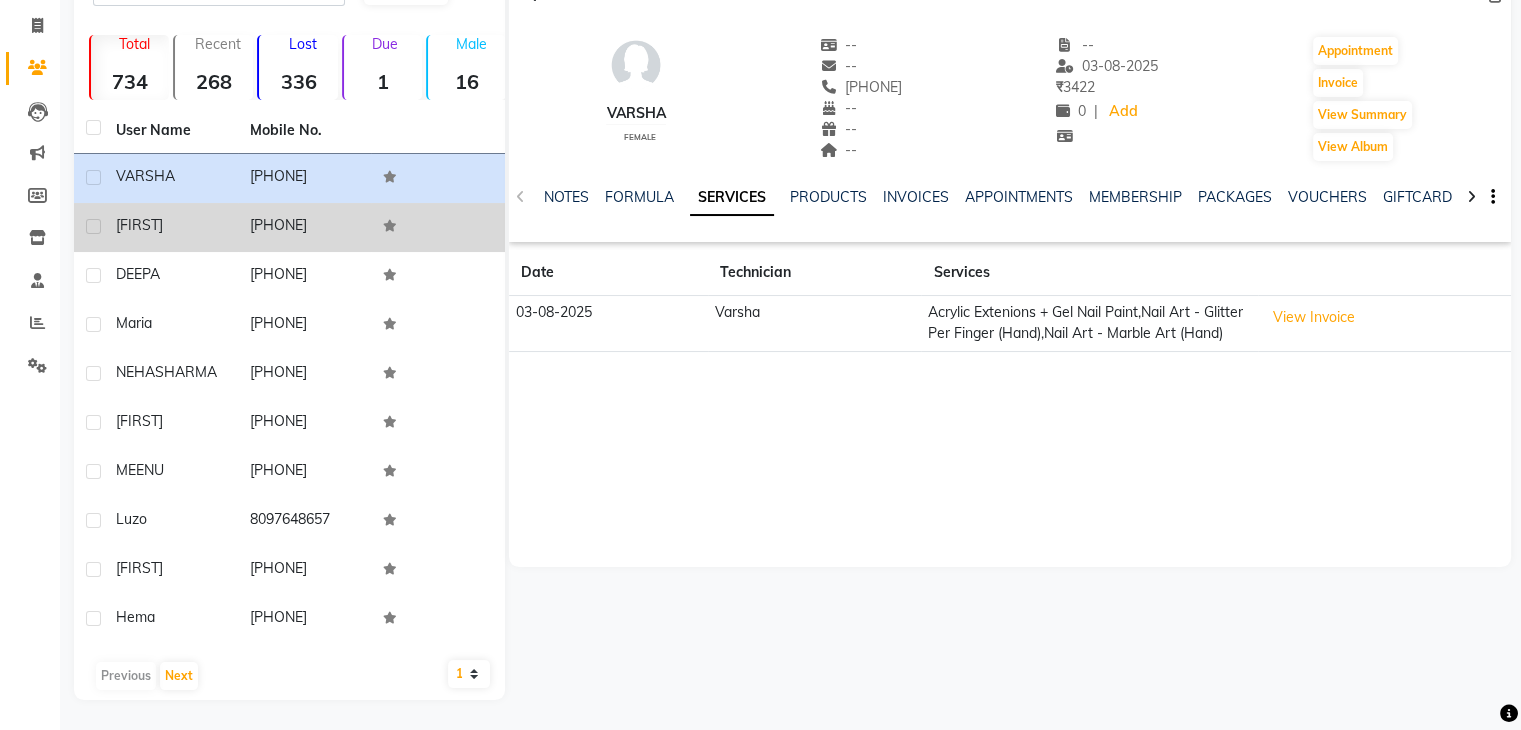 click on "[FIRST]" 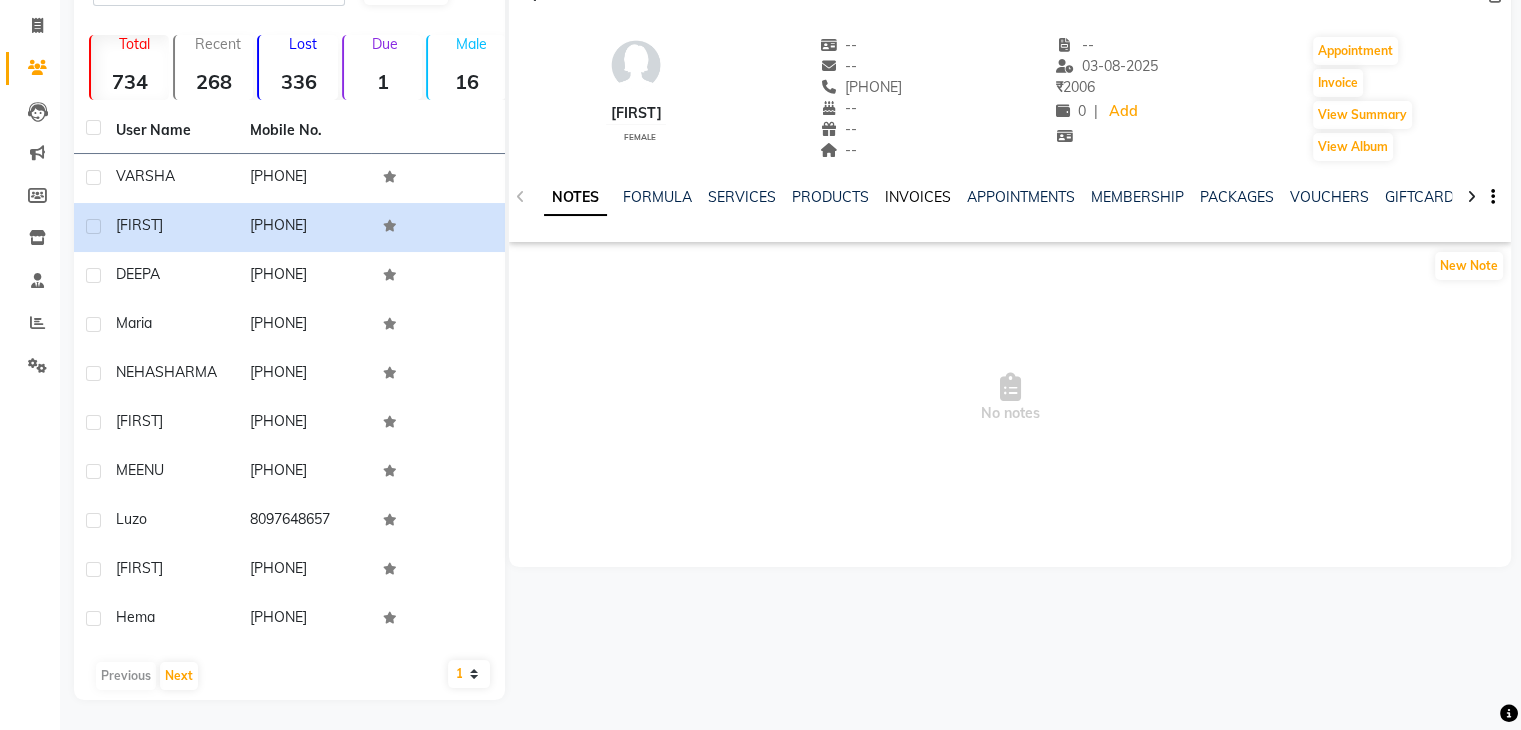 click on "INVOICES" 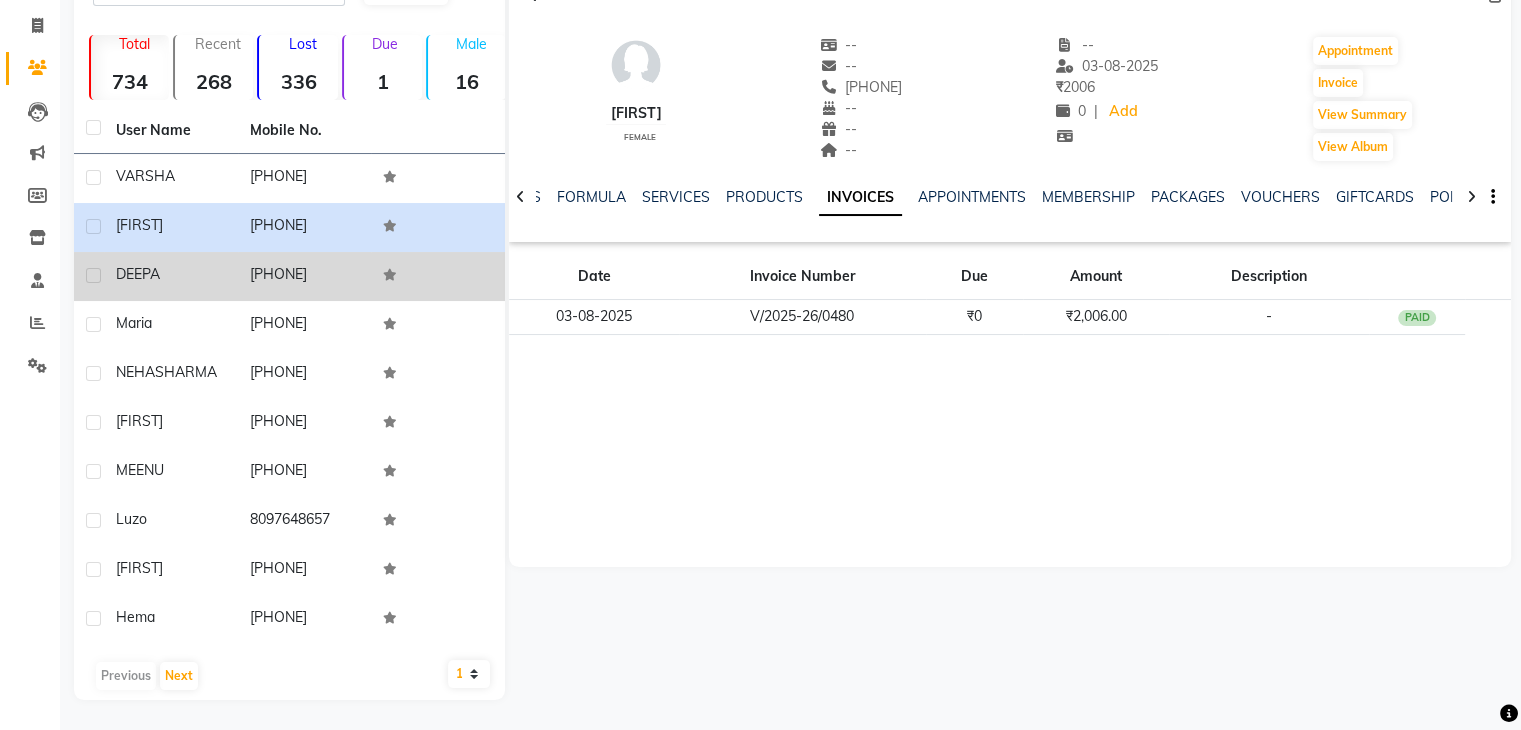 click on "DEEPA" 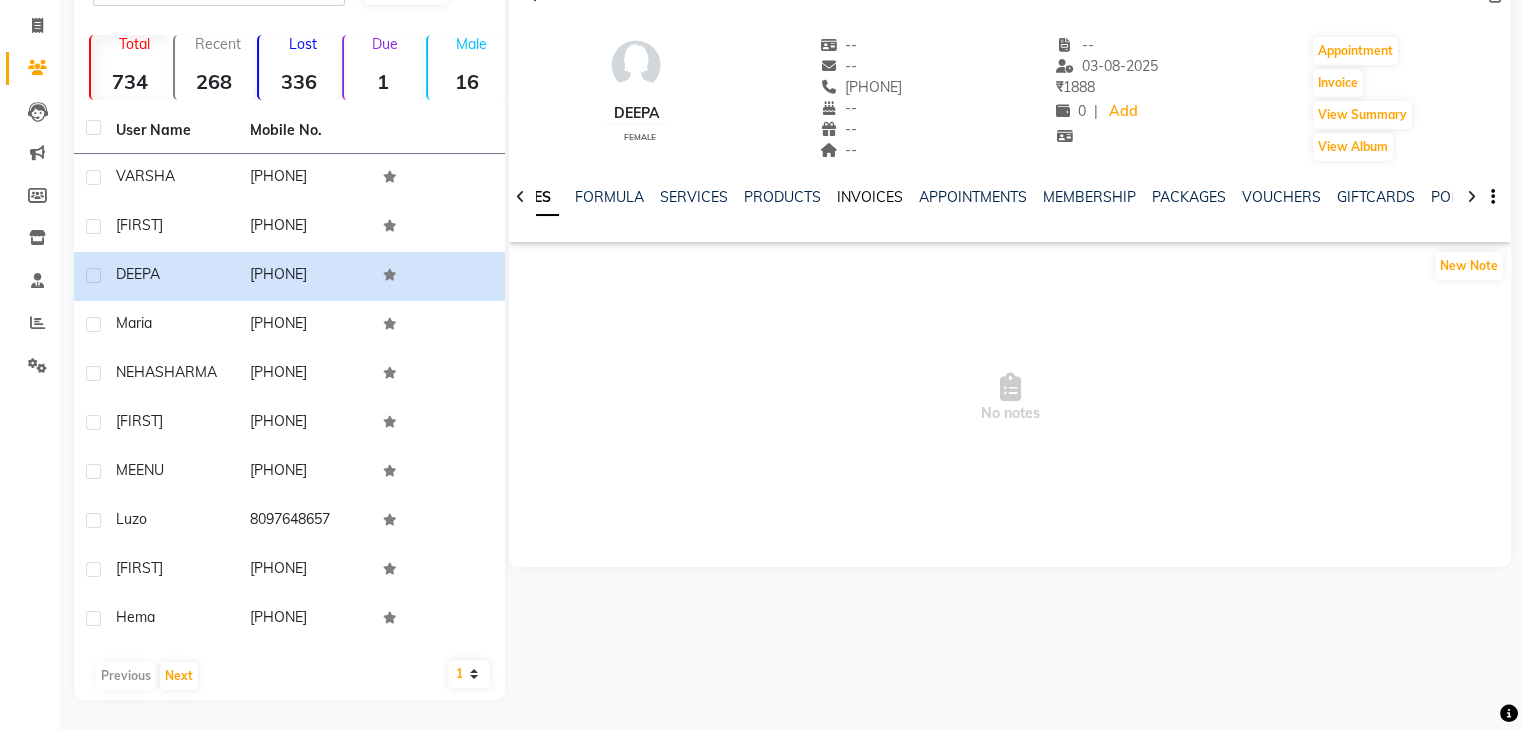 click on "INVOICES" 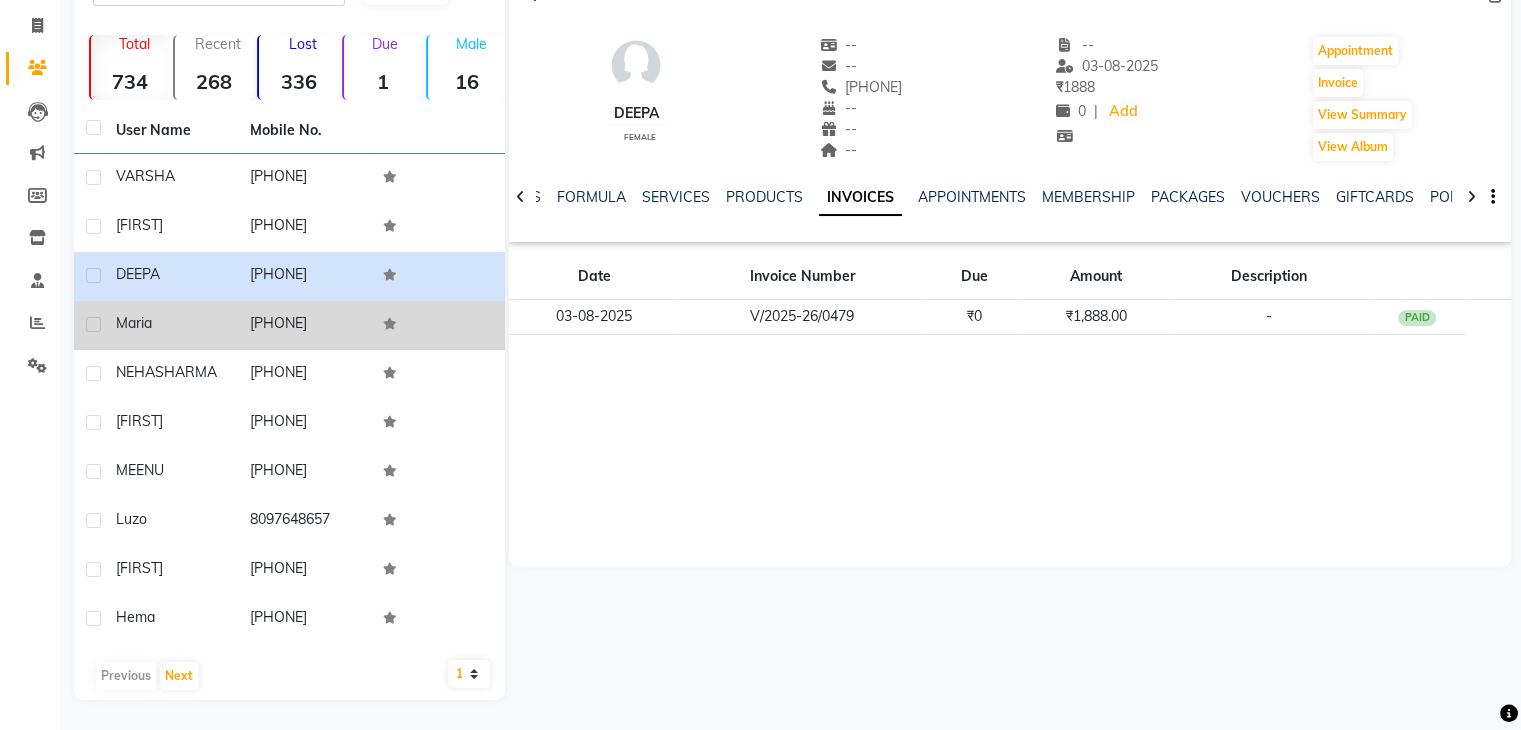 click on "Maria" 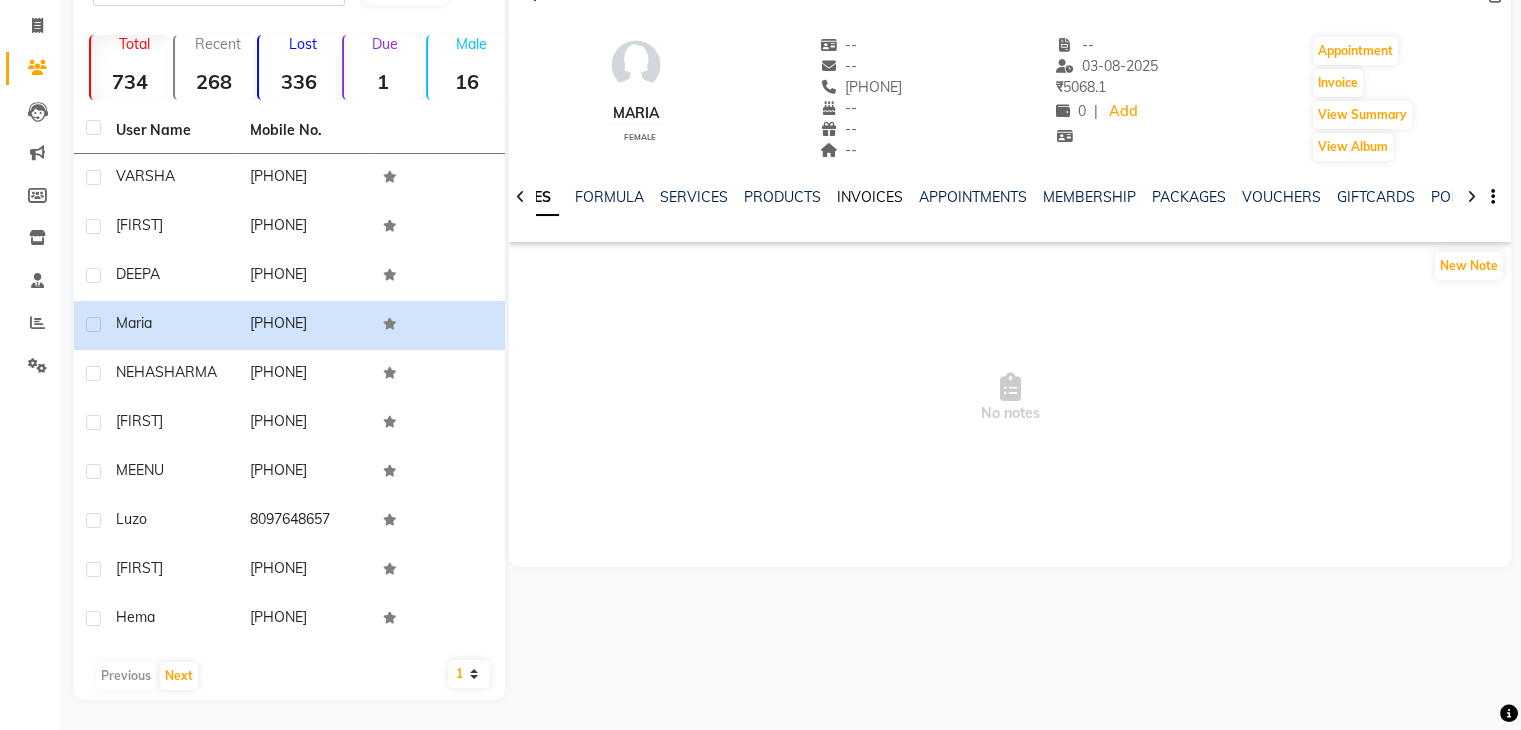 click on "INVOICES" 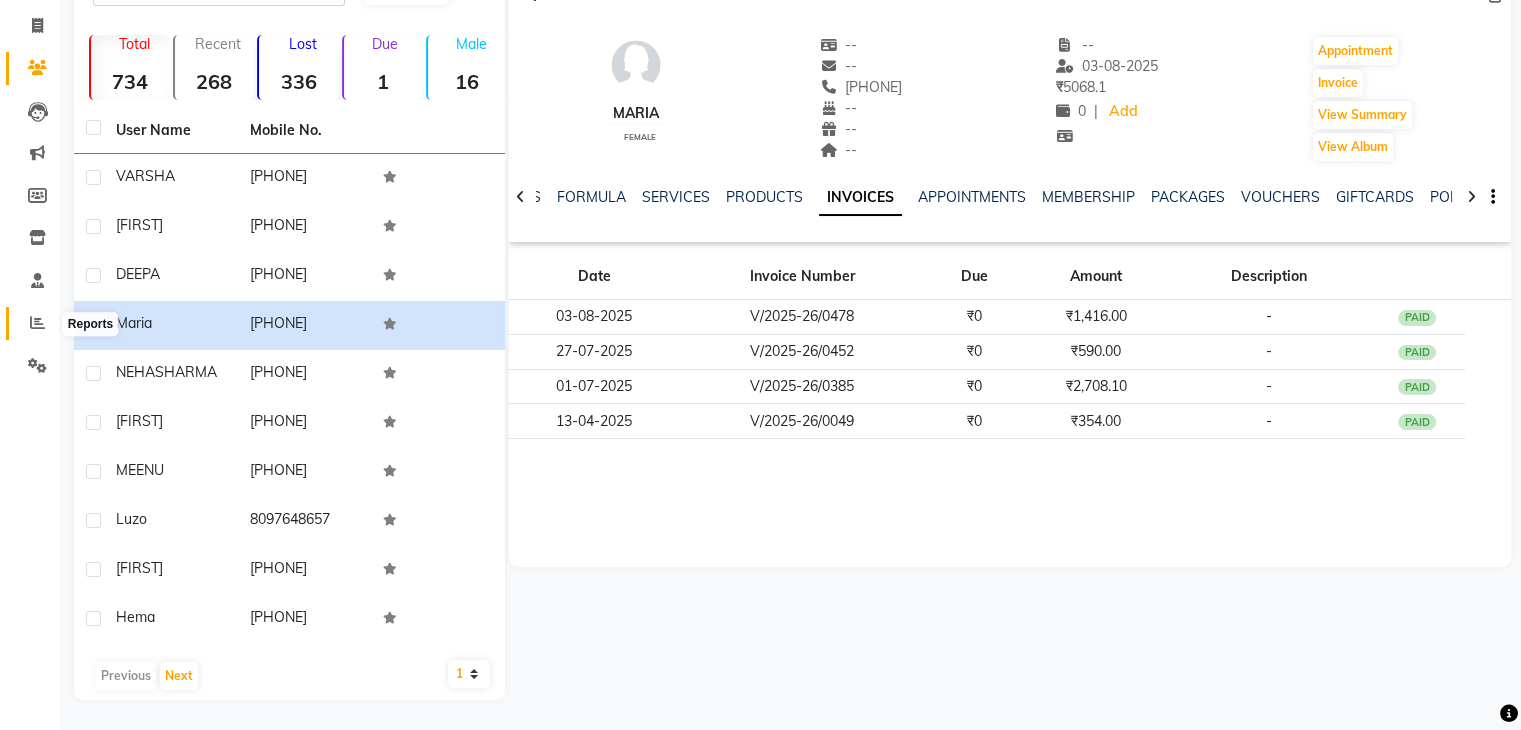 click 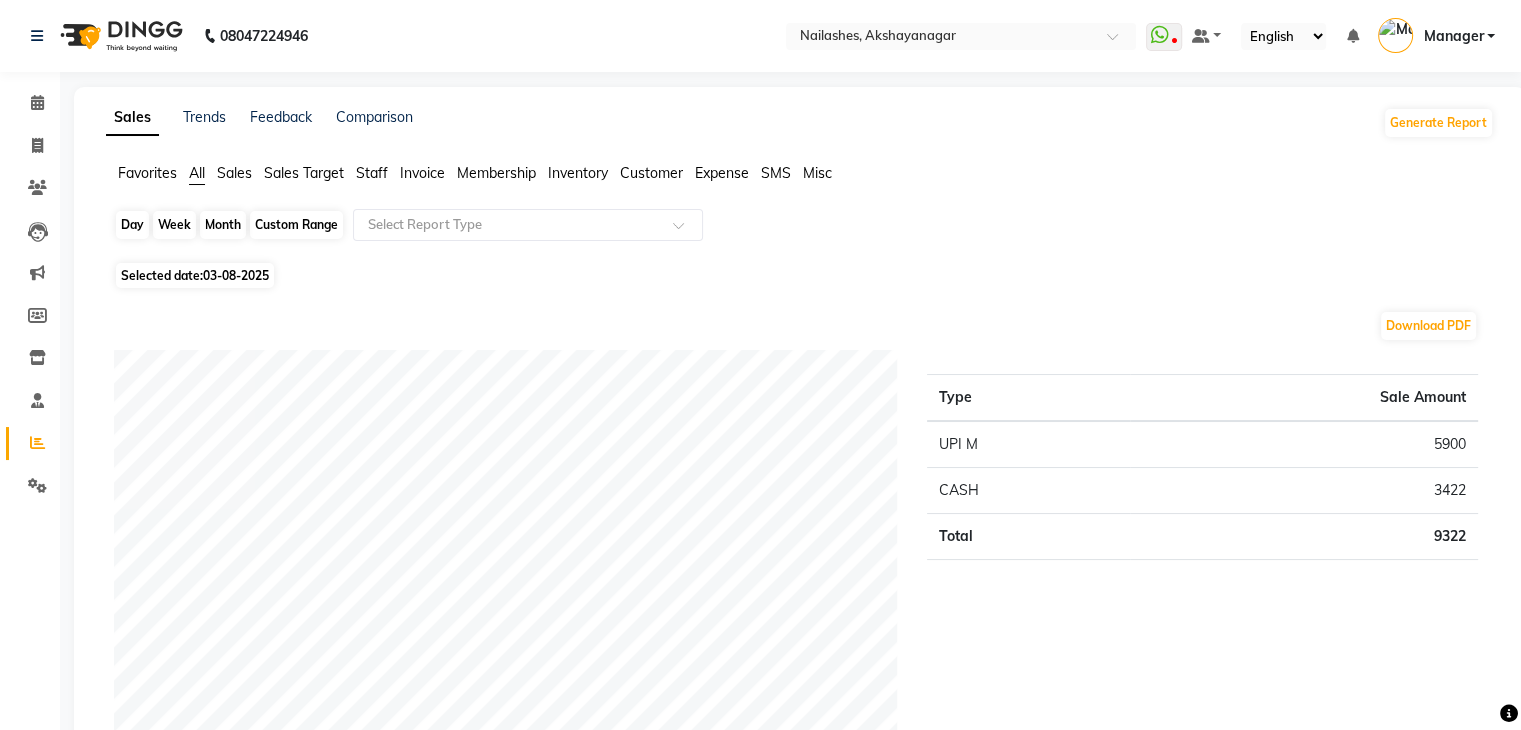 click on "Day" 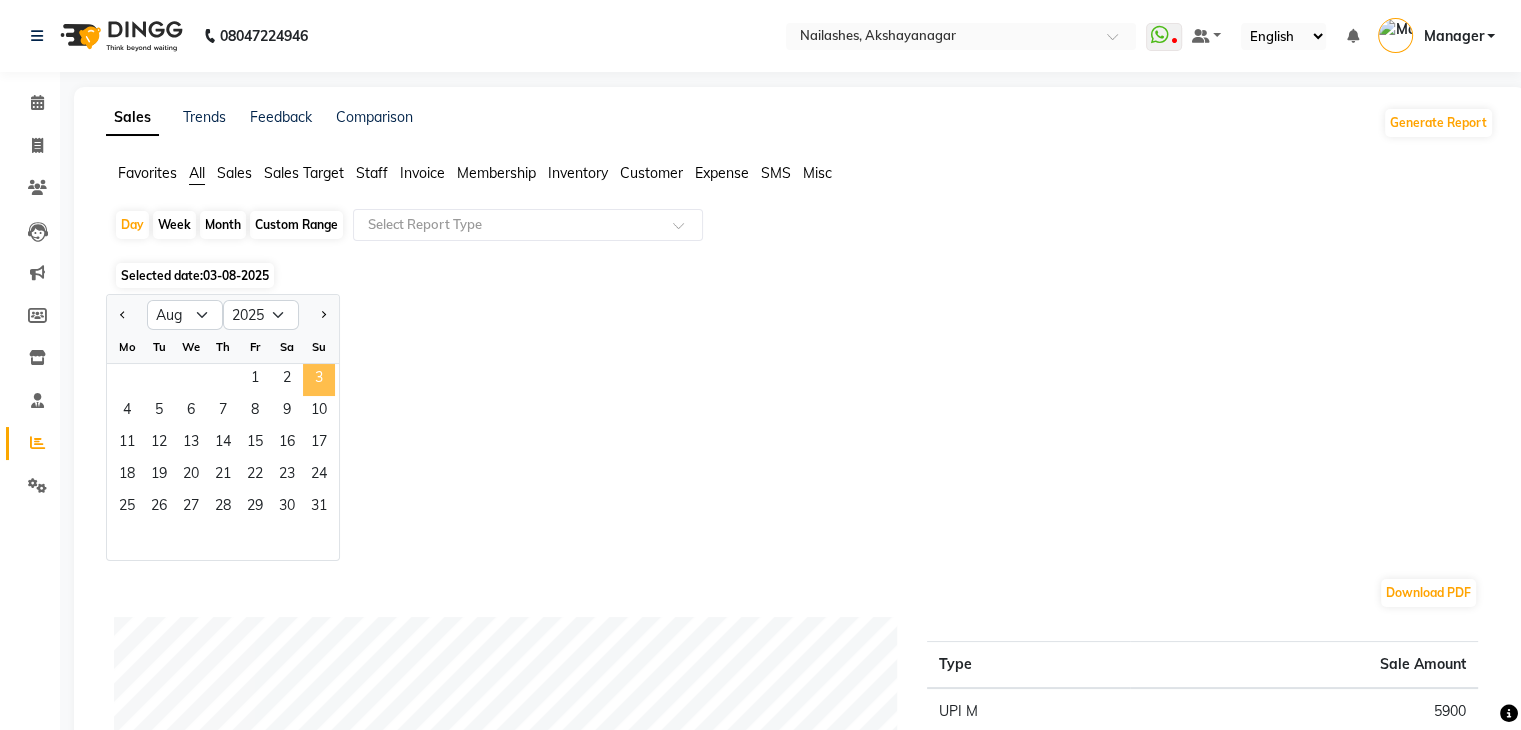 click on "3" 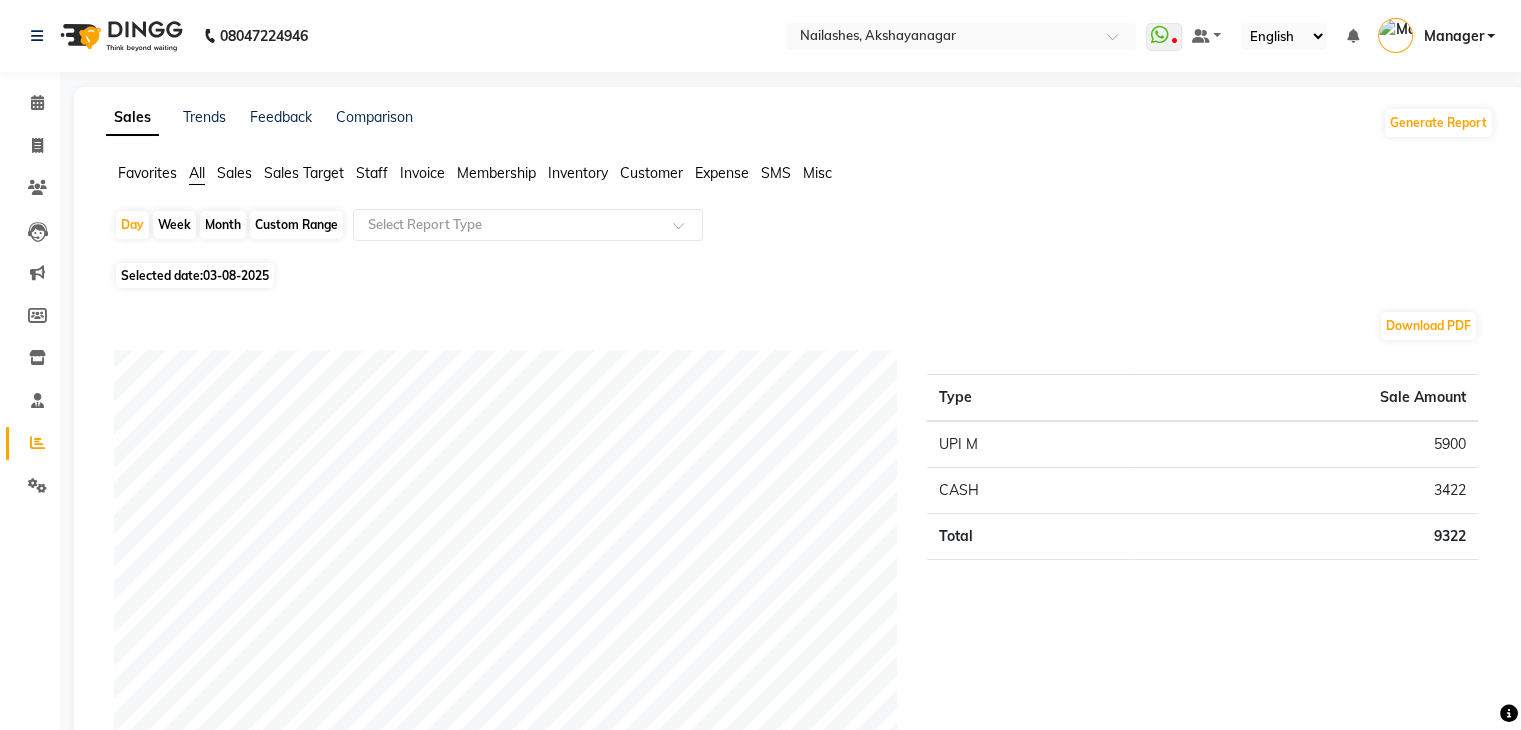 click on "Staff" 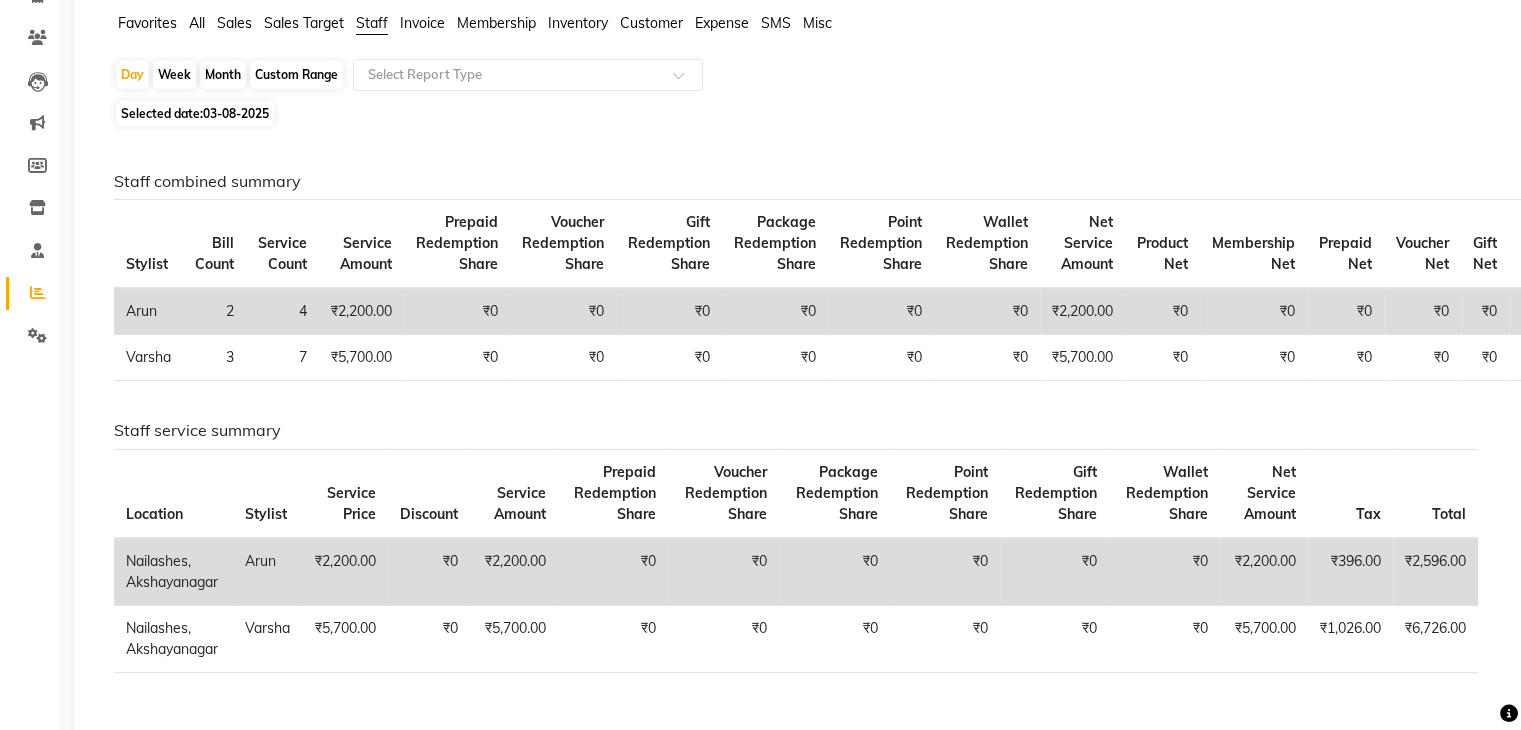 scroll, scrollTop: 147, scrollLeft: 0, axis: vertical 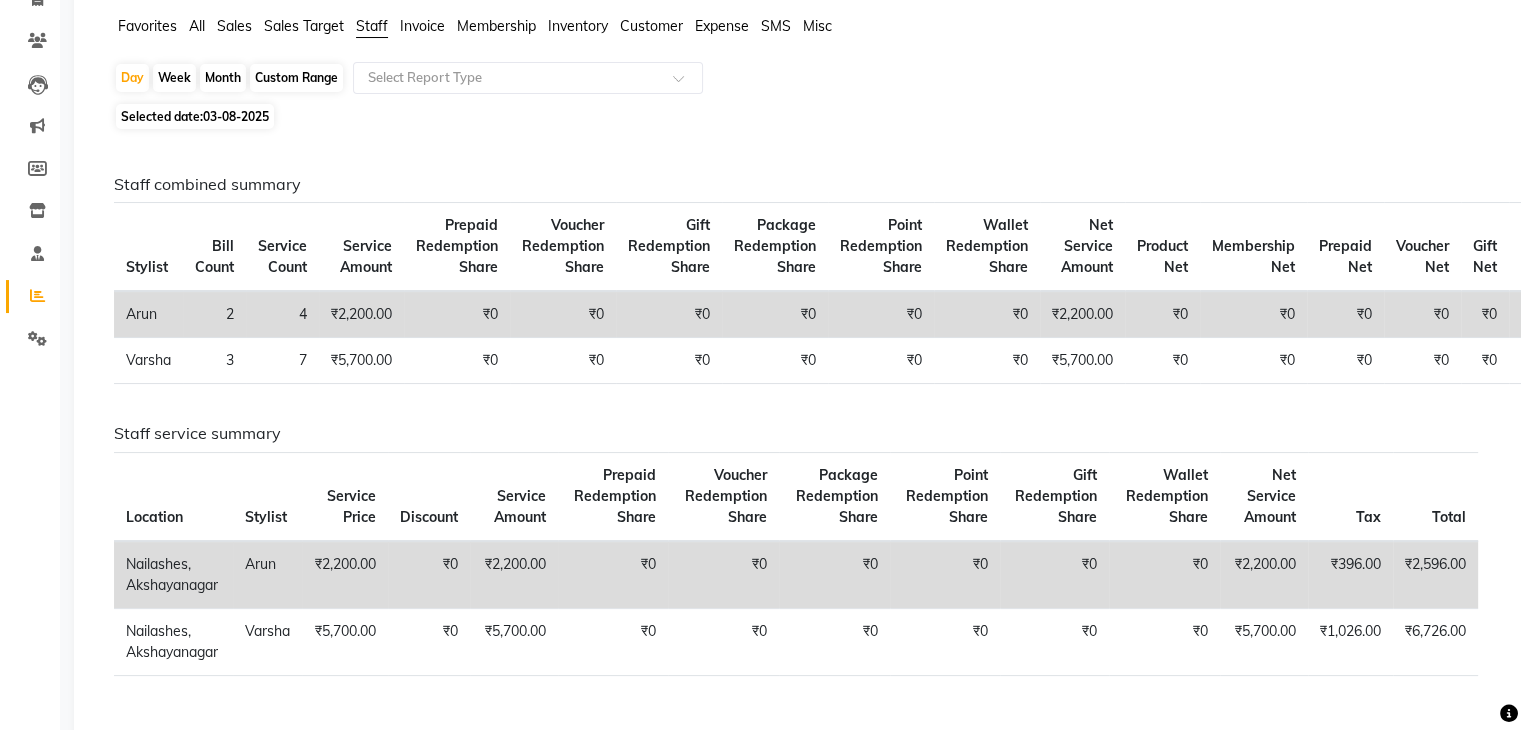 click on "Stylist" 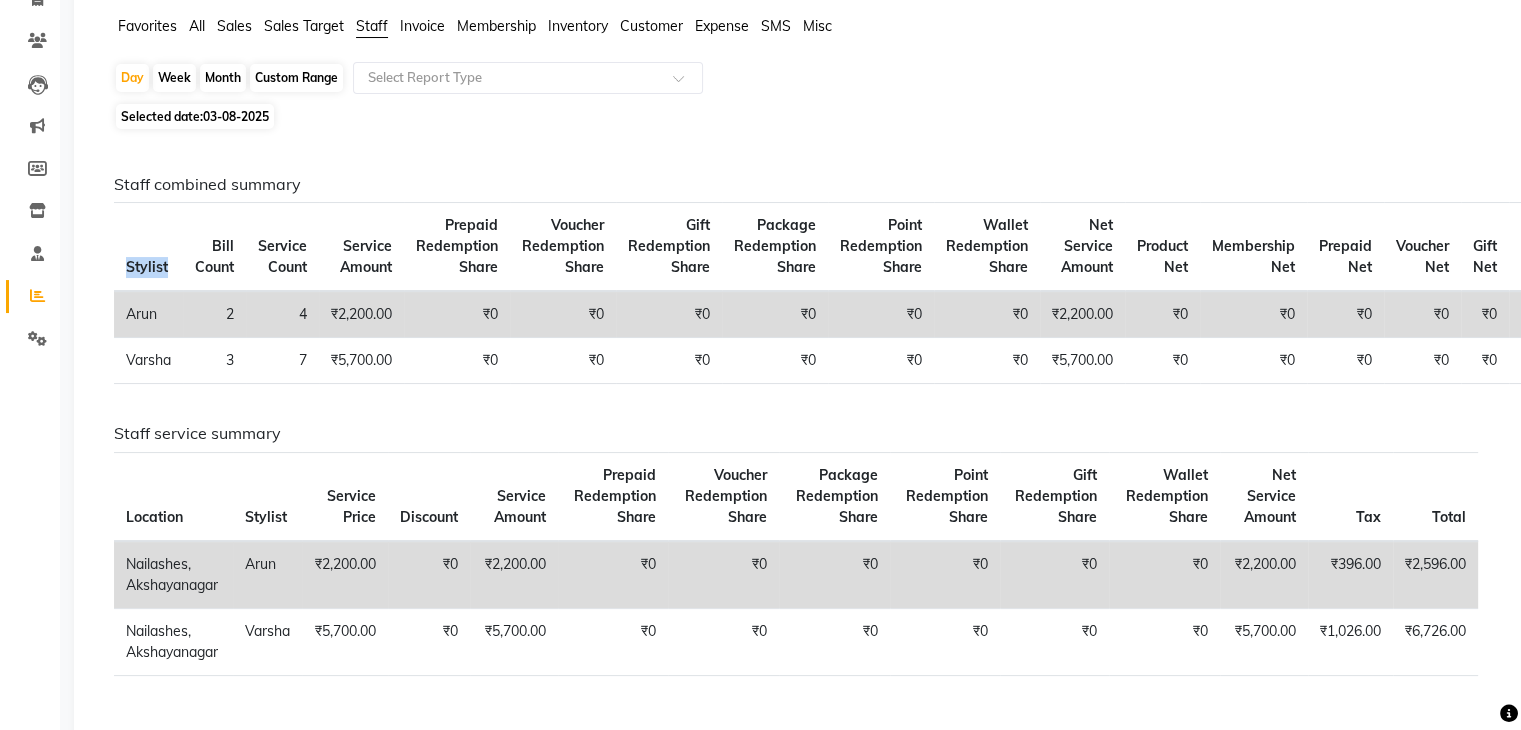 click on "Stylist" 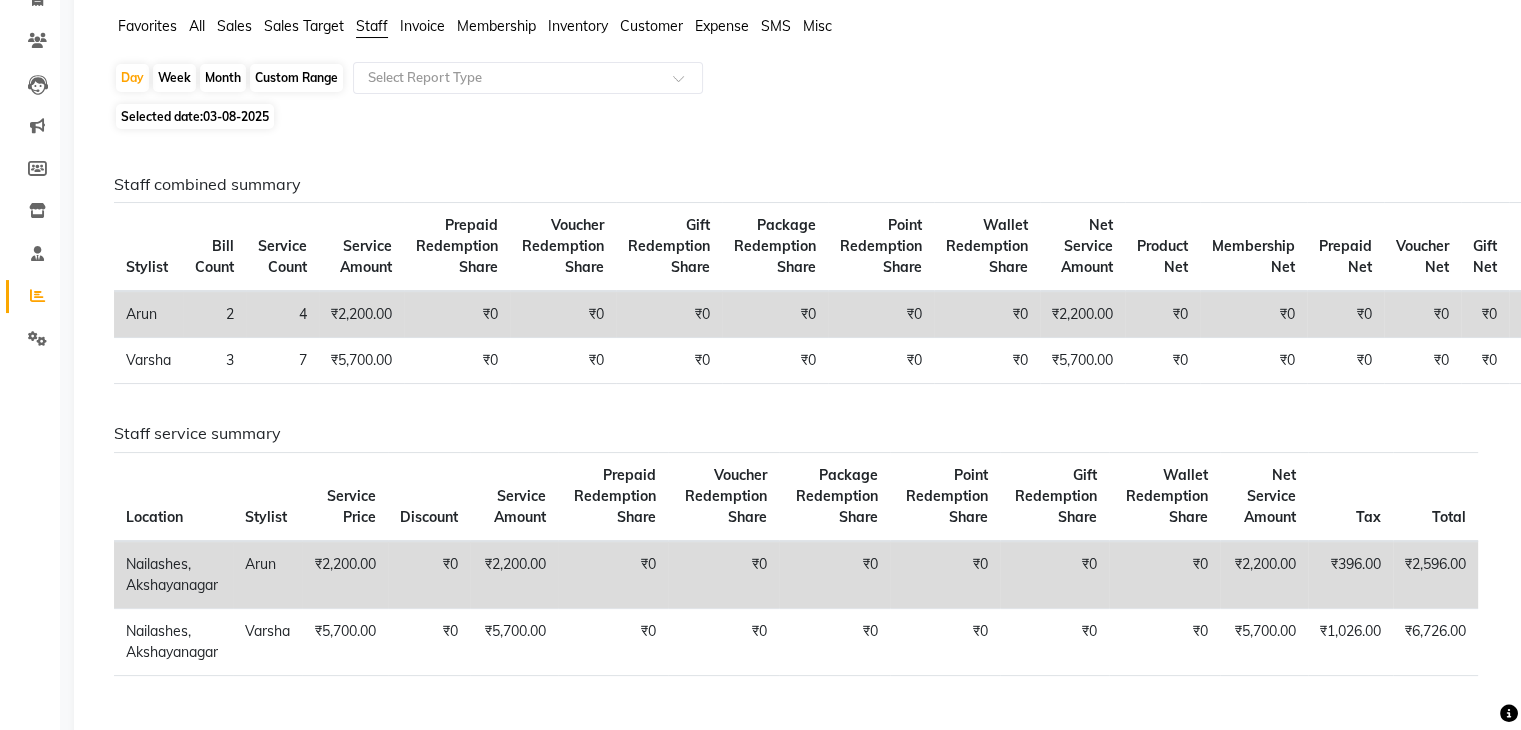 click on "Service Count" 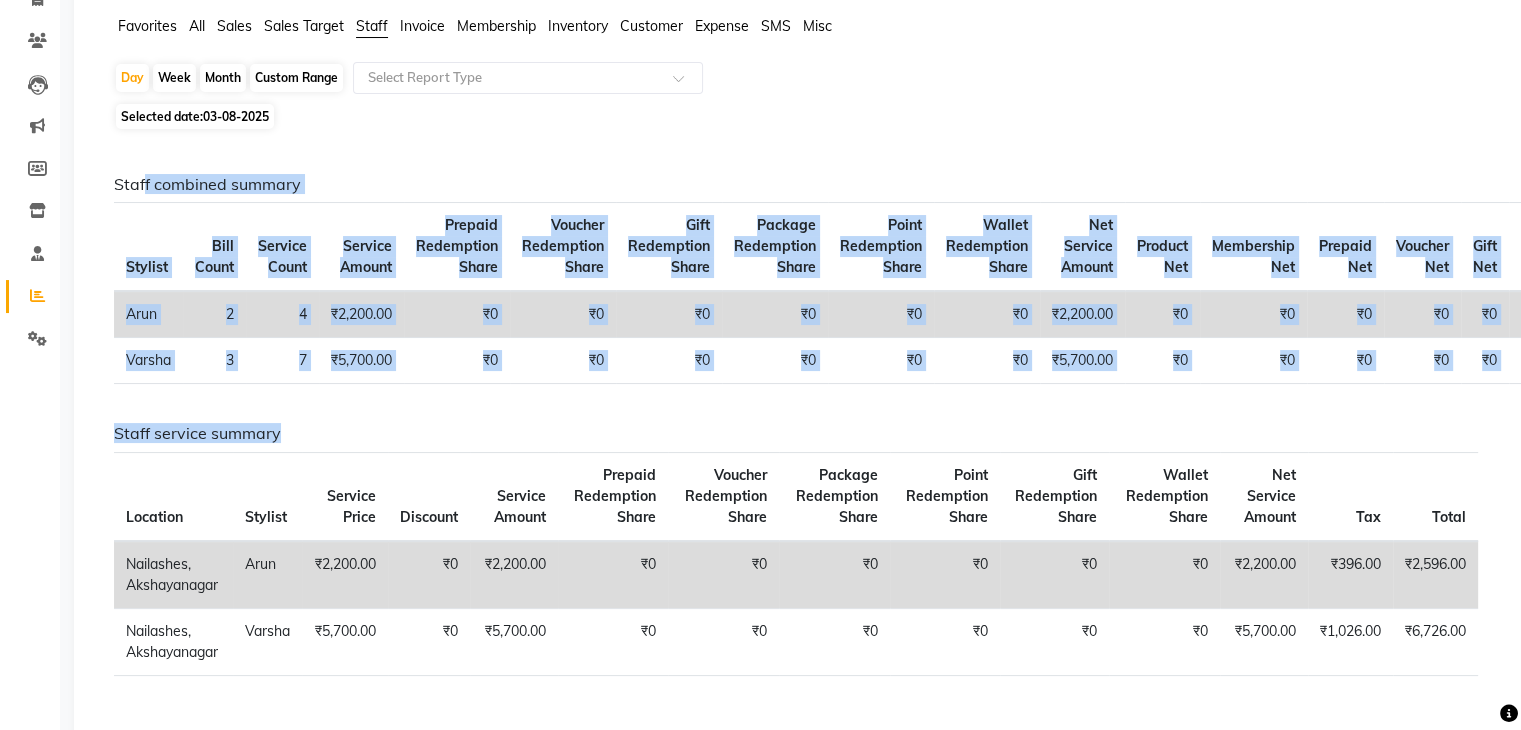drag, startPoint x: 144, startPoint y: 188, endPoint x: 348, endPoint y: 411, distance: 302.23337 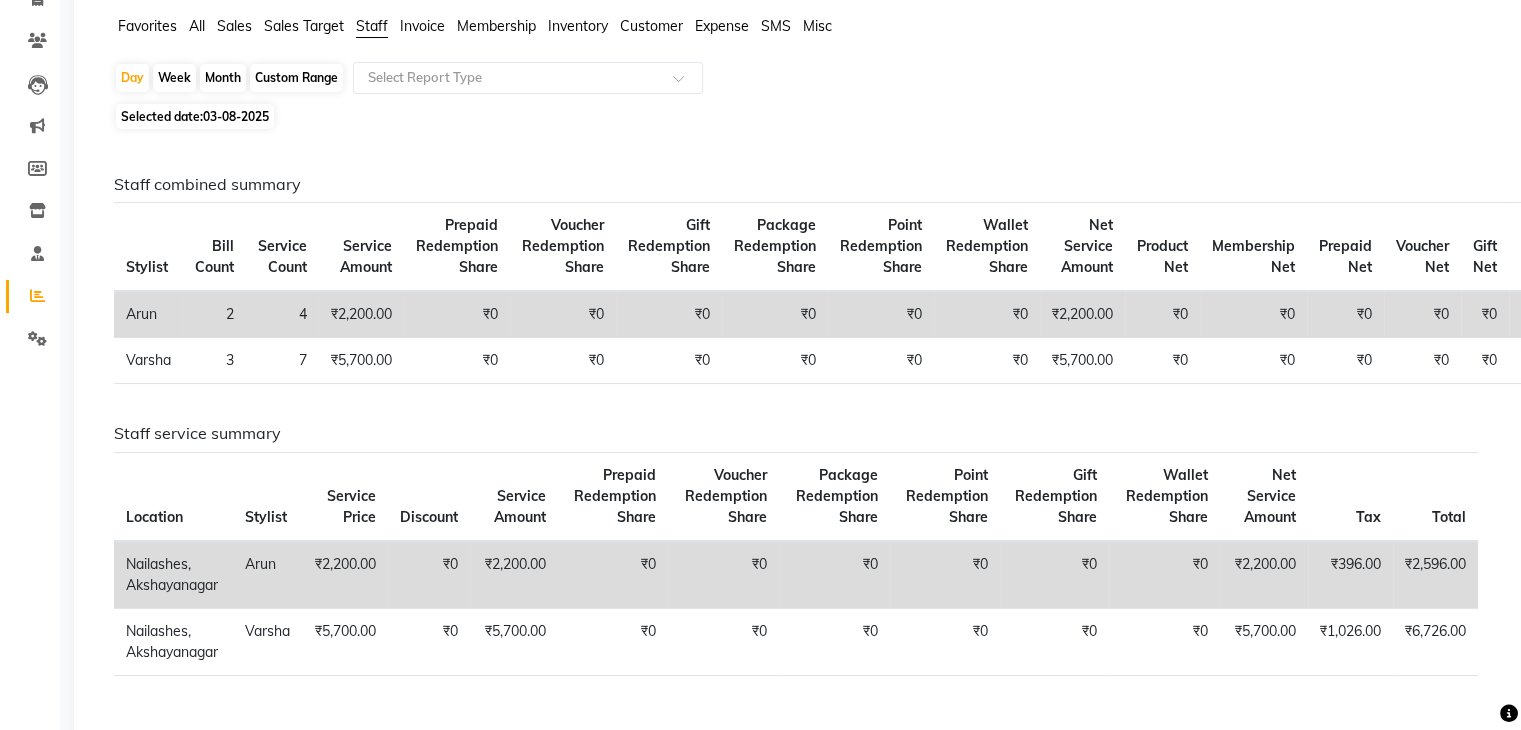 click on "Day   Week   Month   Custom Range  Select Report Type" 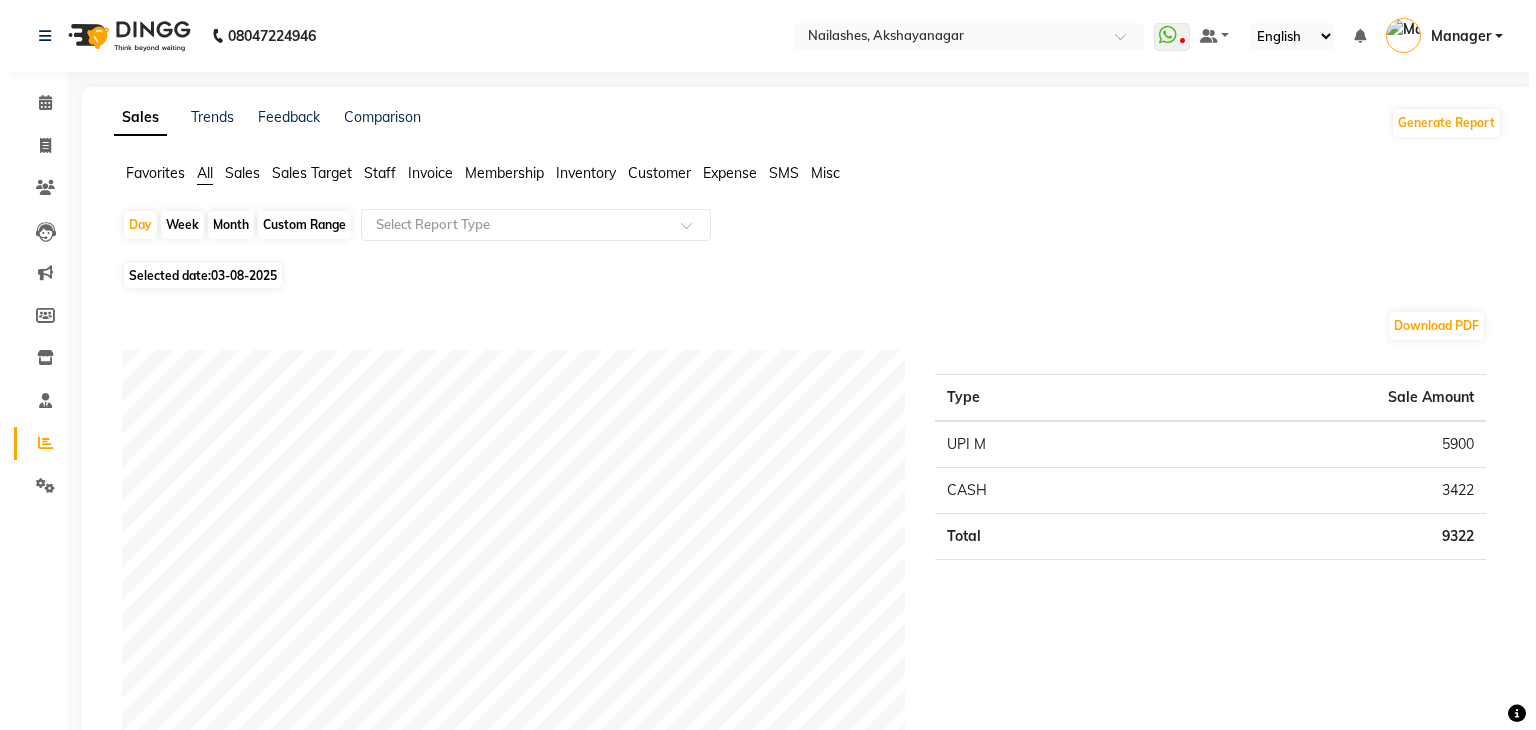 scroll, scrollTop: 0, scrollLeft: 0, axis: both 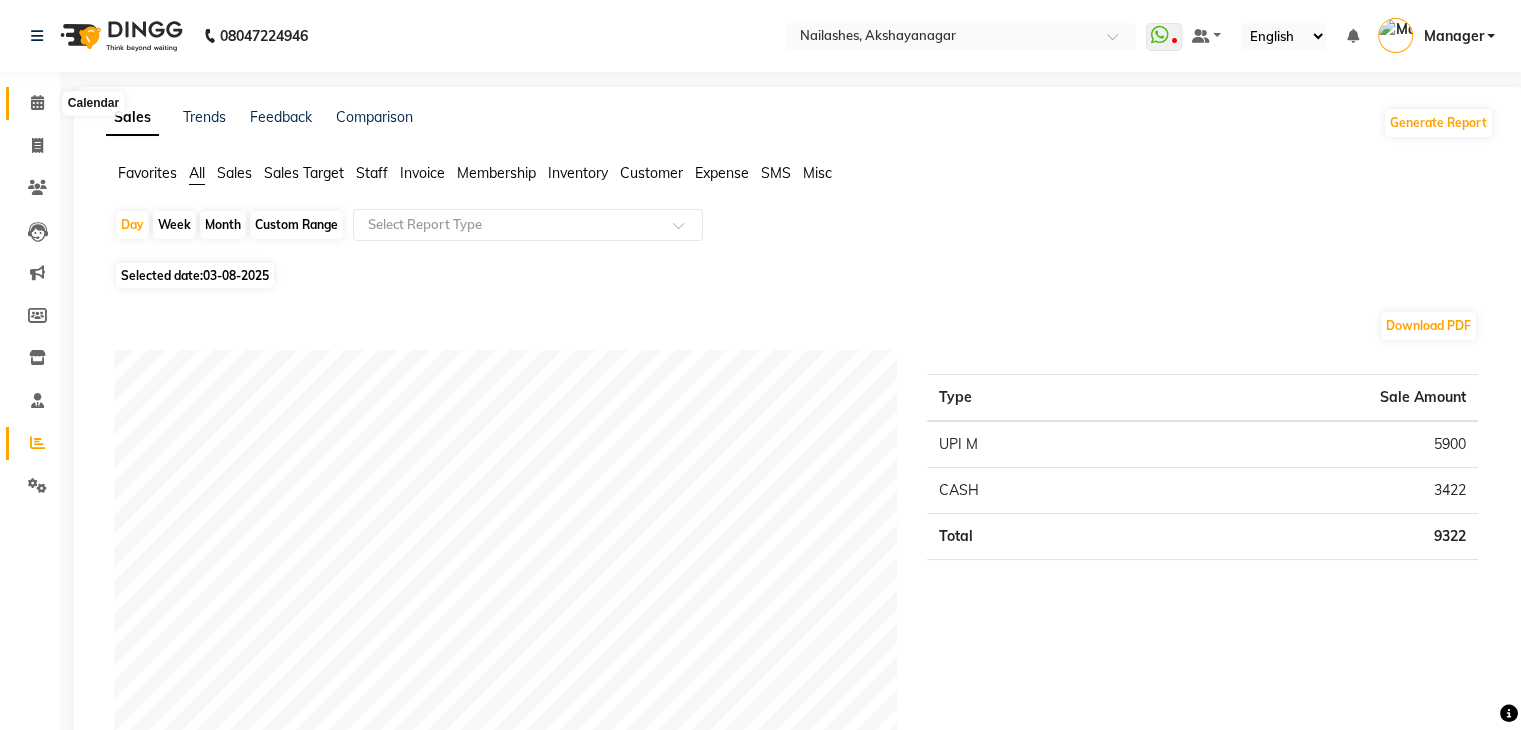 click 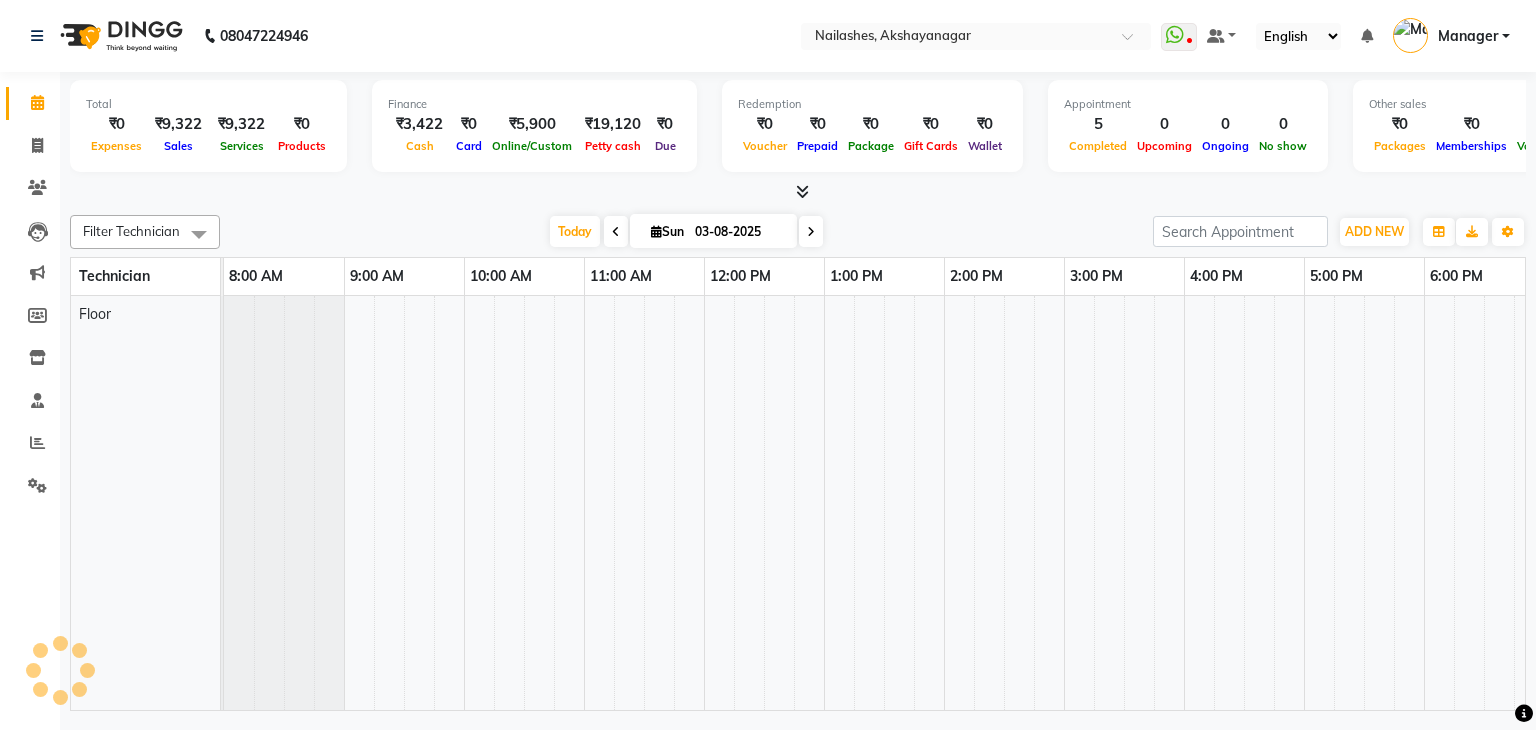 scroll, scrollTop: 0, scrollLeft: 0, axis: both 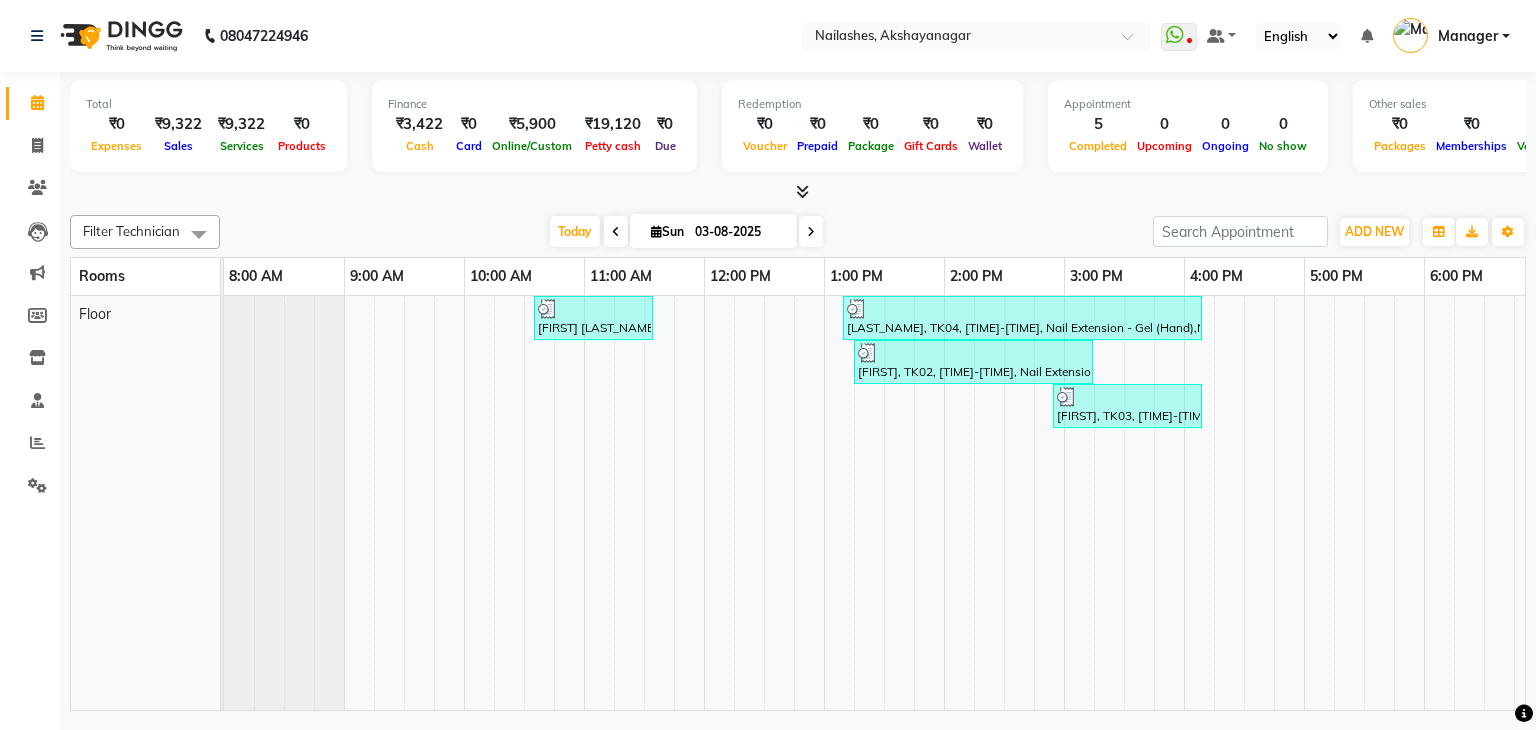 click at bounding box center [802, 191] 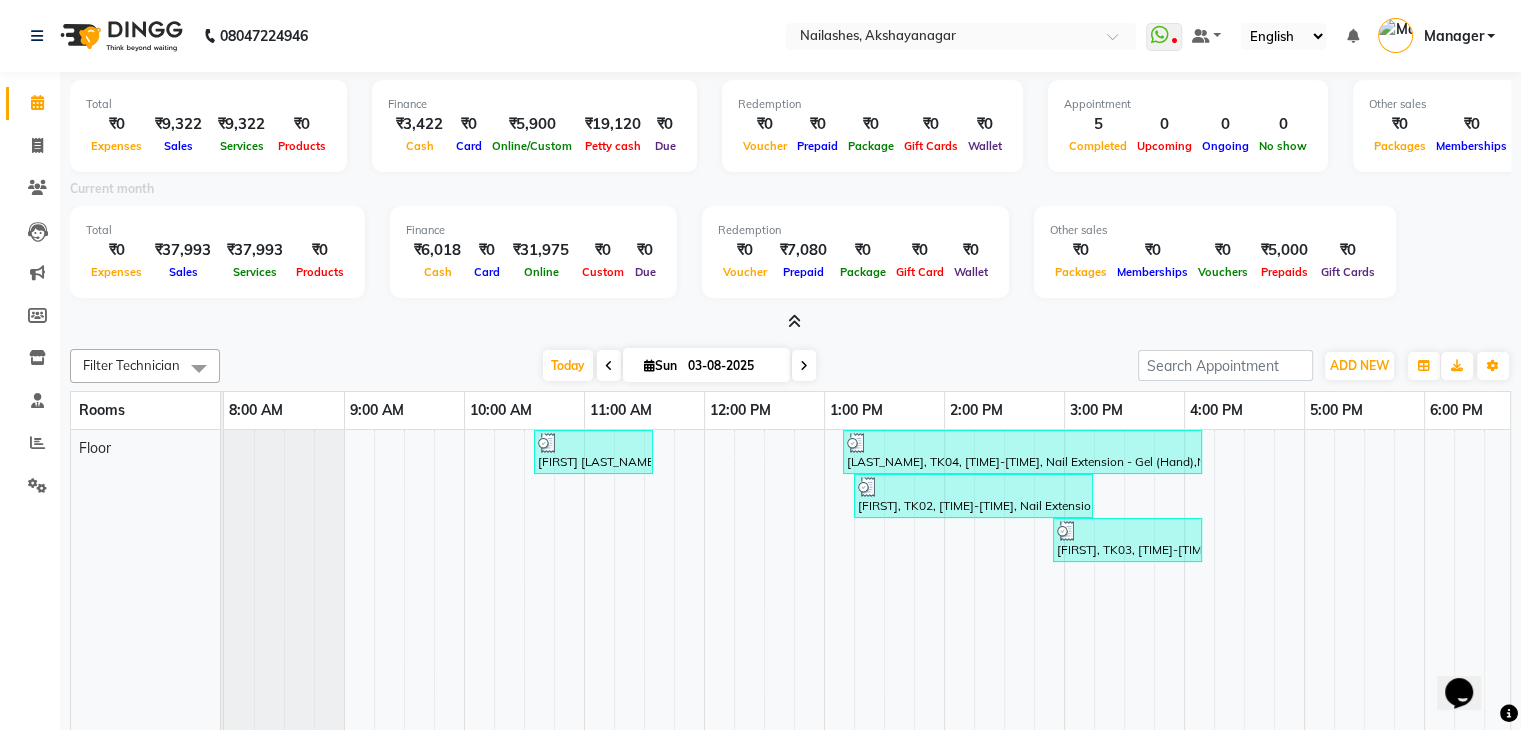 scroll, scrollTop: 0, scrollLeft: 0, axis: both 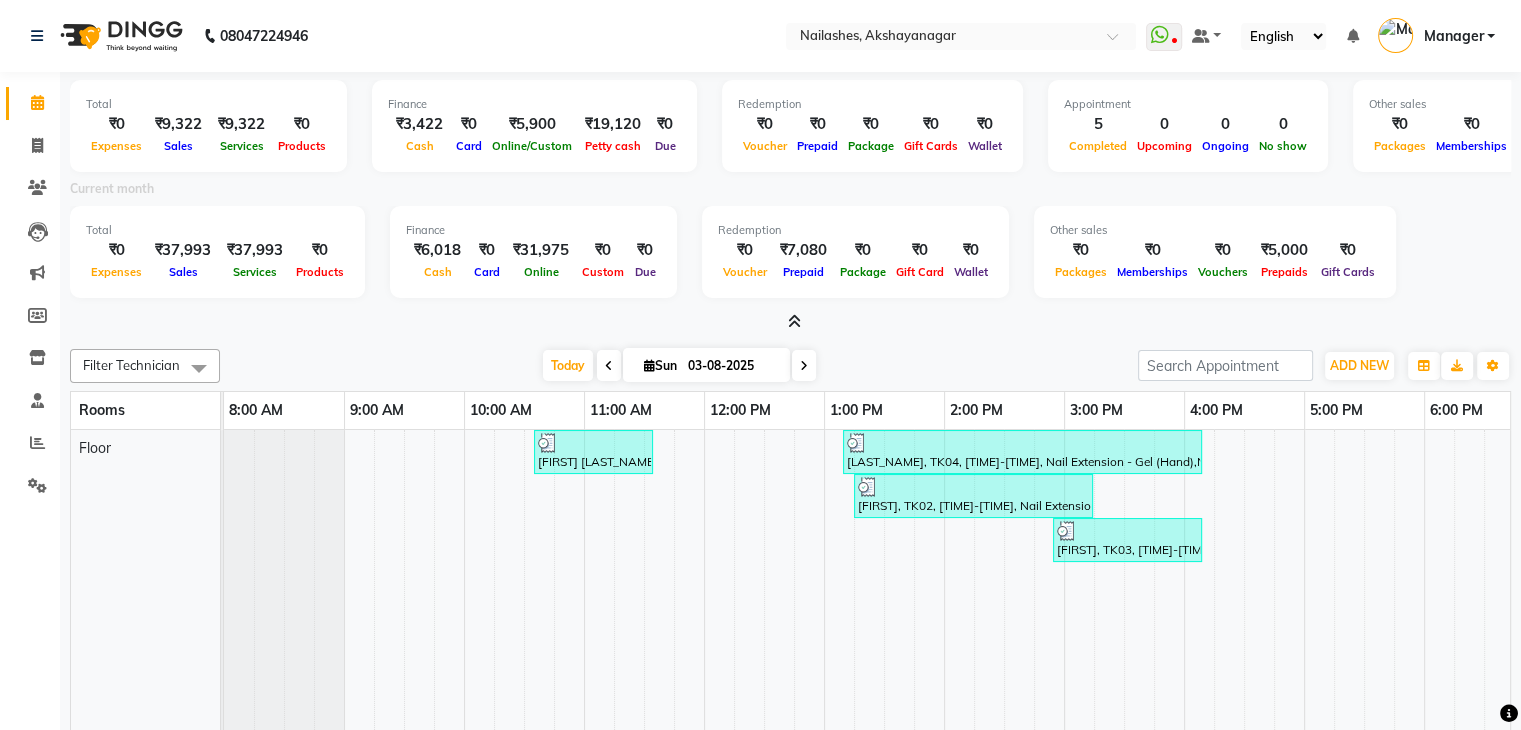 click at bounding box center (479, 637) 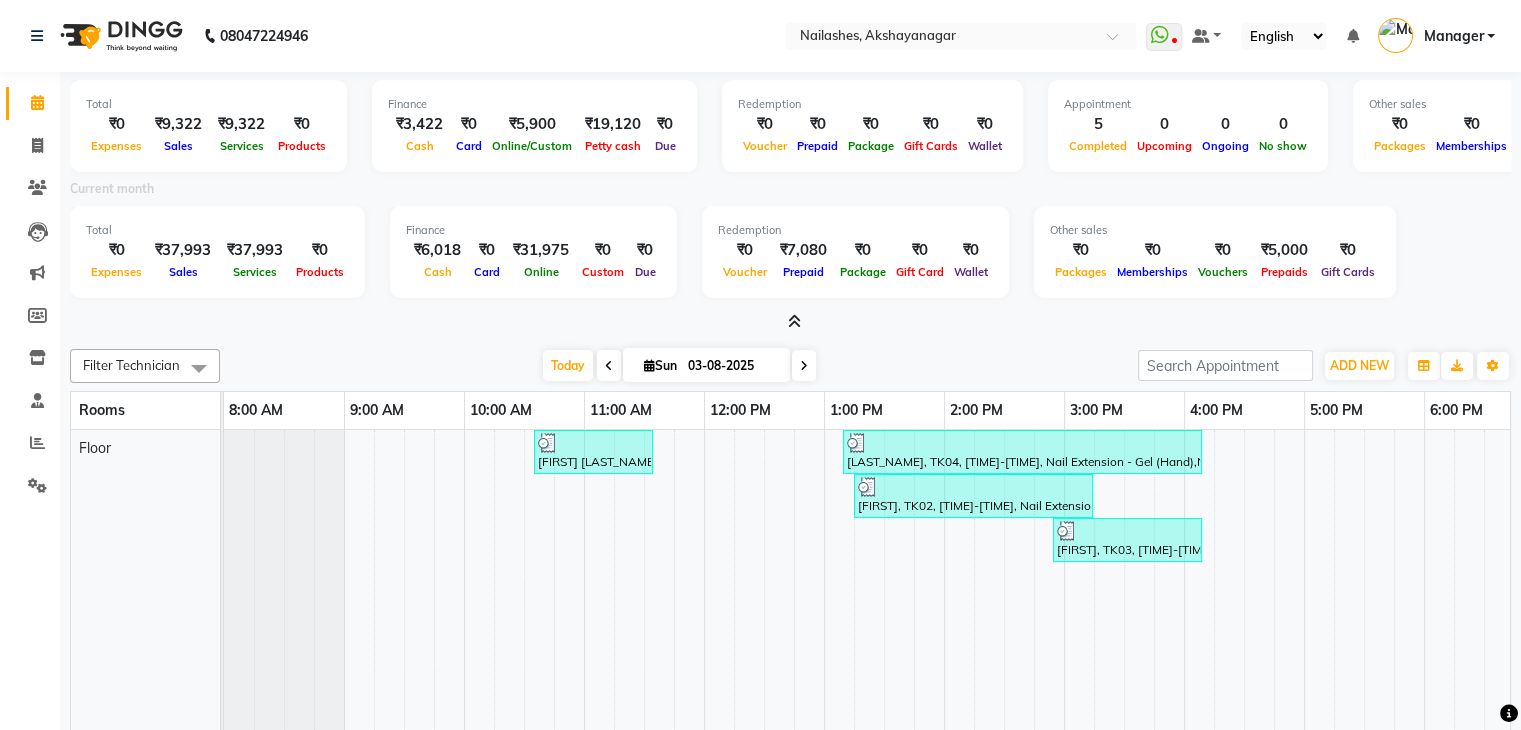 click on "08047224946 Select Location × Nailashes, Akshayanagar  WhatsApp Status  ✕ Status:  Disconnected Most Recent Message: 20-05-2025     07:41 PM Recent Service Activity: 26-05-2025     08:40 PM  08047224946 Whatsapp Settings Default Panel My Panel English ENGLISH Español العربية मराठी हिंदी ગુજરાતી தமிழ் 中文 Notifications nothing to show Manager Manage Profile Change Password Sign out  Version:3.15.11" 